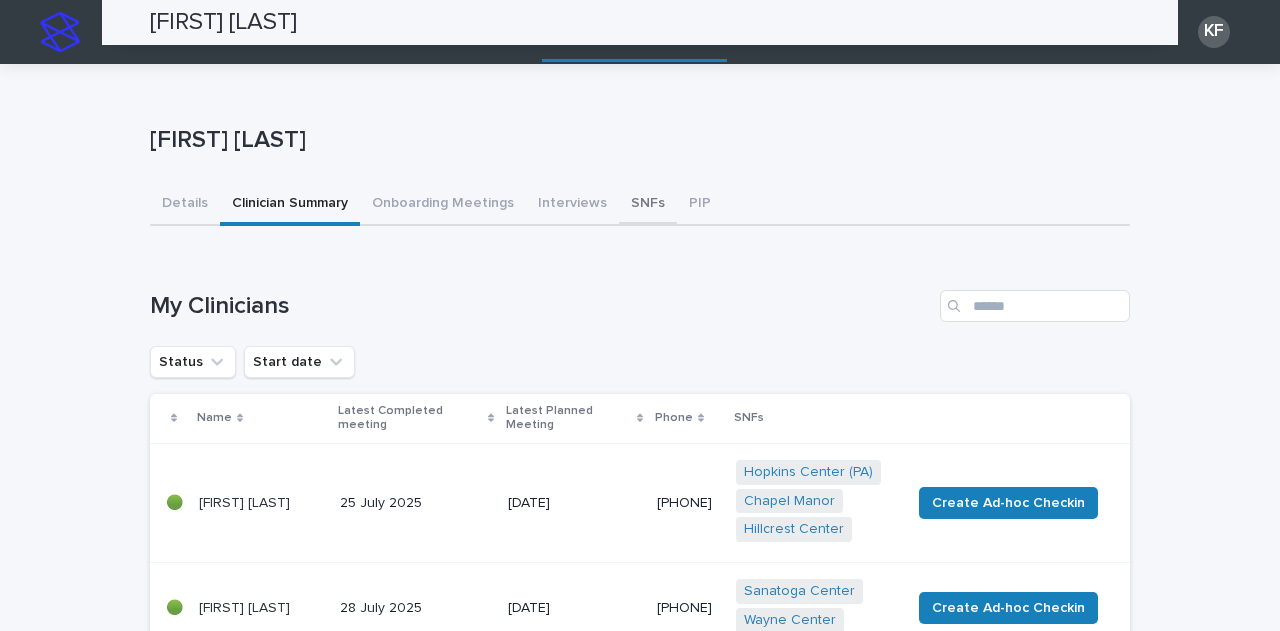 scroll, scrollTop: 0, scrollLeft: 0, axis: both 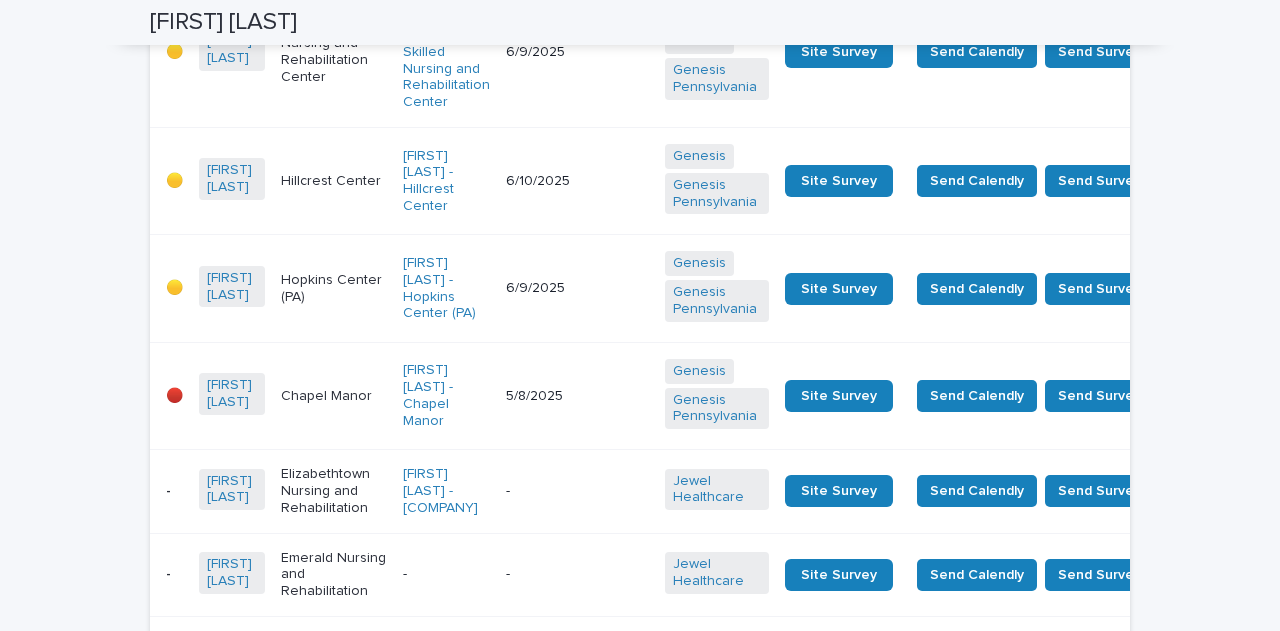 click on "Elizabethtown Nursing and Rehabilitation" at bounding box center [334, 491] 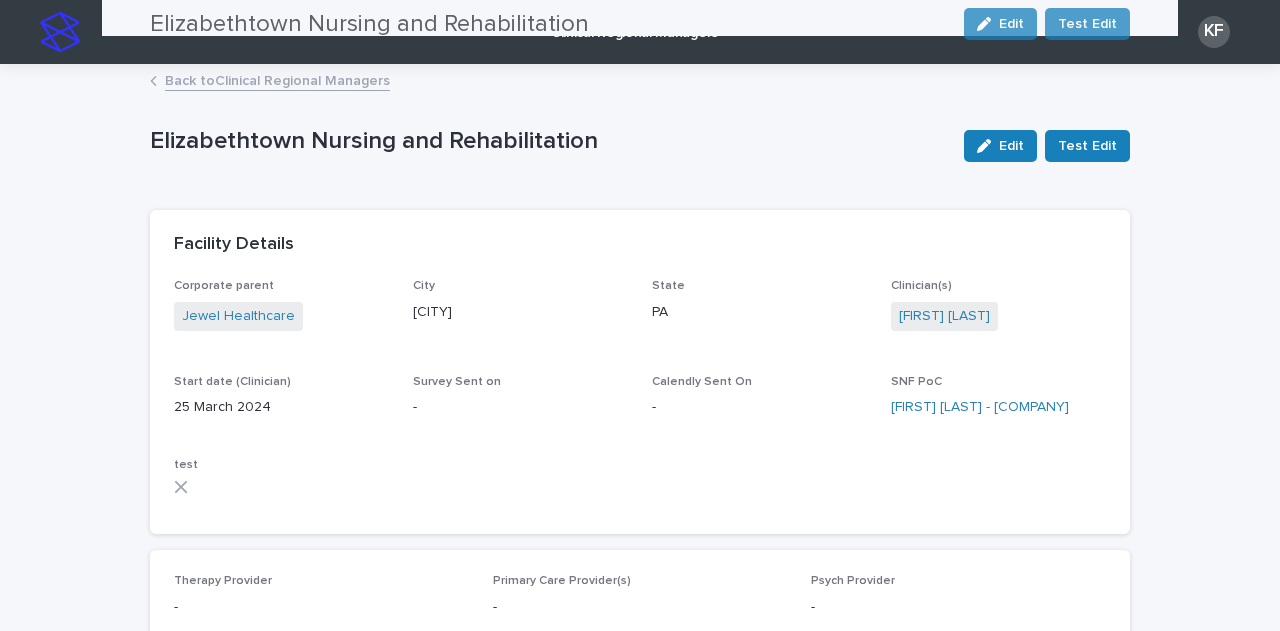 scroll, scrollTop: 900, scrollLeft: 0, axis: vertical 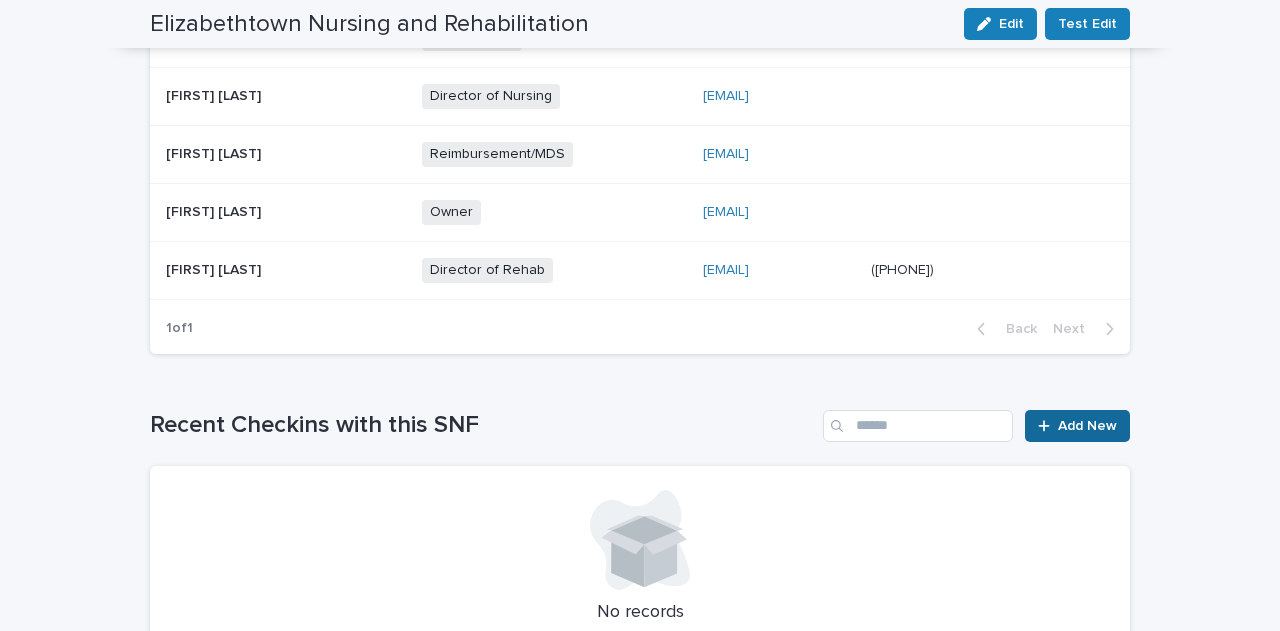 click on "Add New" at bounding box center [1087, 426] 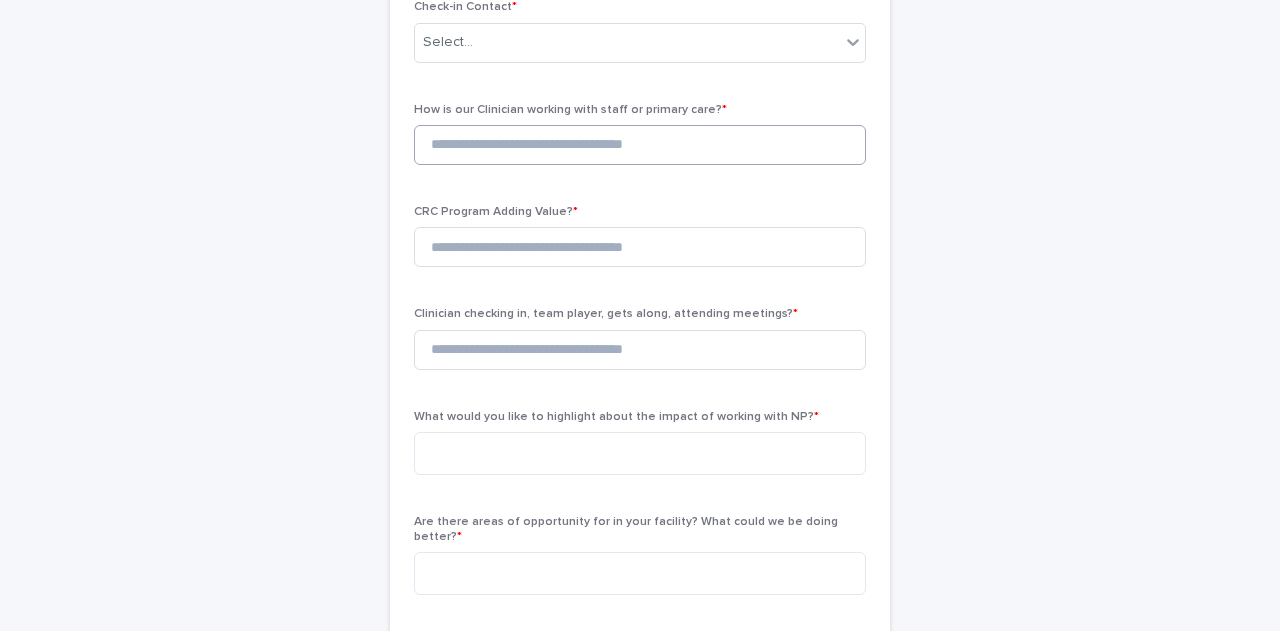 scroll, scrollTop: 0, scrollLeft: 0, axis: both 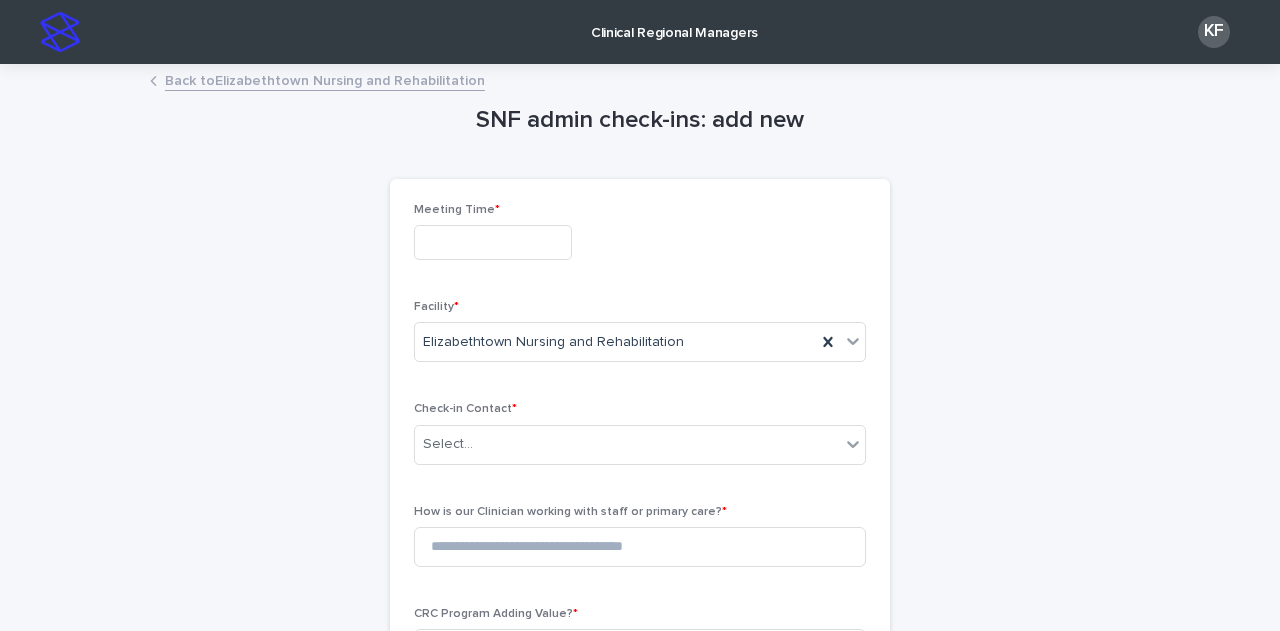 click at bounding box center (493, 242) 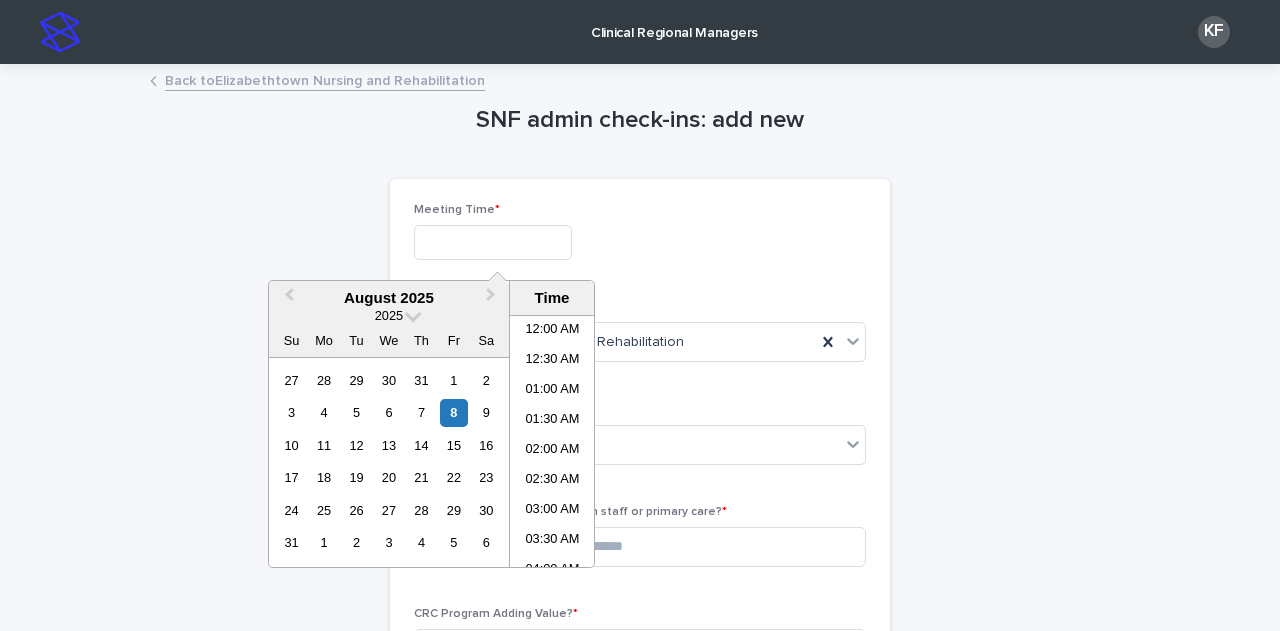 click at bounding box center [493, 242] 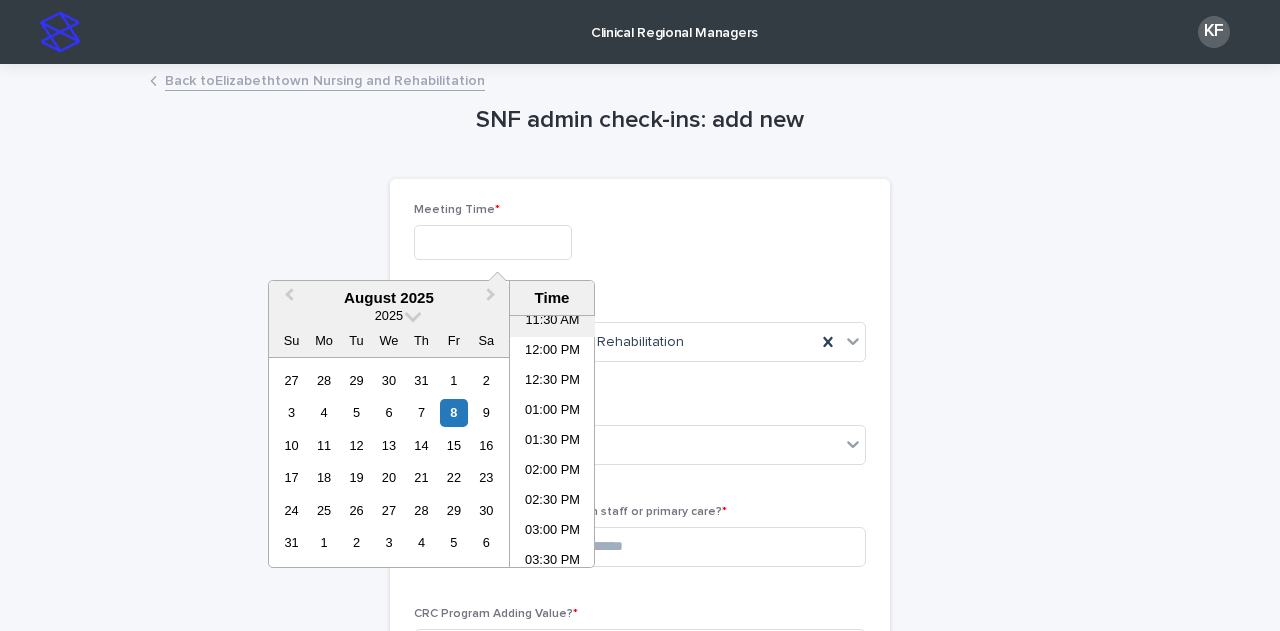 click on "11:30 AM" at bounding box center [552, 322] 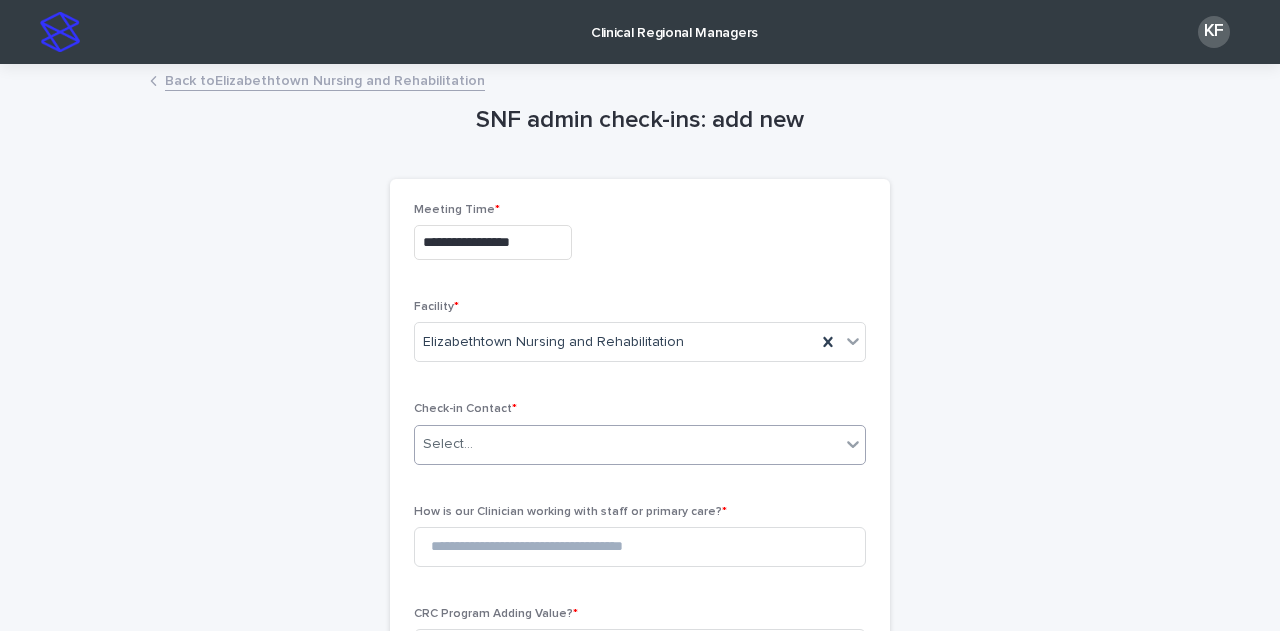 click on "Select..." at bounding box center (627, 444) 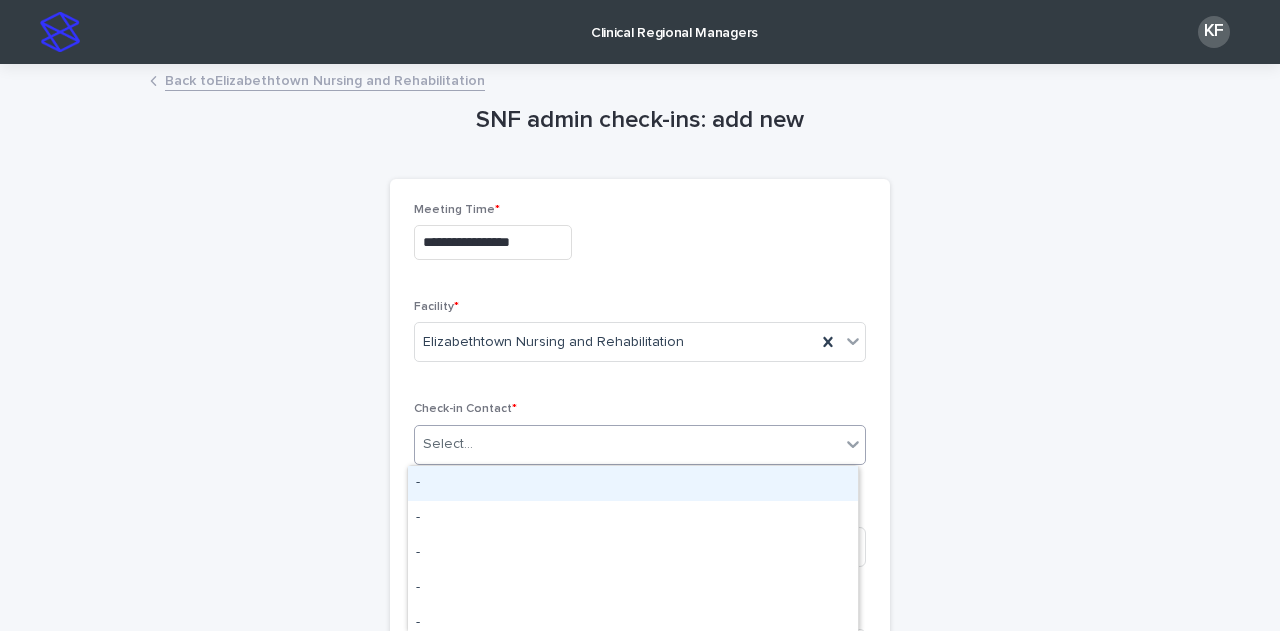click on "Select..." at bounding box center [448, 444] 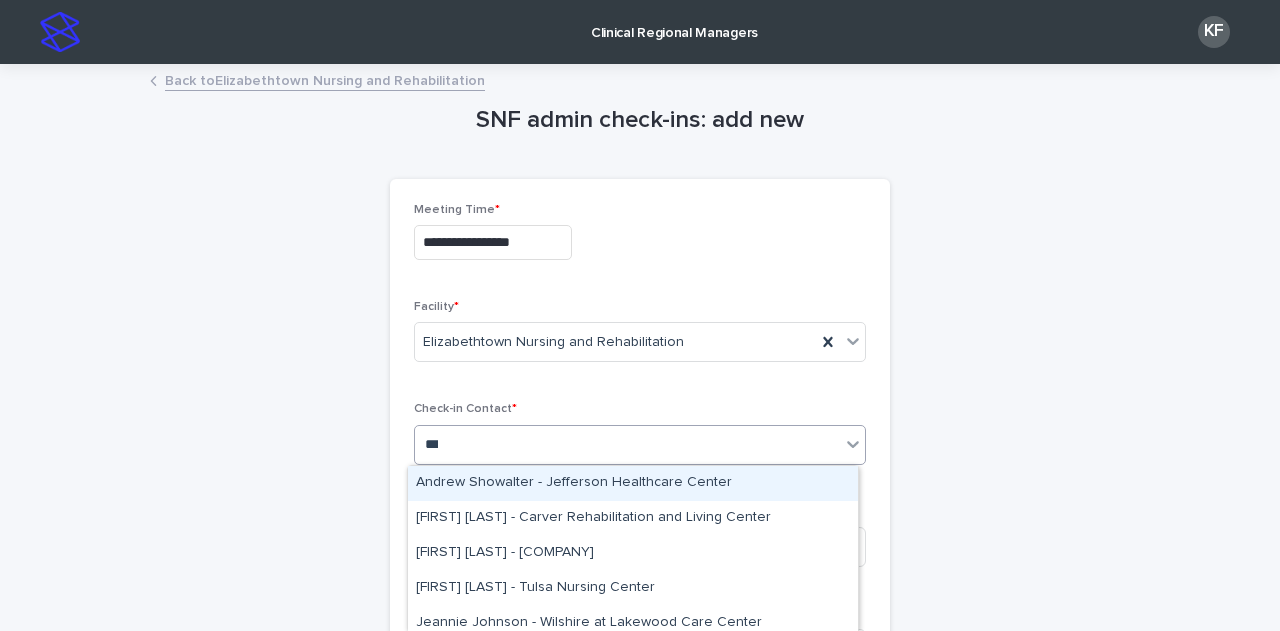 type on "****" 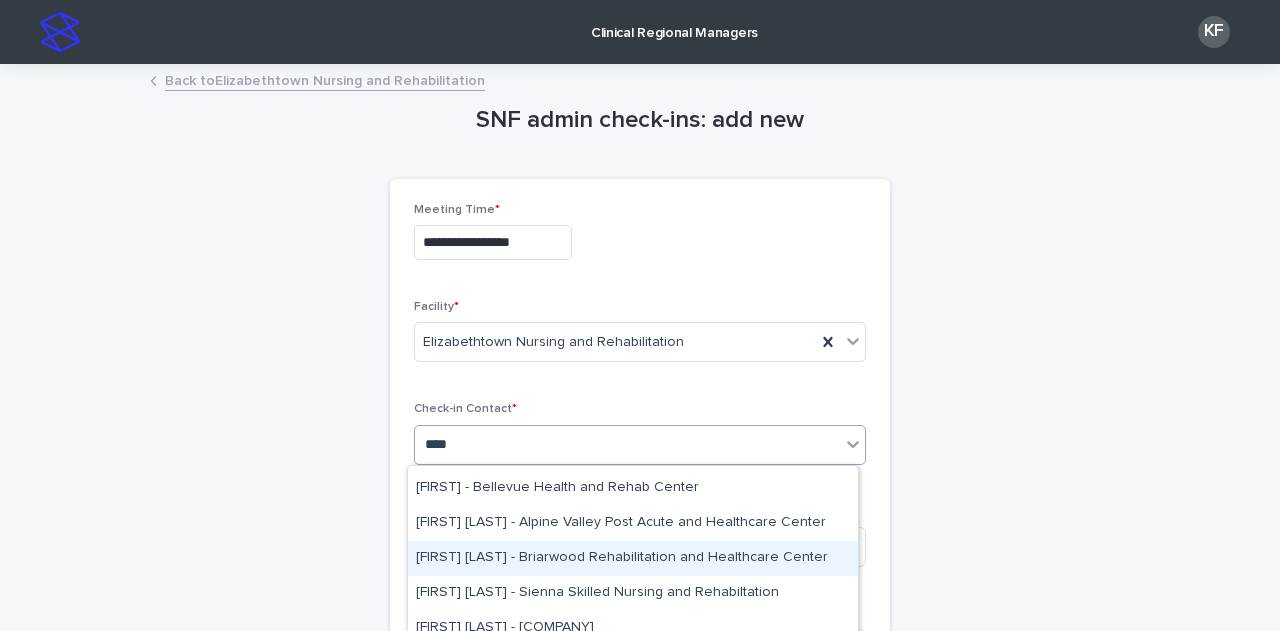 scroll, scrollTop: 200, scrollLeft: 0, axis: vertical 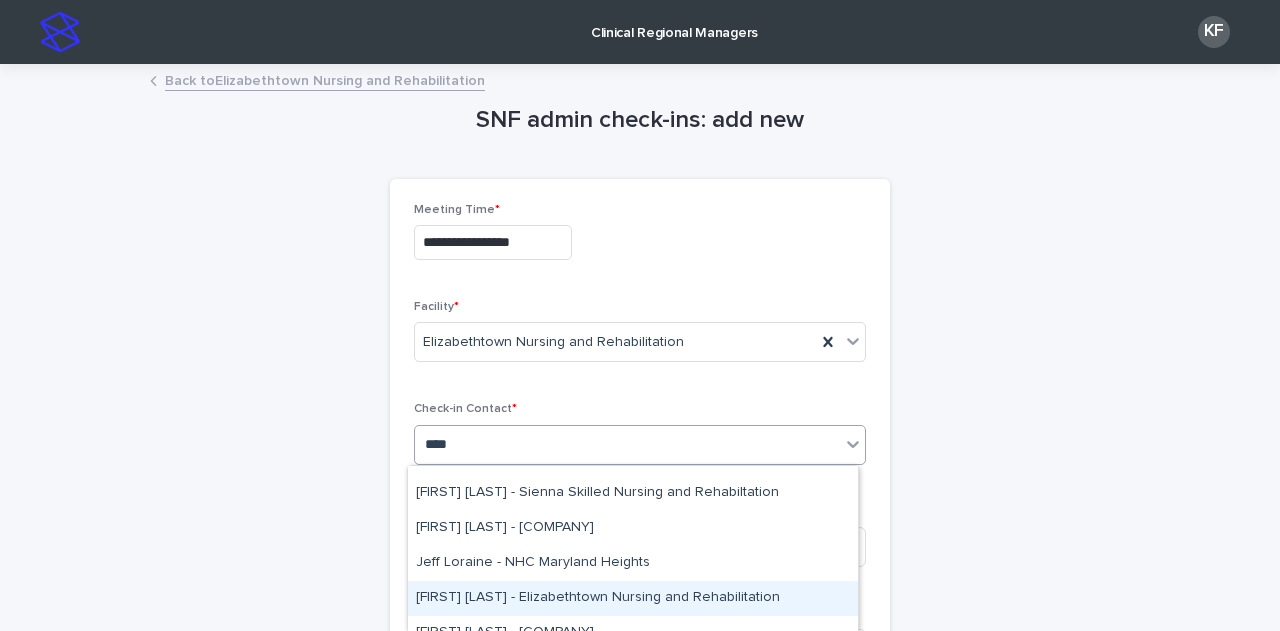 drag, startPoint x: 579, startPoint y: 580, endPoint x: 582, endPoint y: 590, distance: 10.440307 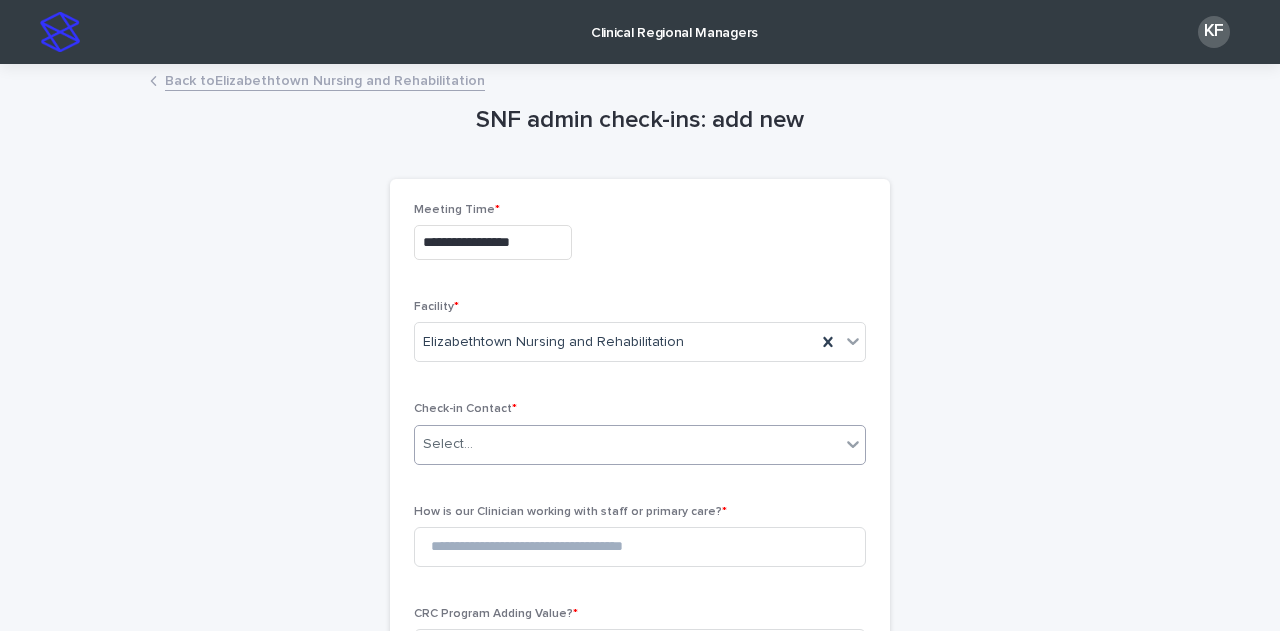 type 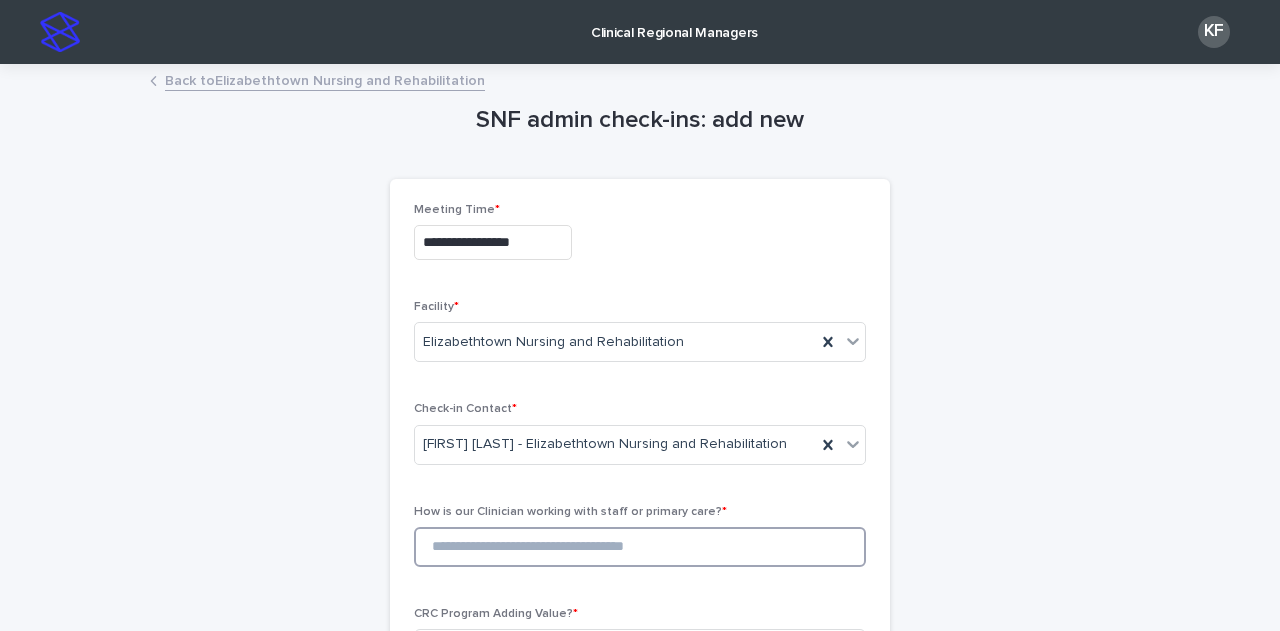 click at bounding box center [640, 547] 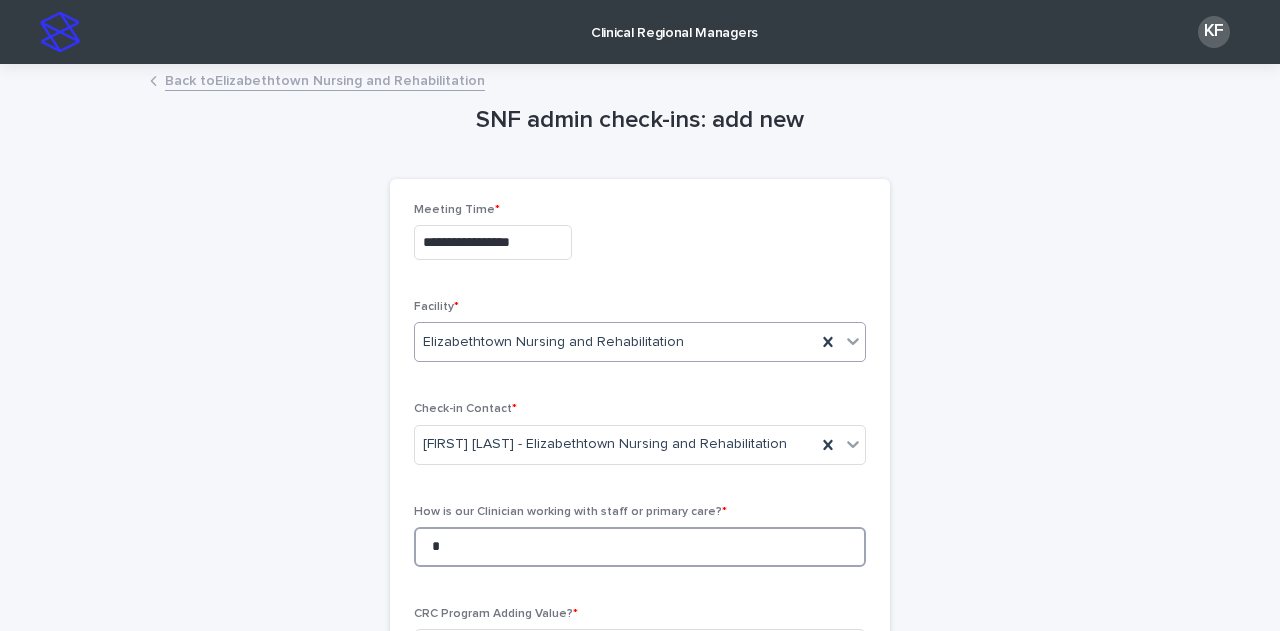 type on "*" 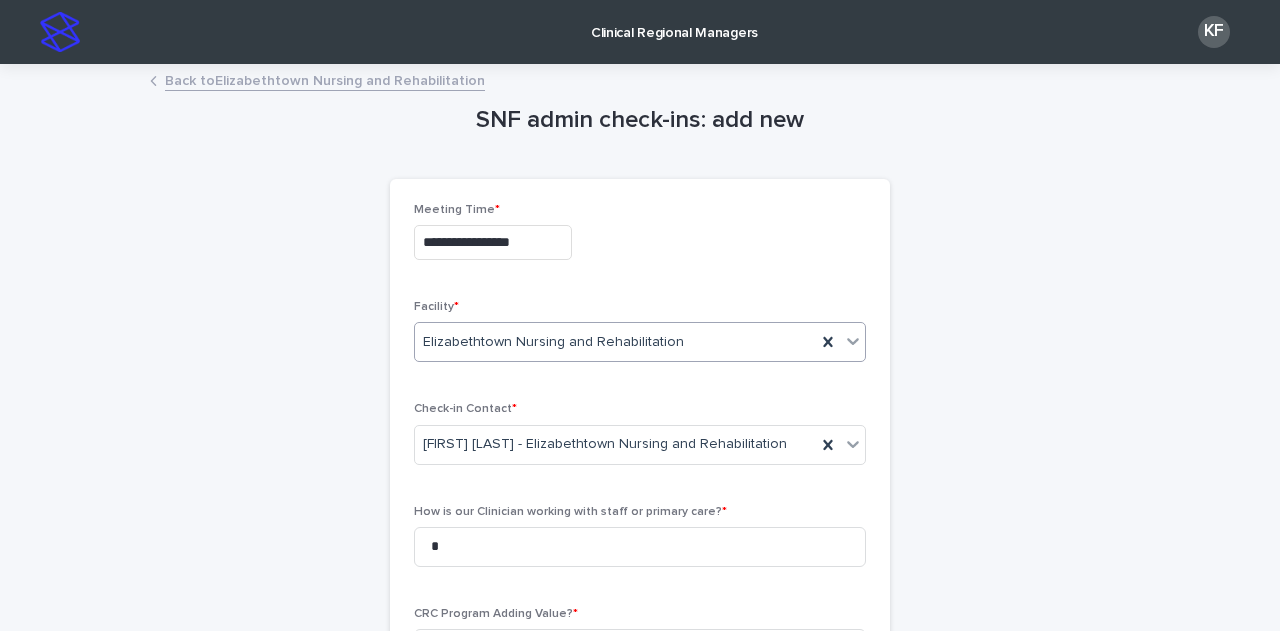 click on "Elizabethtown Nursing and Rehabilitation" at bounding box center (615, 342) 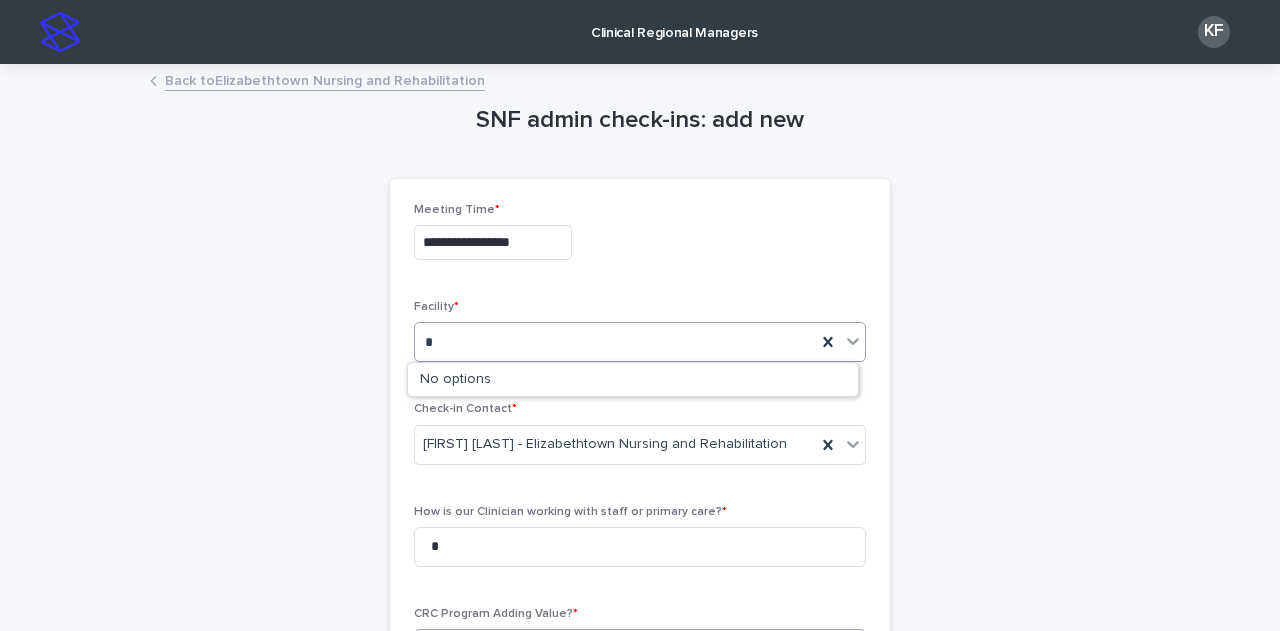 type on "*" 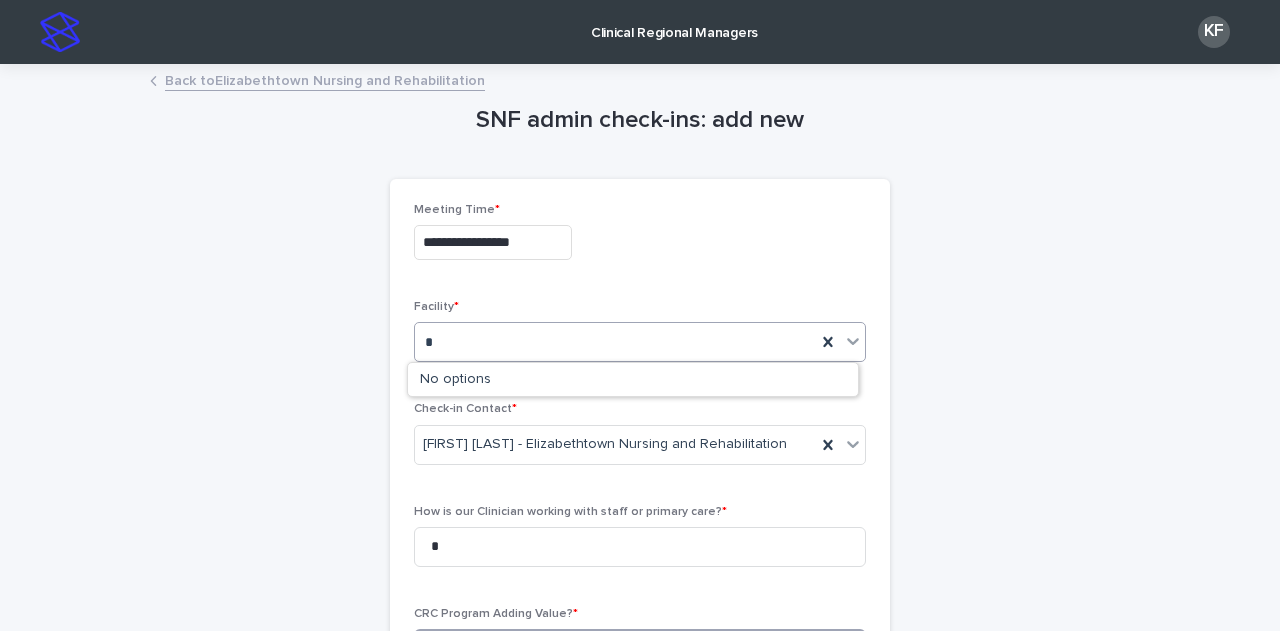 type 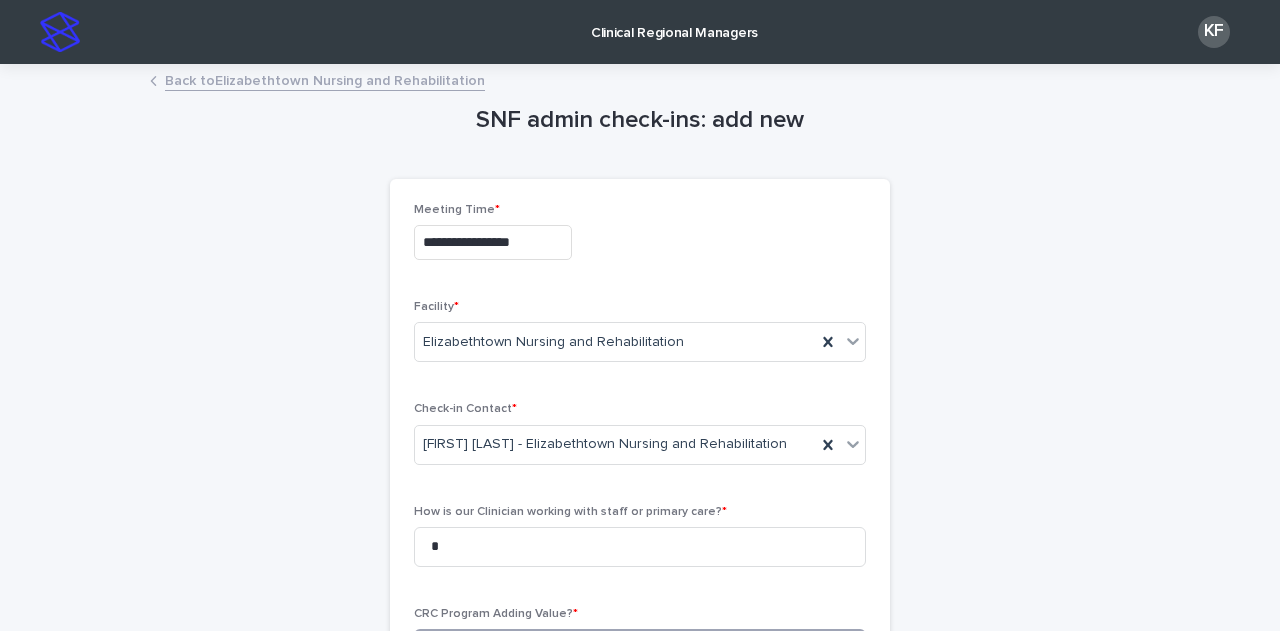 click at bounding box center (640, 649) 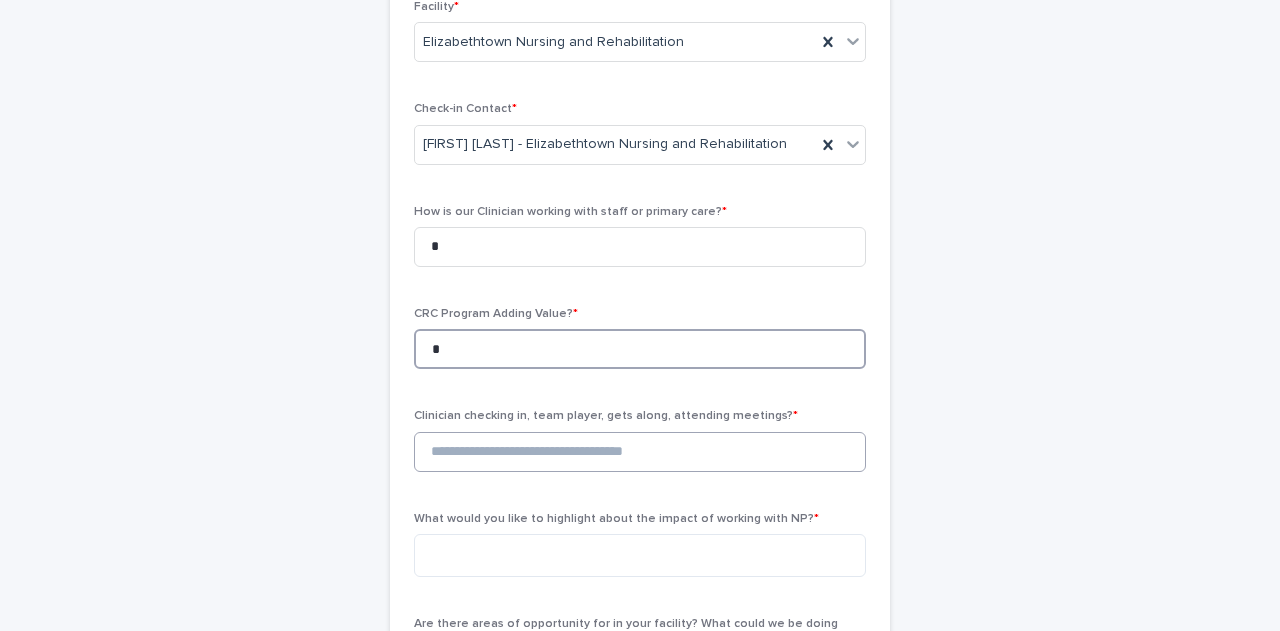 type on "*" 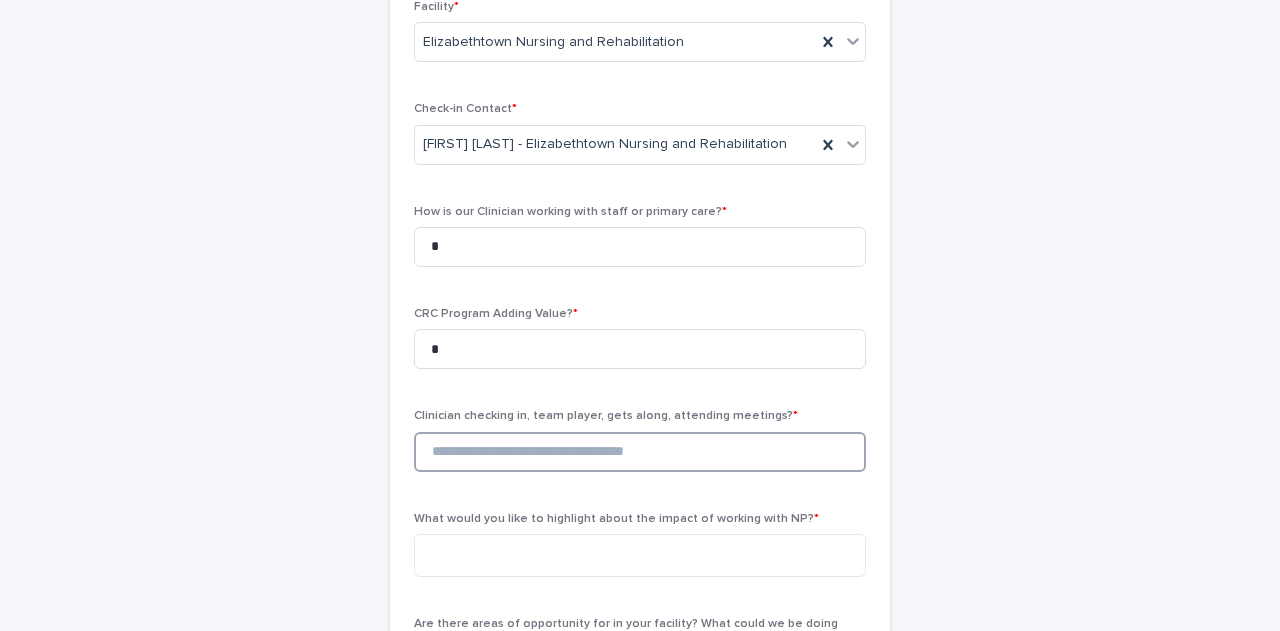 click at bounding box center (640, 452) 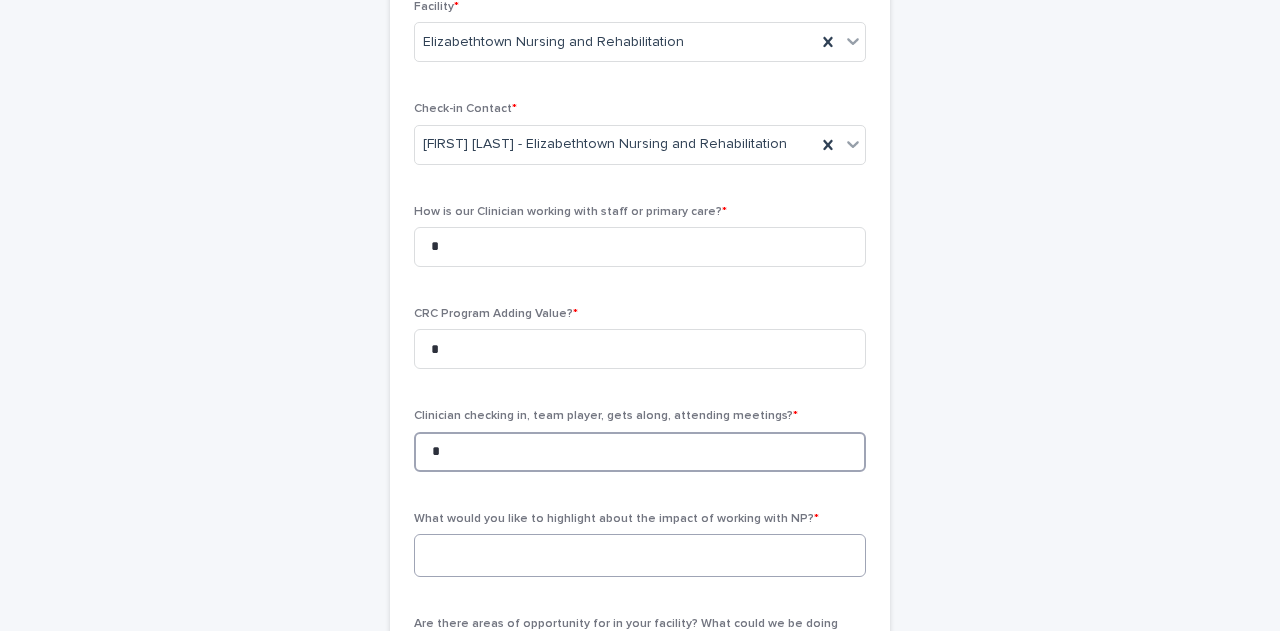 type on "*" 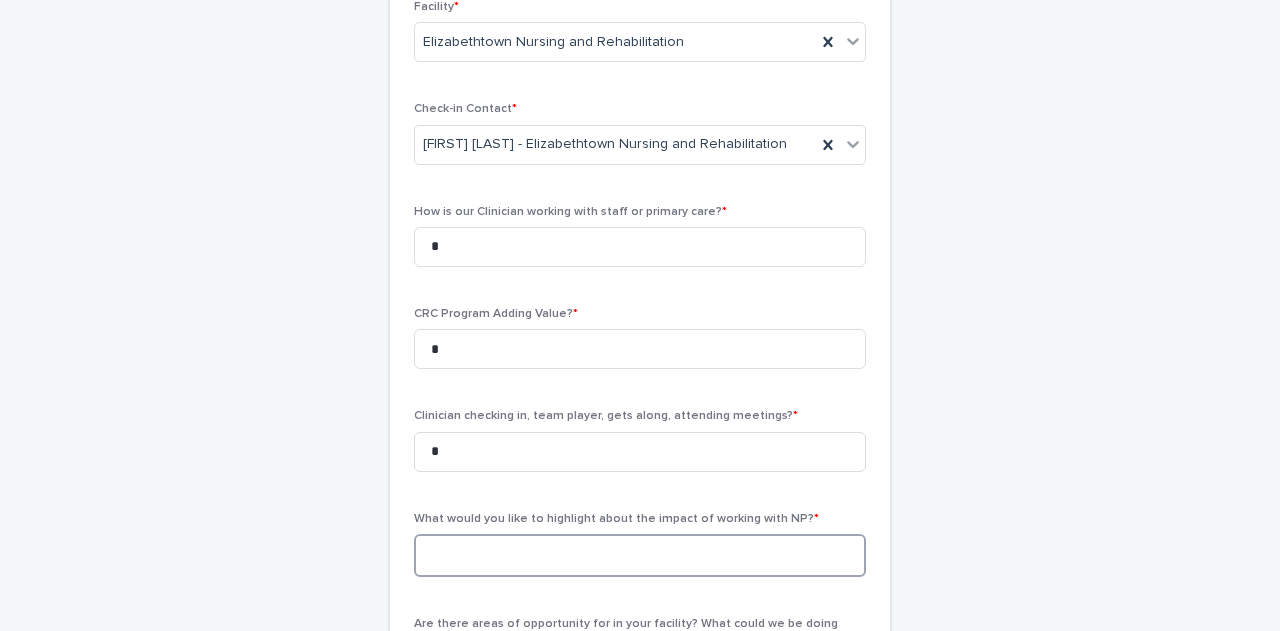 click at bounding box center [640, 555] 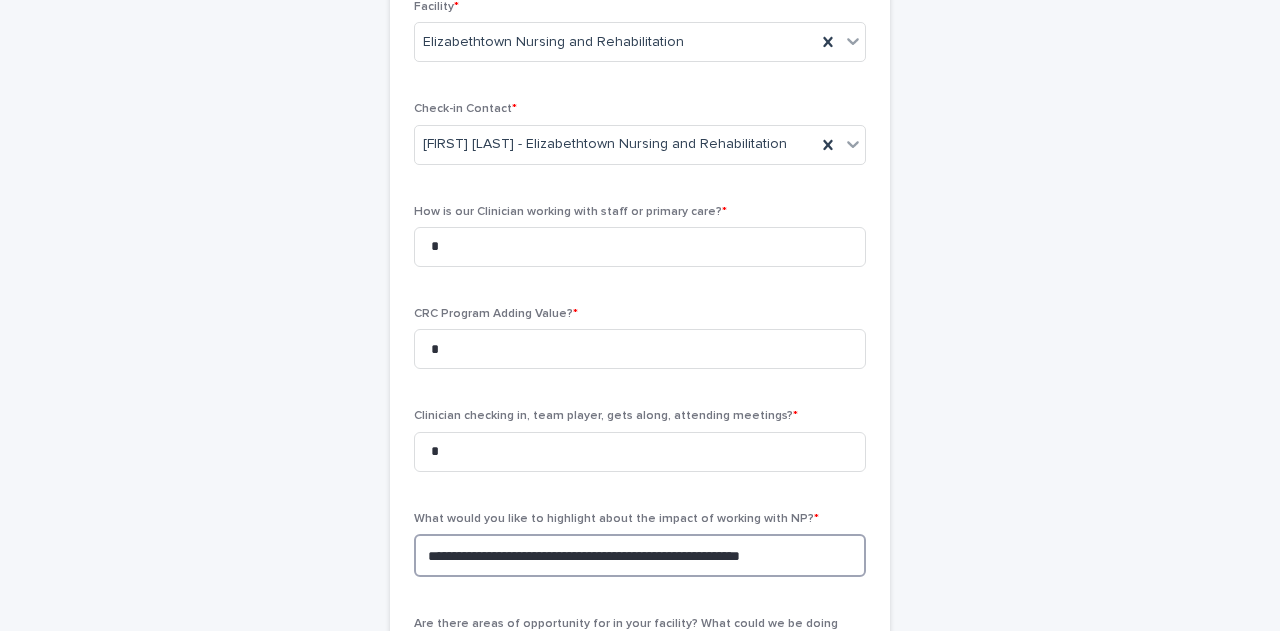 click on "**********" at bounding box center [640, 555] 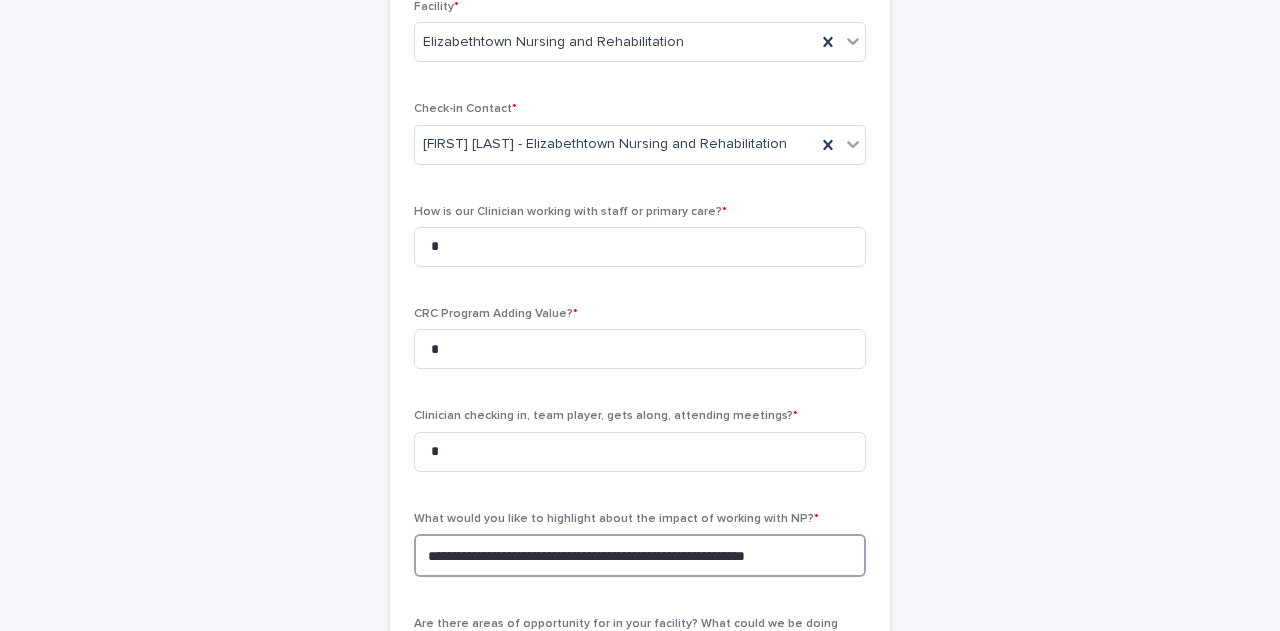 click on "**********" at bounding box center [640, 555] 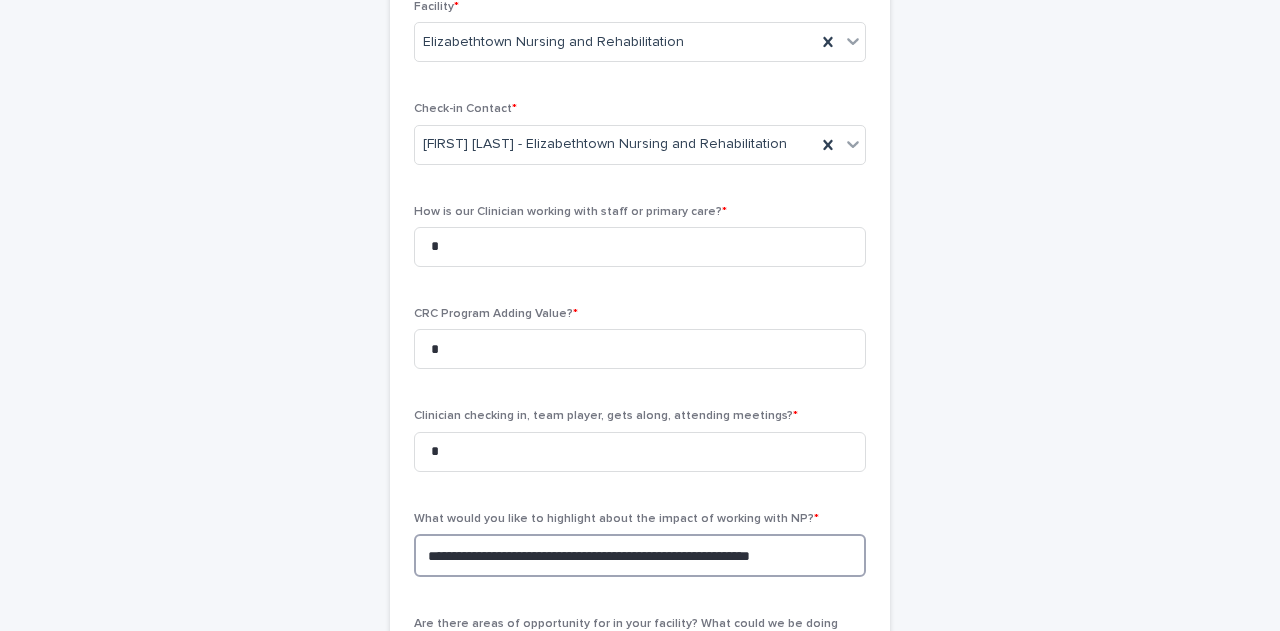 scroll, scrollTop: 700, scrollLeft: 0, axis: vertical 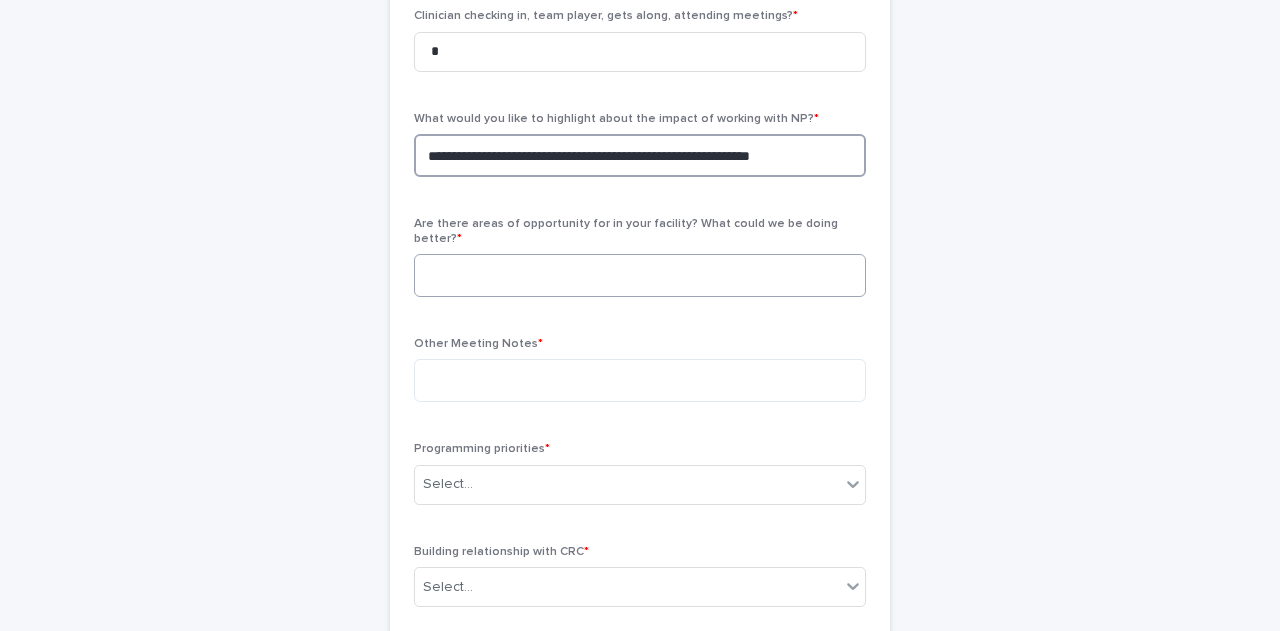 type on "**********" 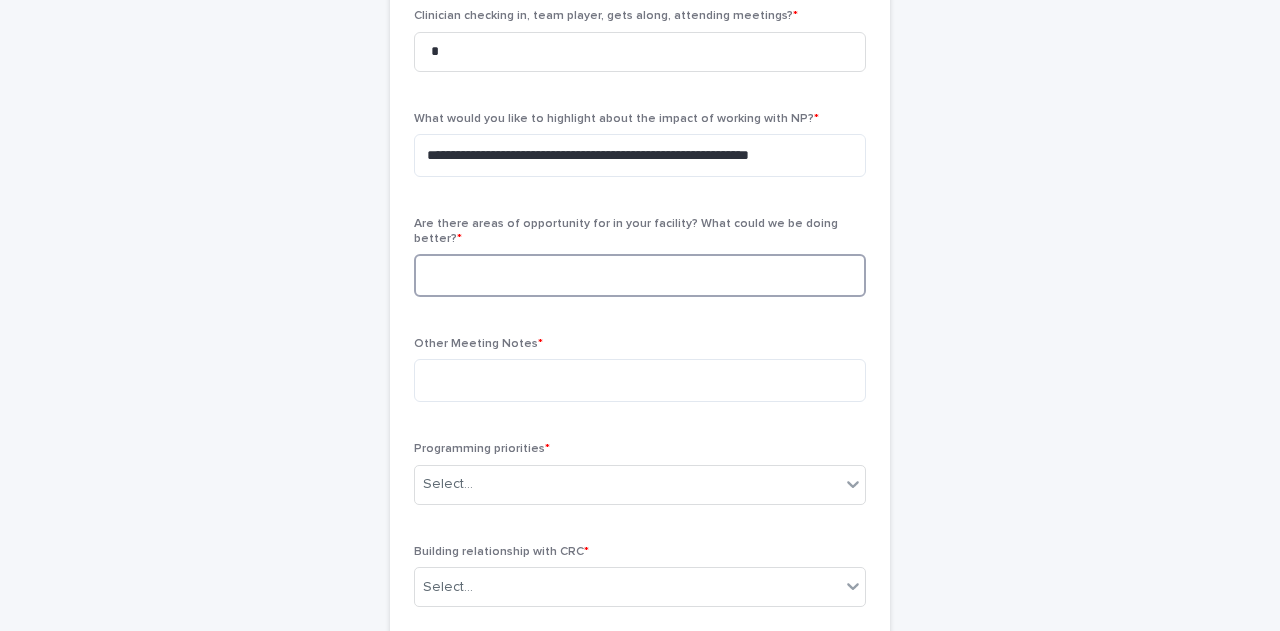 click at bounding box center (640, 275) 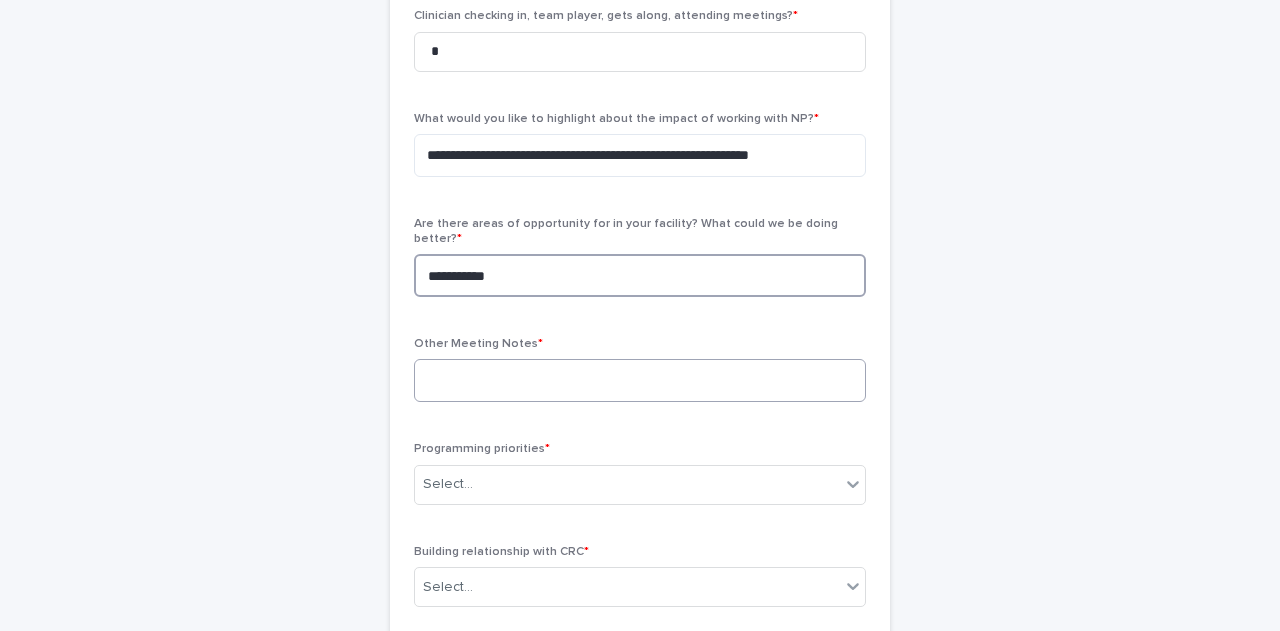 type on "**********" 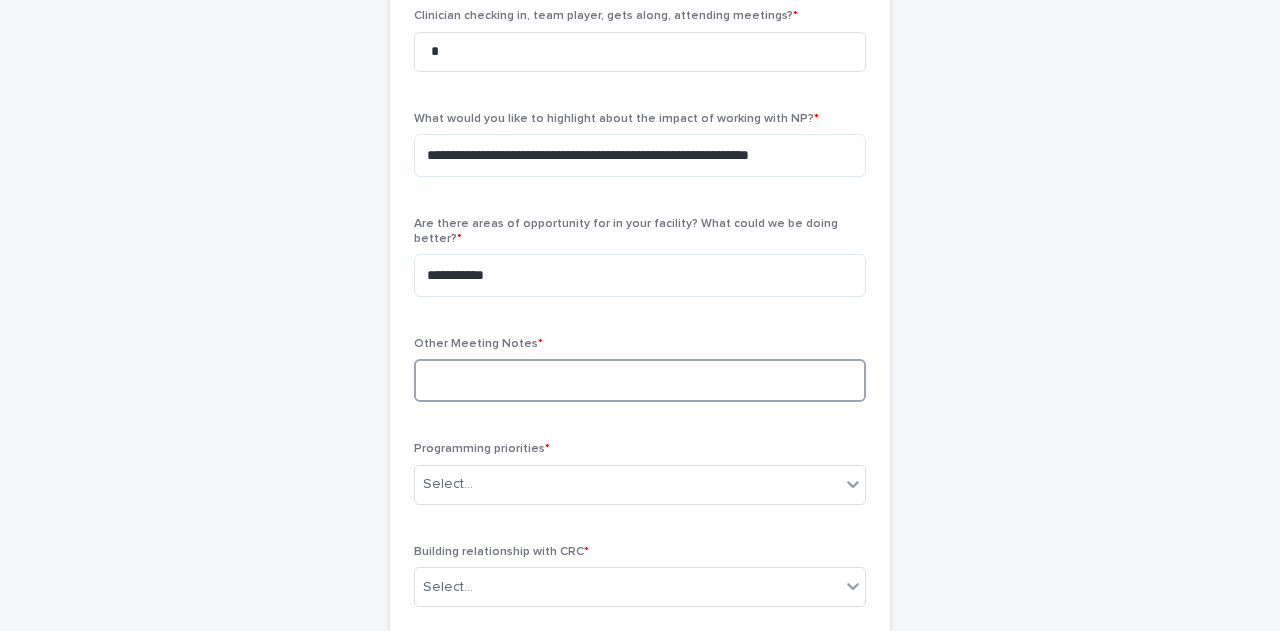 click at bounding box center (640, 380) 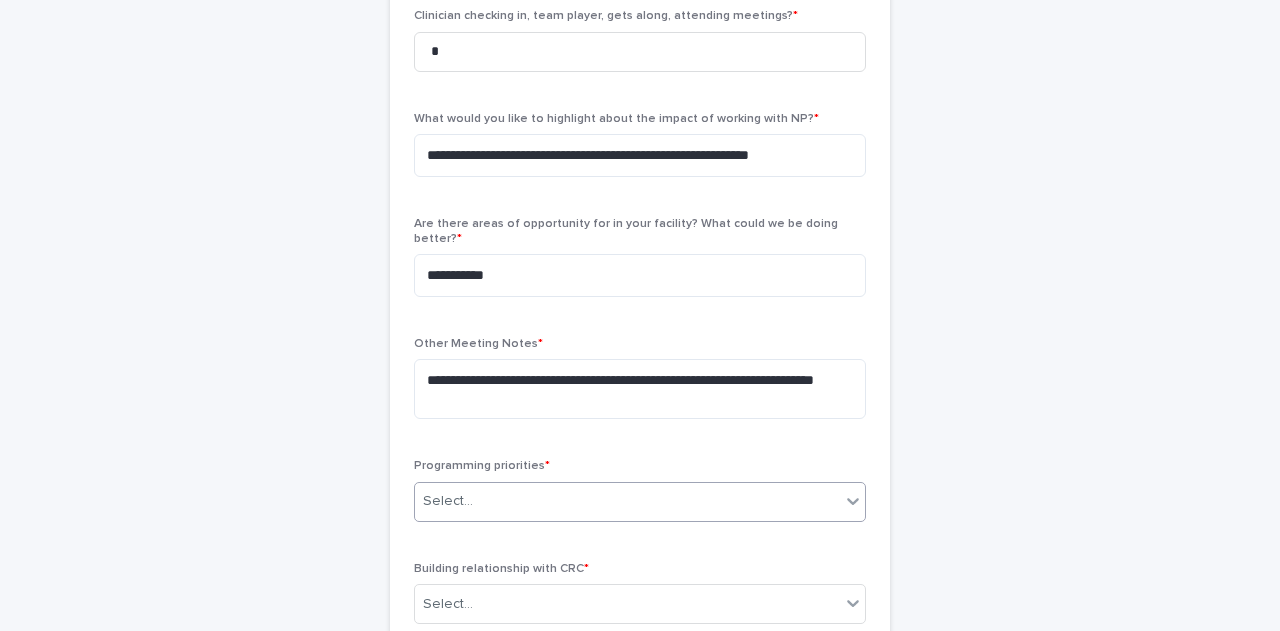 click on "Select..." at bounding box center (448, 501) 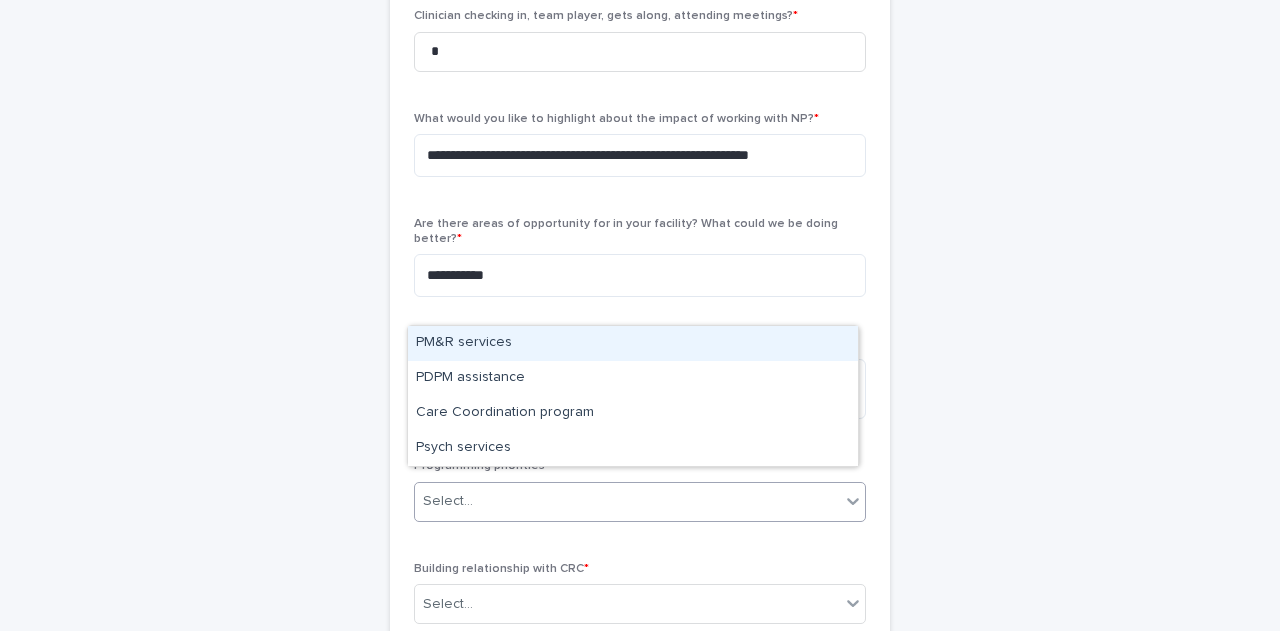 click on "PM&R services" at bounding box center [633, 343] 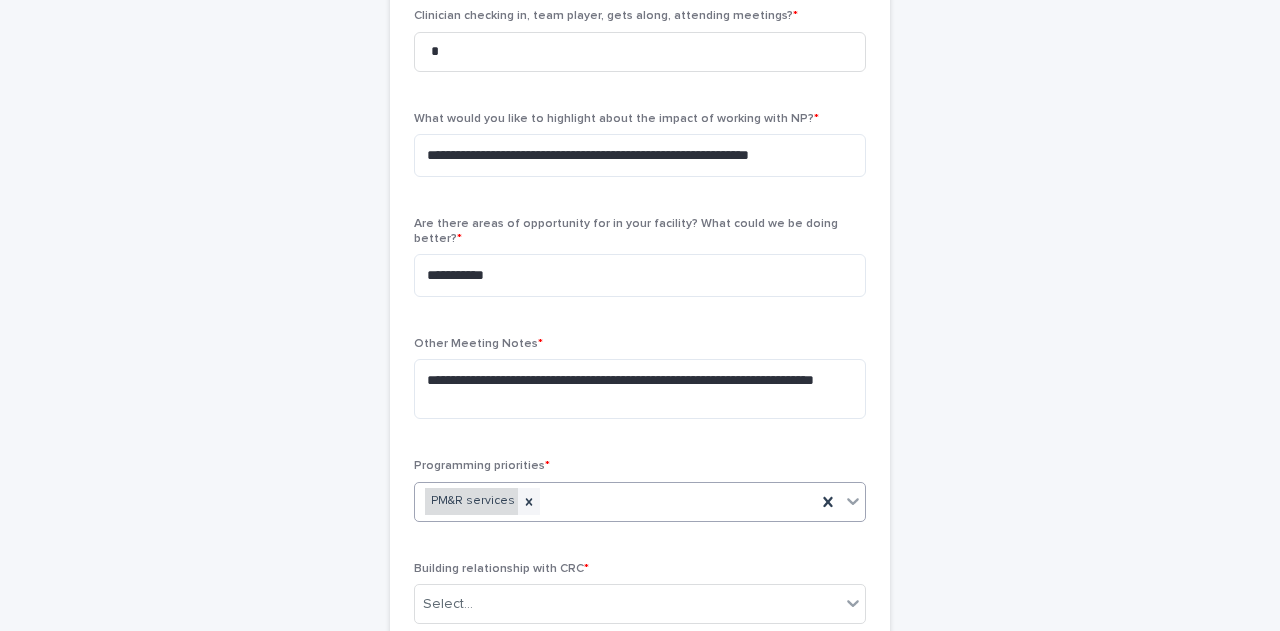 scroll, scrollTop: 800, scrollLeft: 0, axis: vertical 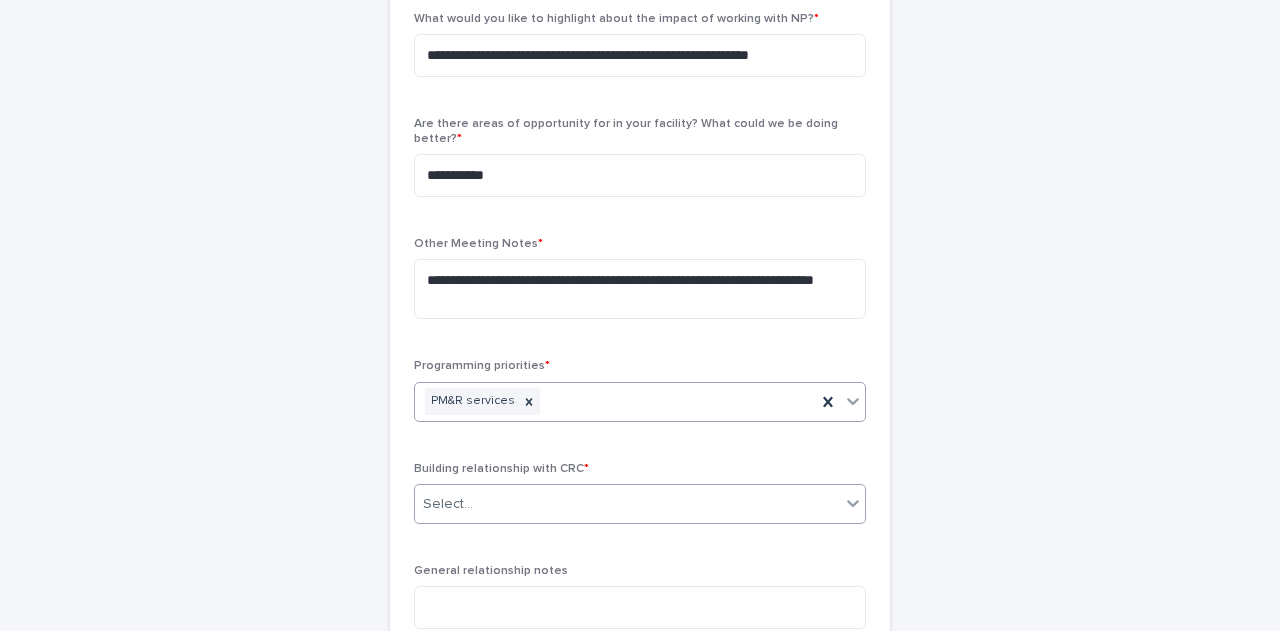 click on "Select..." at bounding box center (627, 504) 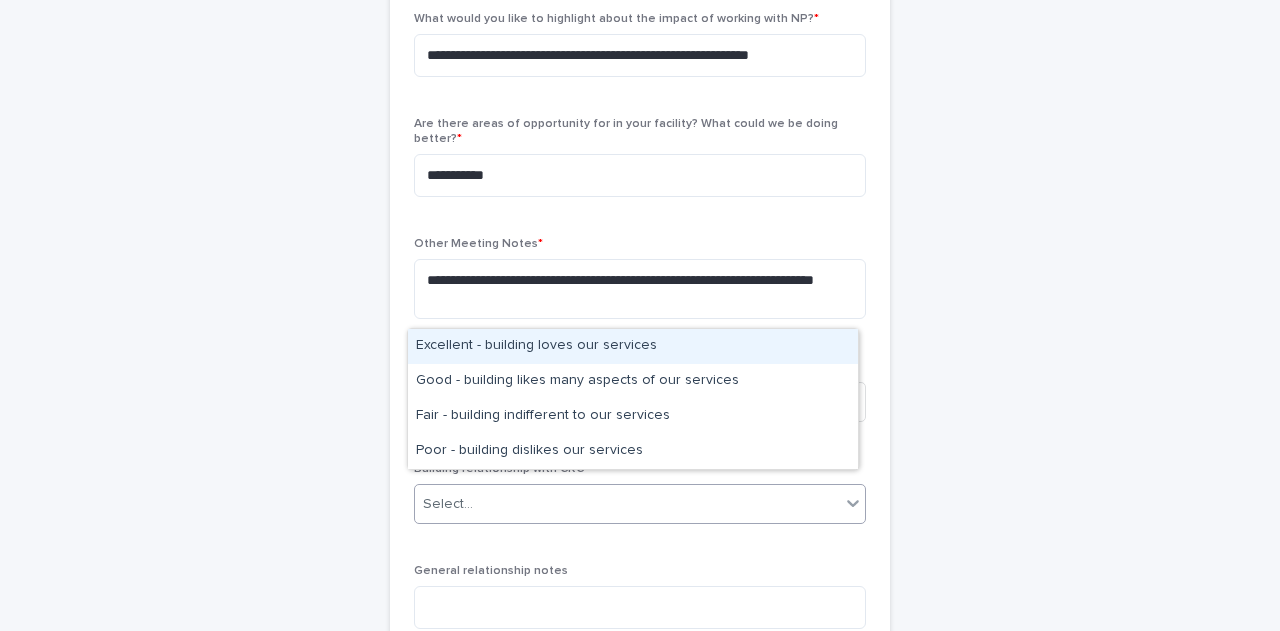 click on "Excellent - building loves our services" at bounding box center [633, 346] 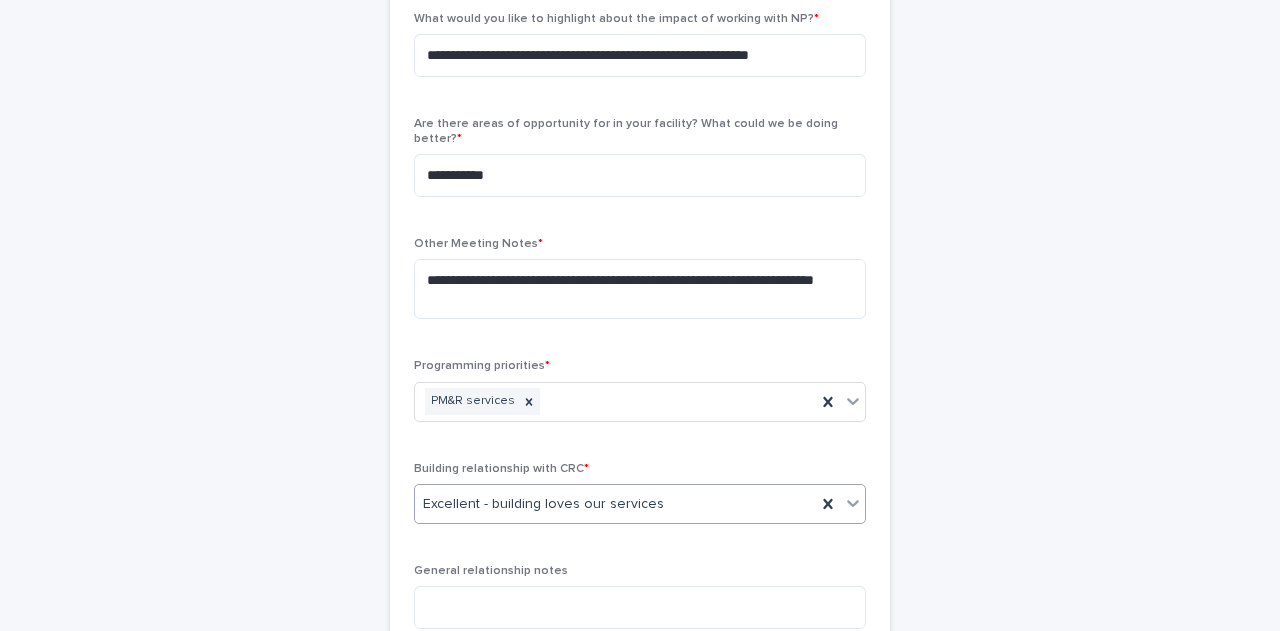 scroll, scrollTop: 1000, scrollLeft: 0, axis: vertical 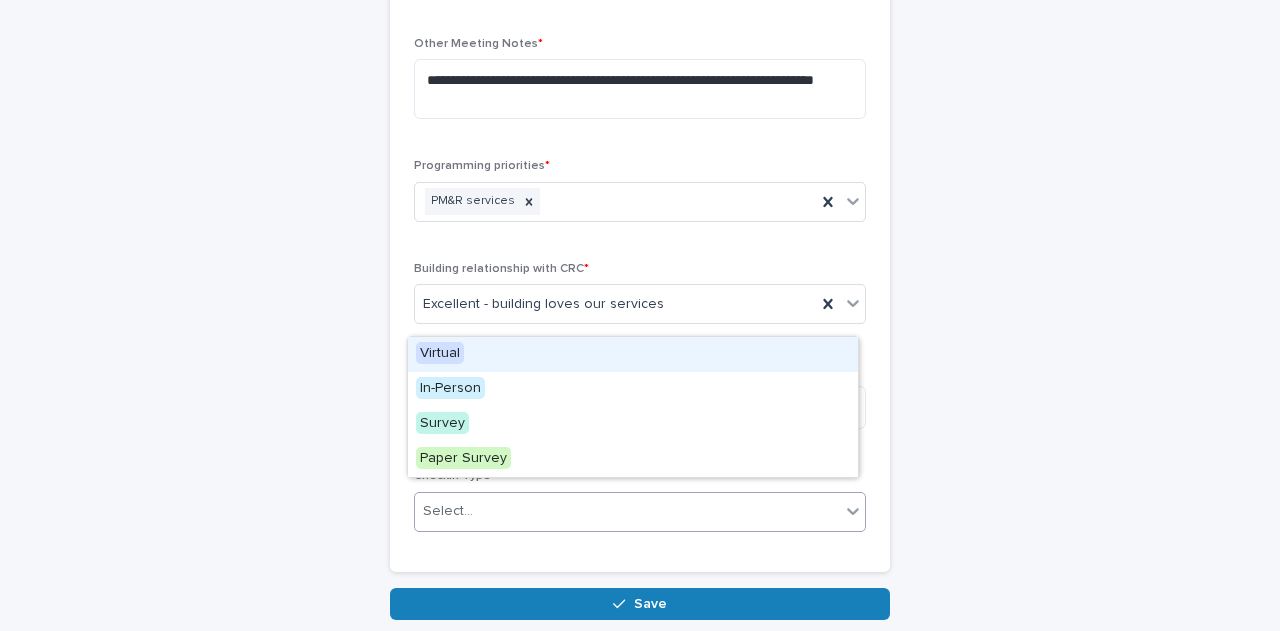 click on "Select..." at bounding box center [448, 511] 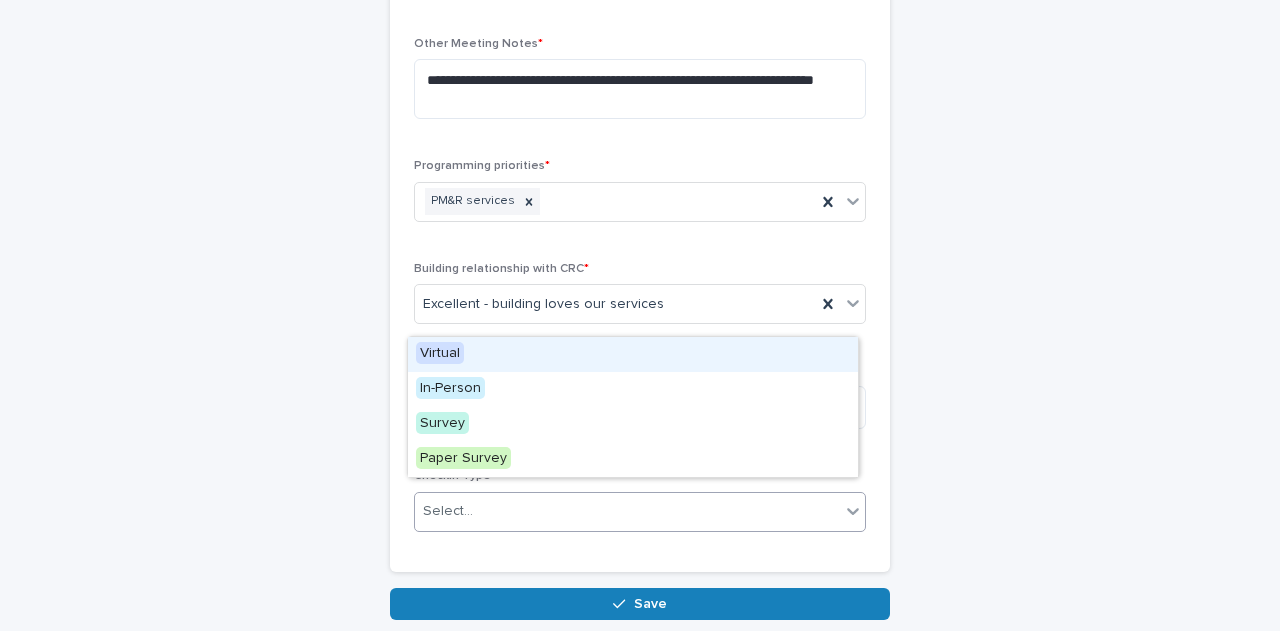 click on "Virtual" at bounding box center (440, 353) 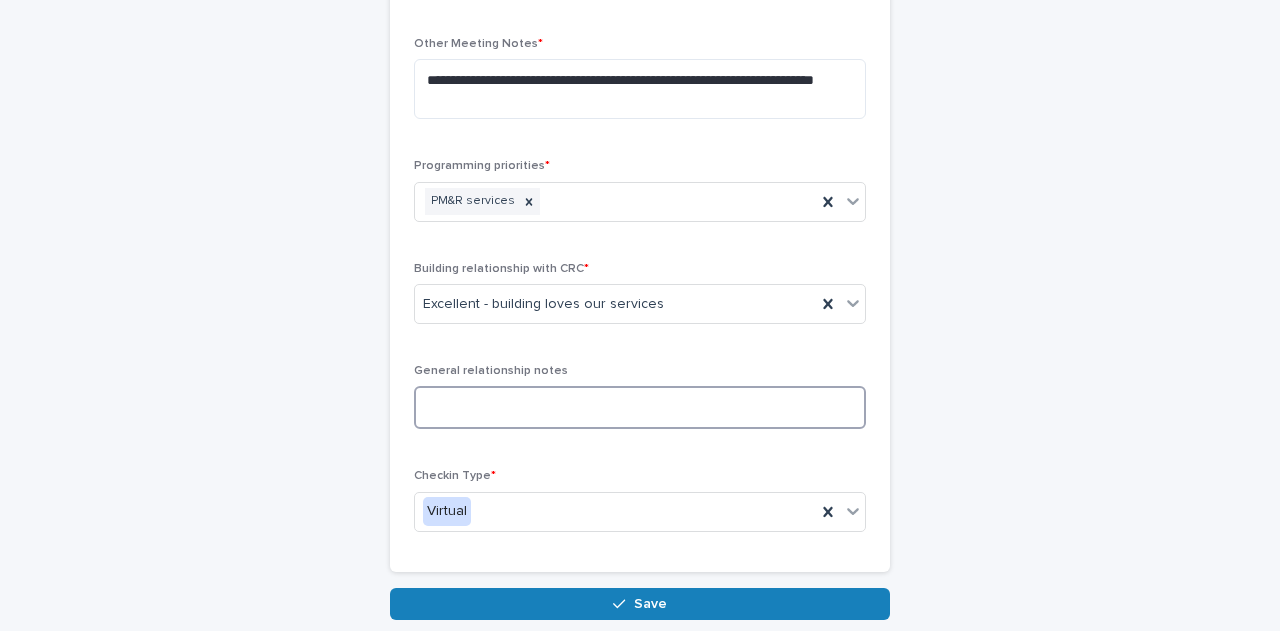 click at bounding box center [640, 407] 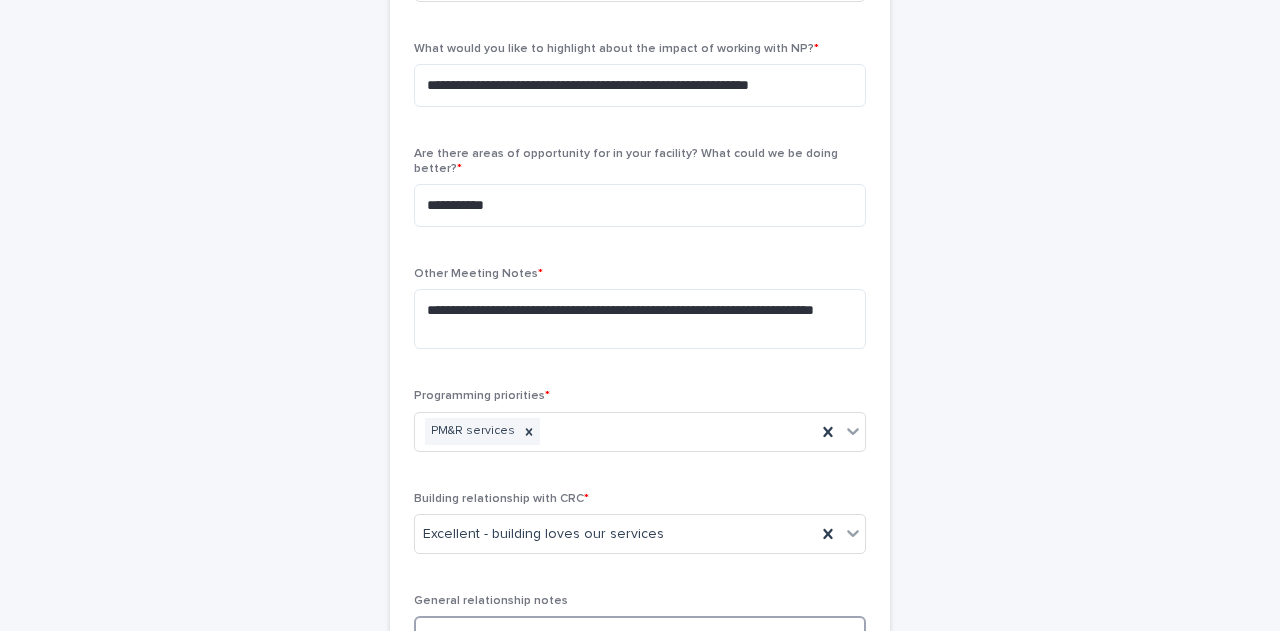 scroll, scrollTop: 731, scrollLeft: 0, axis: vertical 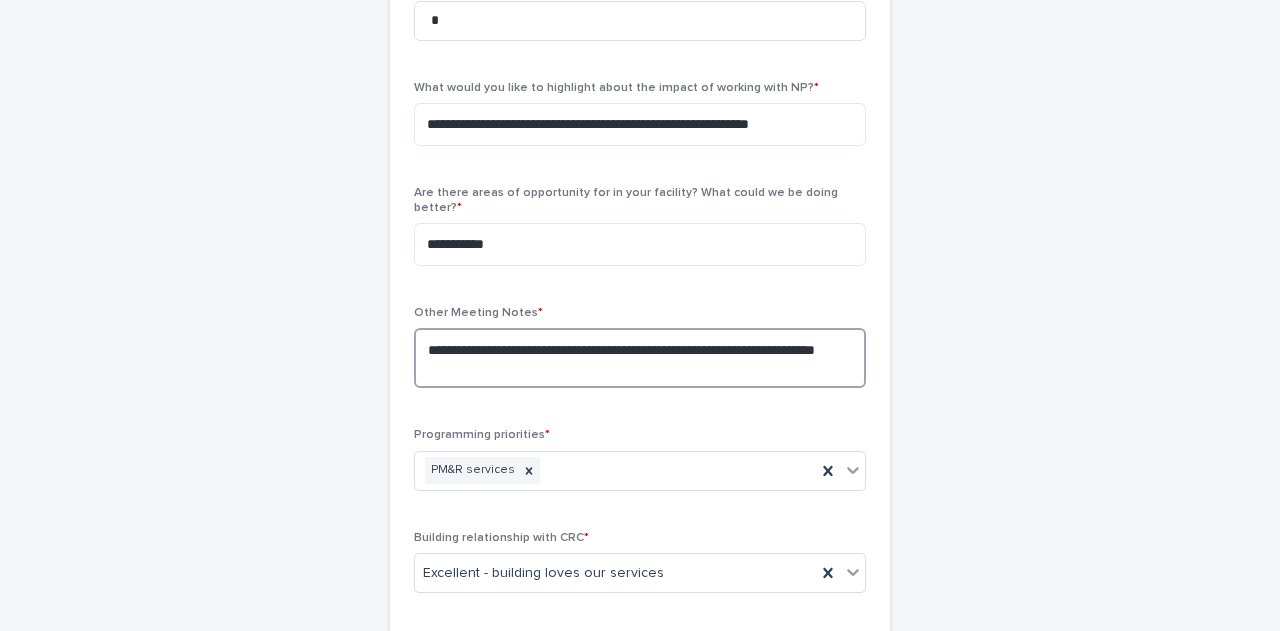 click on "**********" at bounding box center (640, 358) 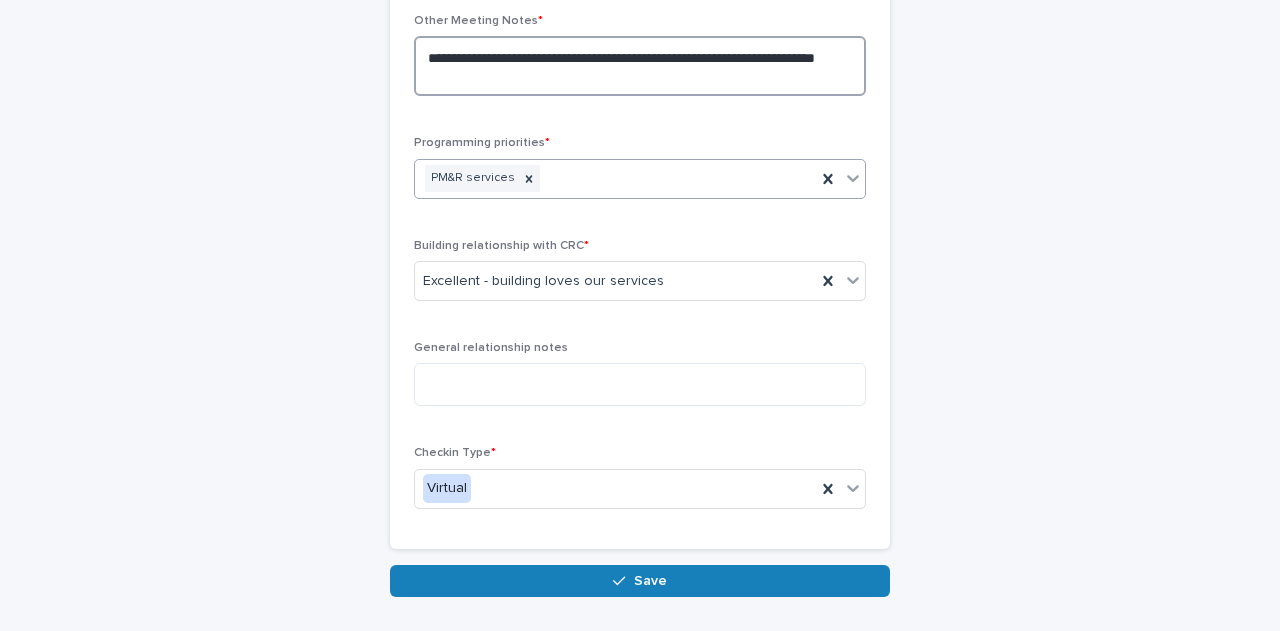 scroll, scrollTop: 1031, scrollLeft: 0, axis: vertical 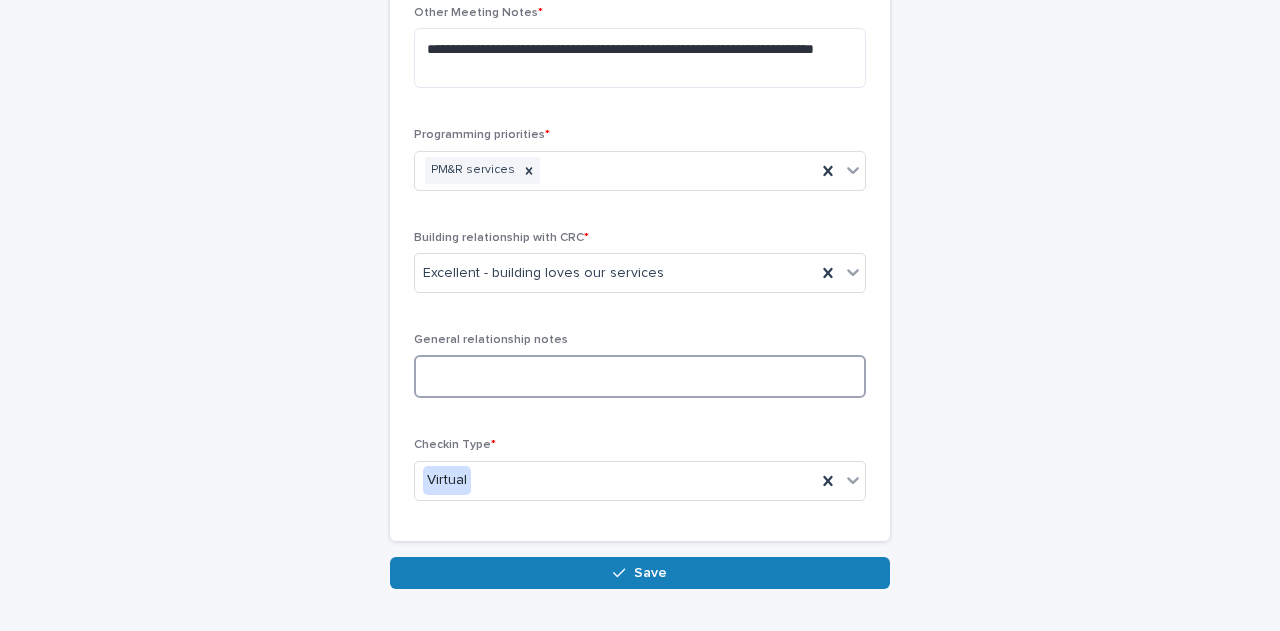 click at bounding box center [640, 376] 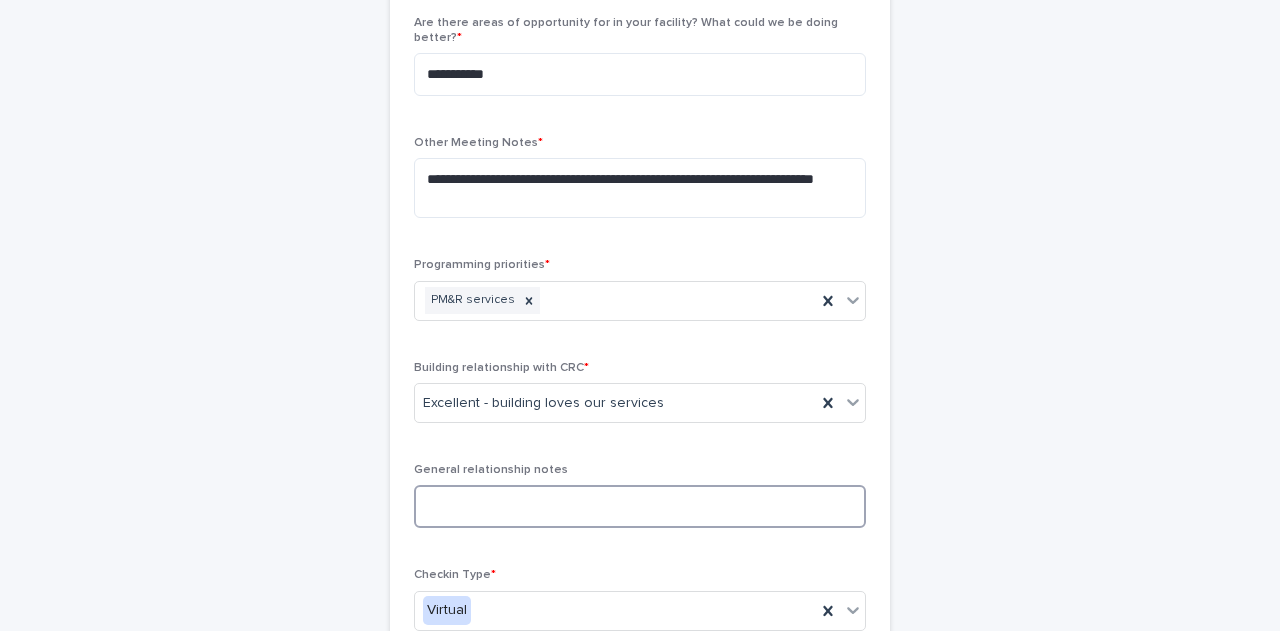 scroll, scrollTop: 731, scrollLeft: 0, axis: vertical 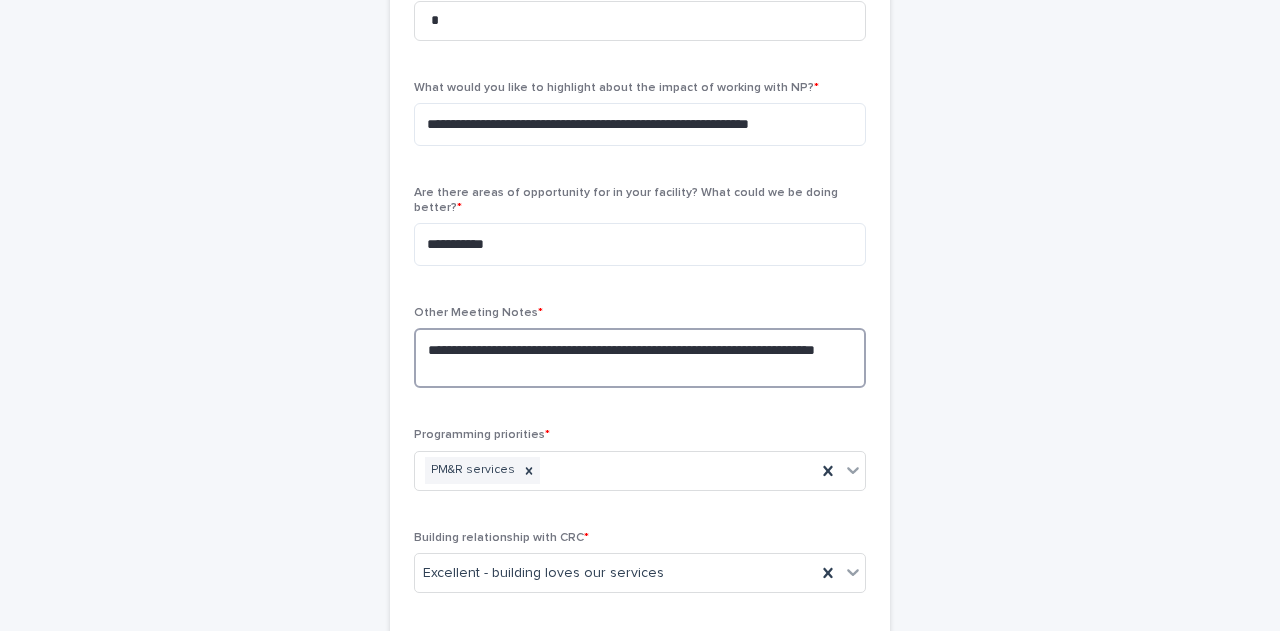 click on "**********" at bounding box center (640, 358) 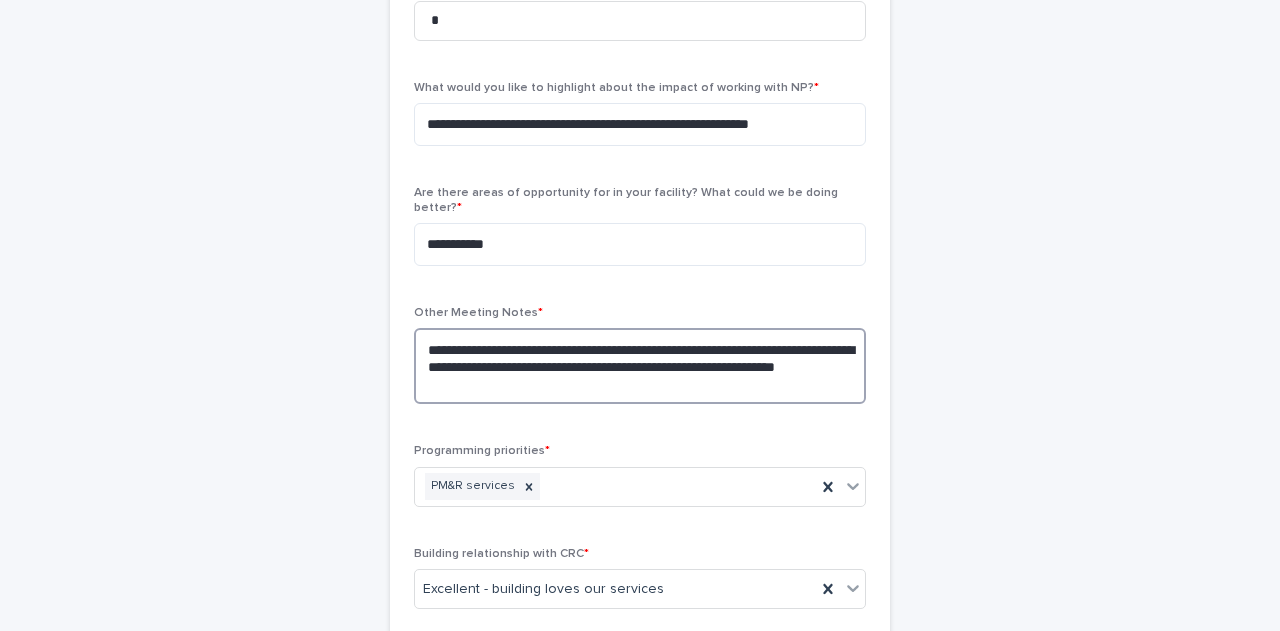 click on "**********" at bounding box center [640, 366] 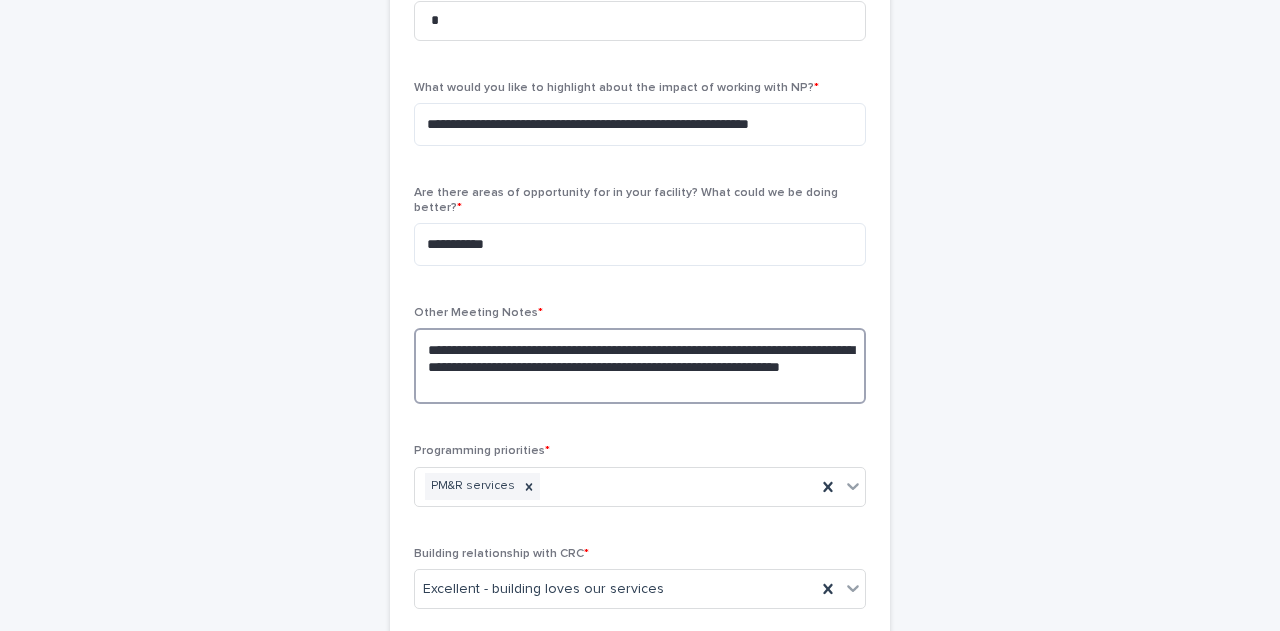click on "**********" at bounding box center [640, 366] 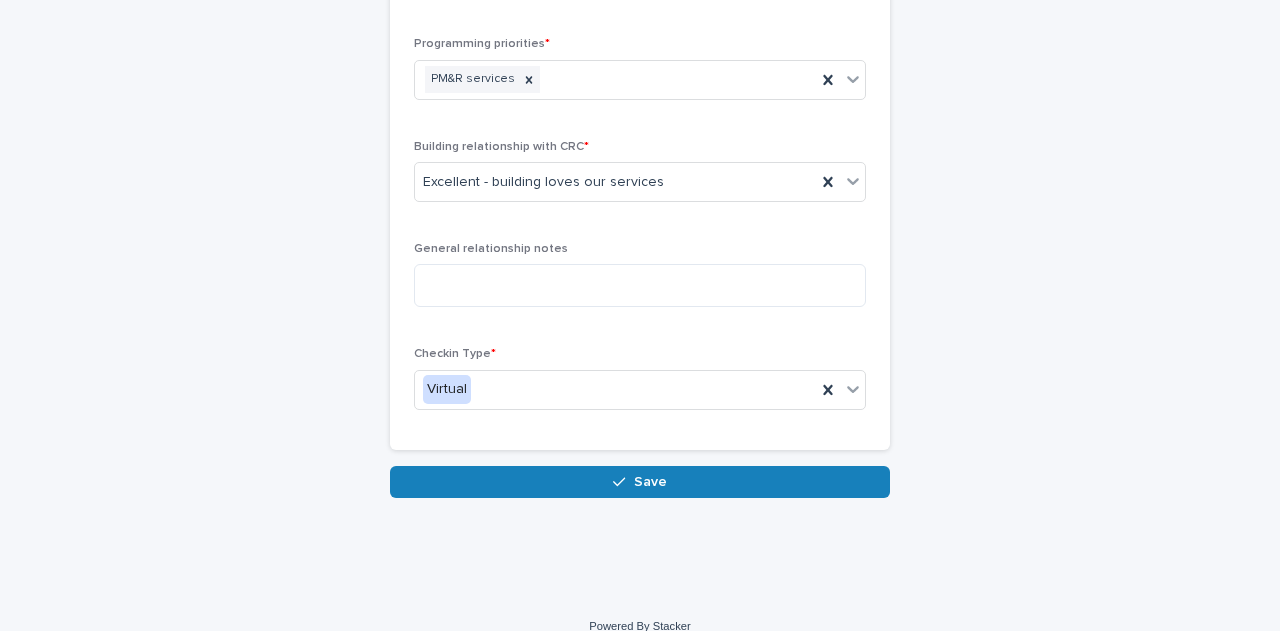 scroll, scrollTop: 1147, scrollLeft: 0, axis: vertical 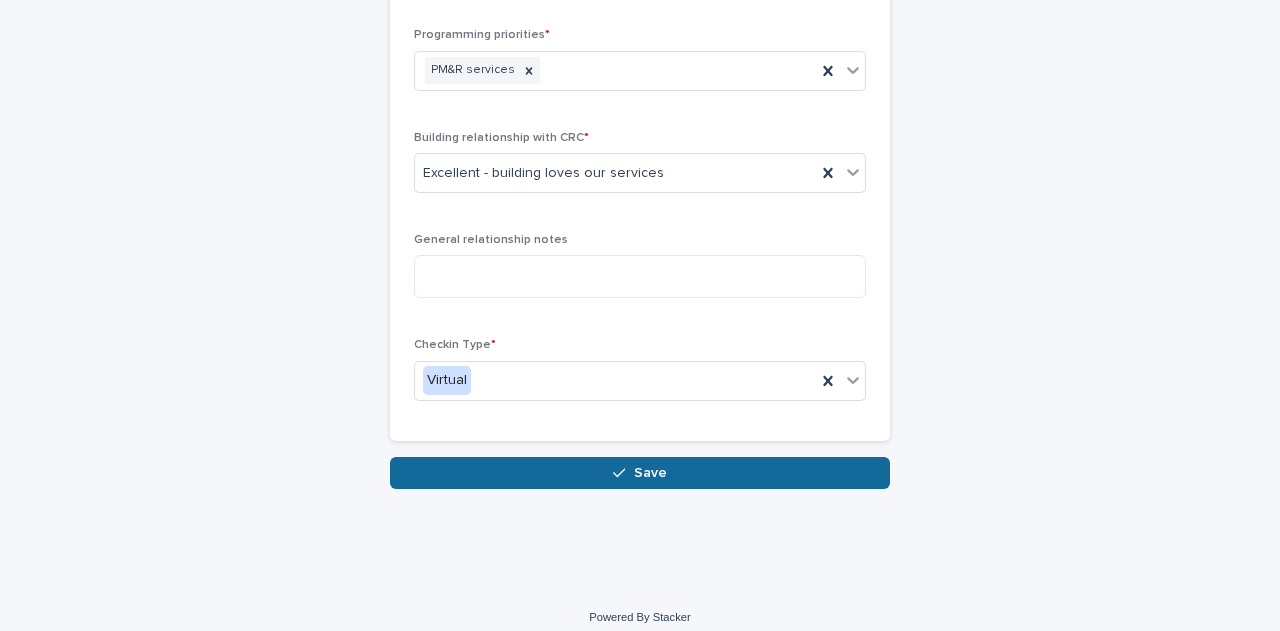 type on "**********" 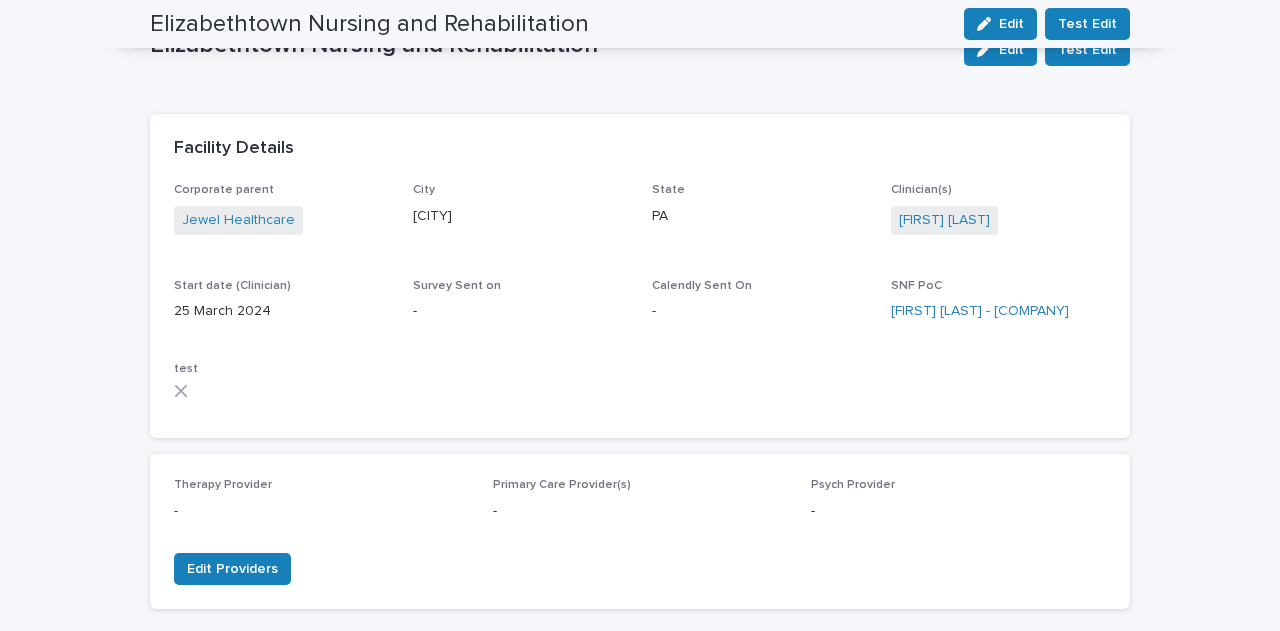 scroll, scrollTop: 0, scrollLeft: 0, axis: both 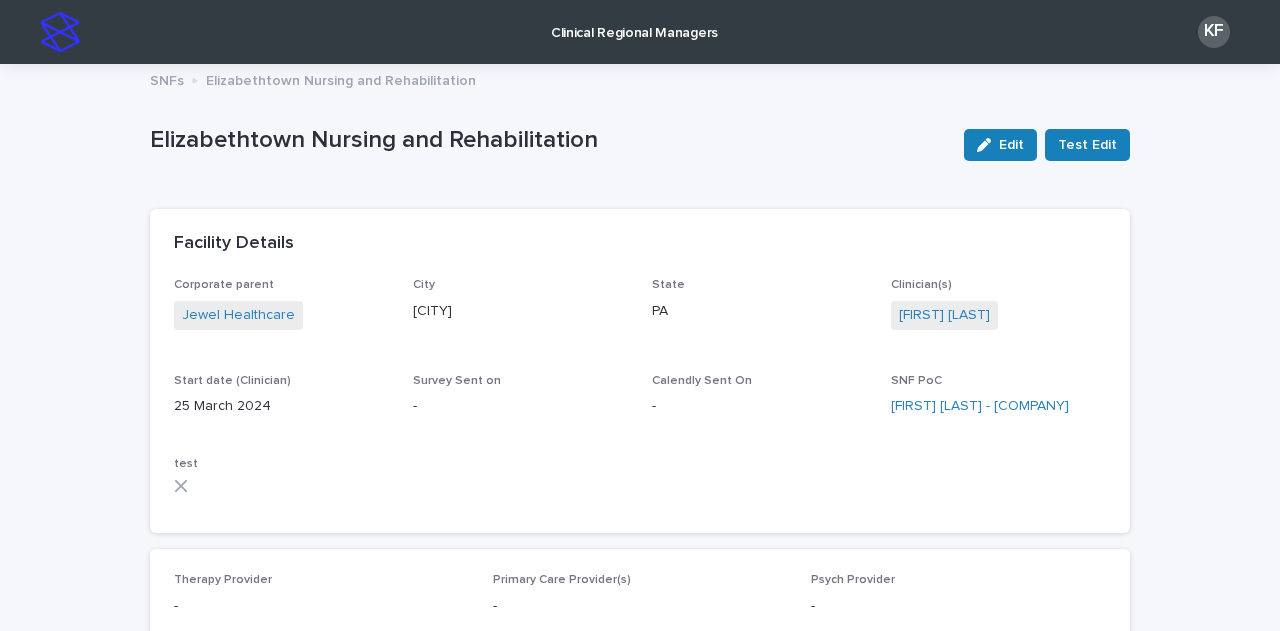 click on "Clinical Regional Managers" at bounding box center [634, 21] 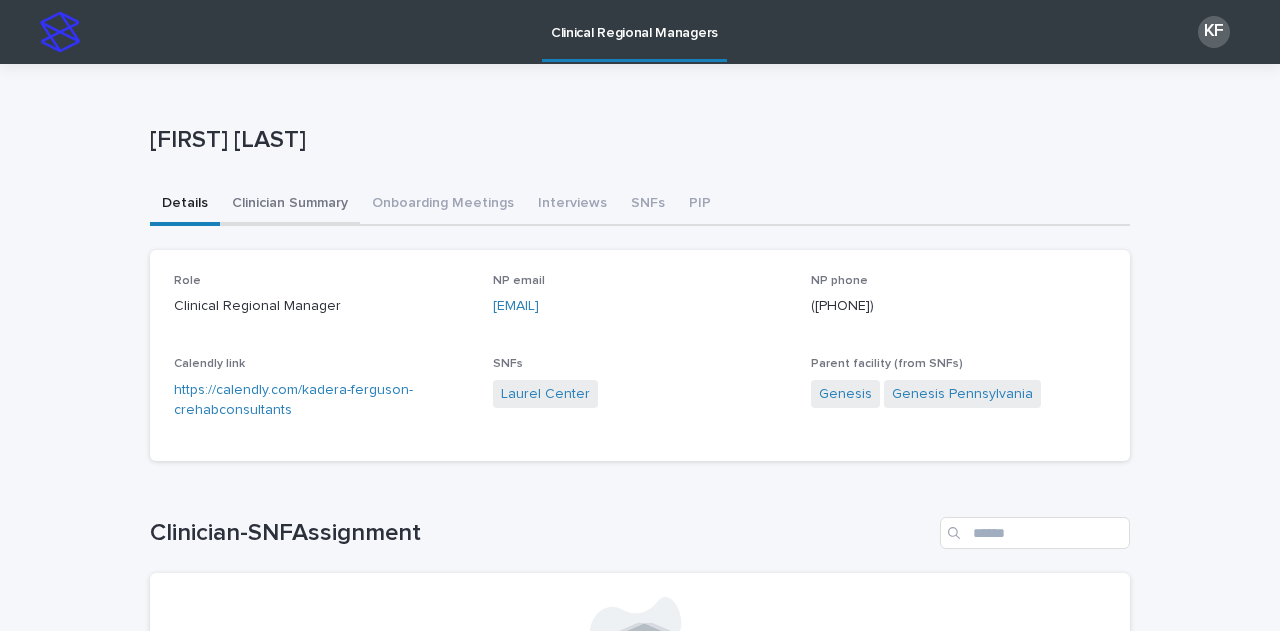 click on "Clinician Summary" at bounding box center [290, 205] 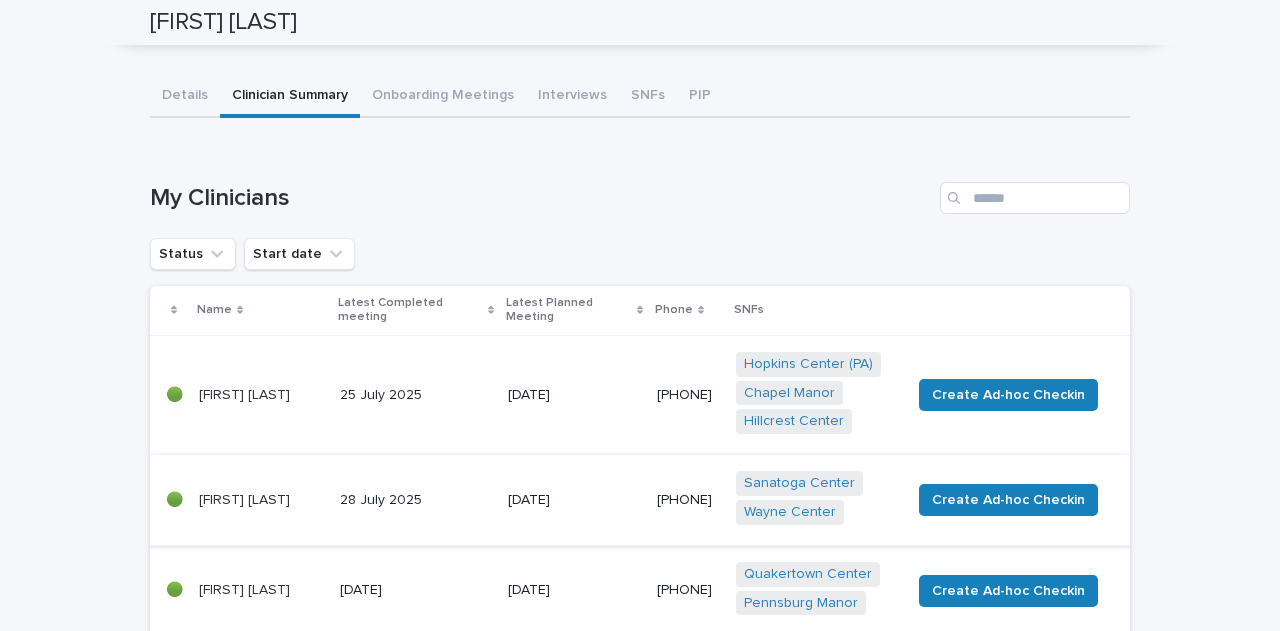 scroll, scrollTop: 0, scrollLeft: 0, axis: both 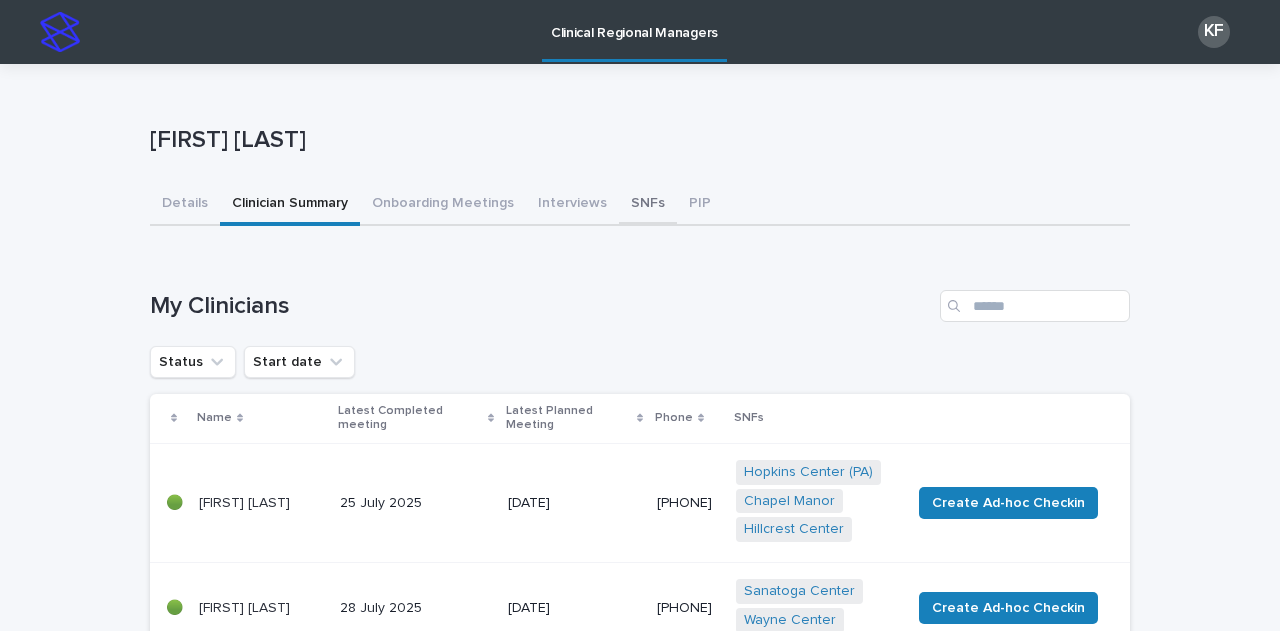 click on "SNFs" at bounding box center (648, 205) 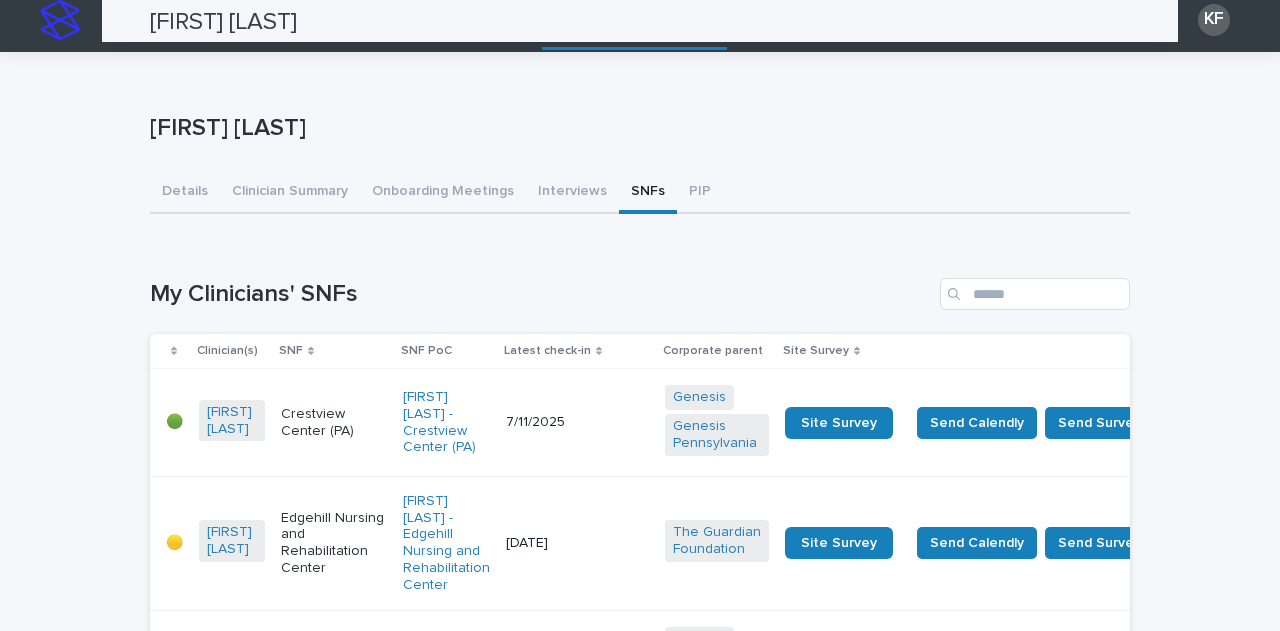 scroll, scrollTop: 0, scrollLeft: 0, axis: both 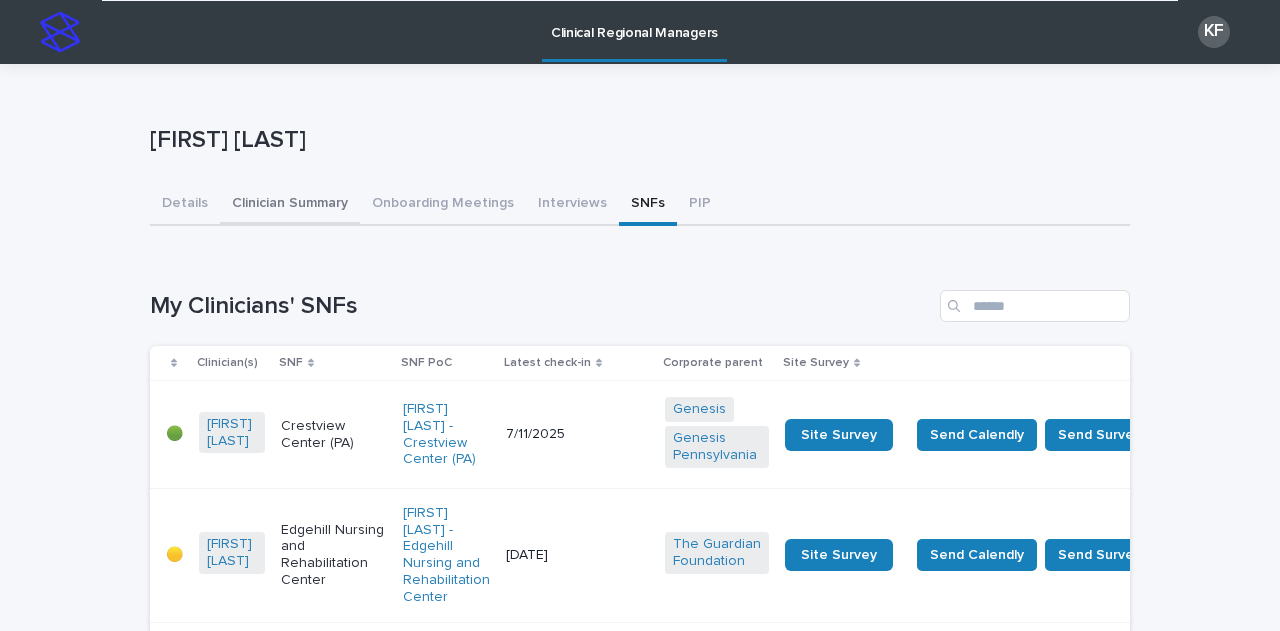 click on "Clinician Summary" at bounding box center (290, 205) 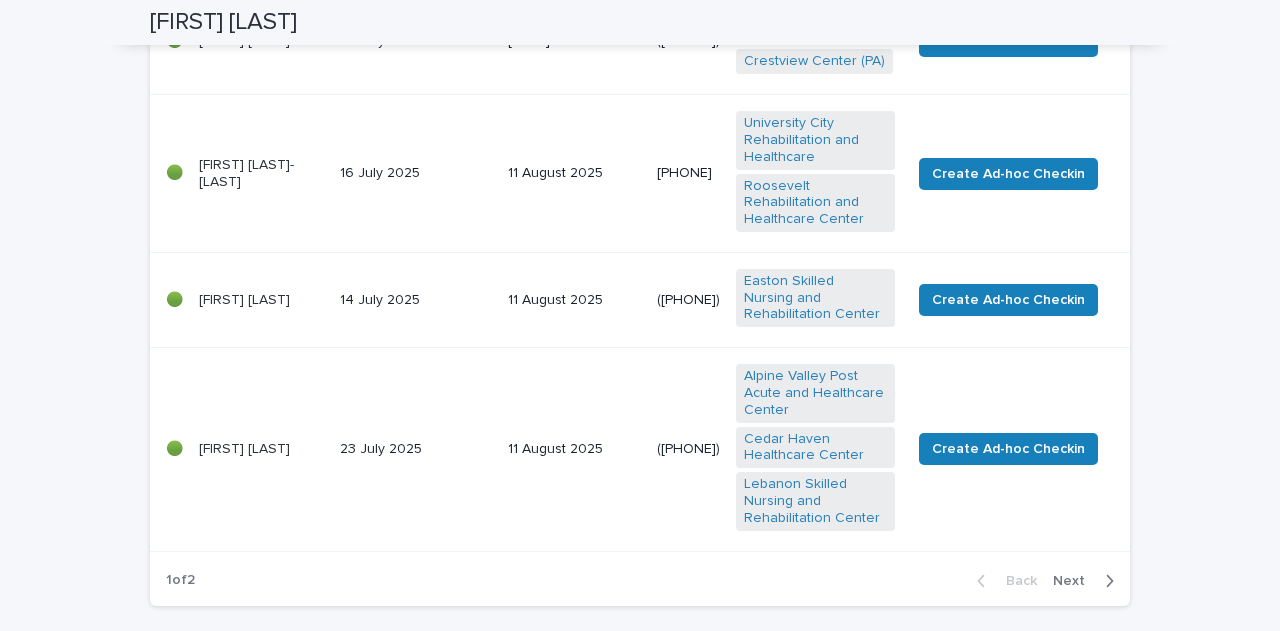 scroll, scrollTop: 1300, scrollLeft: 0, axis: vertical 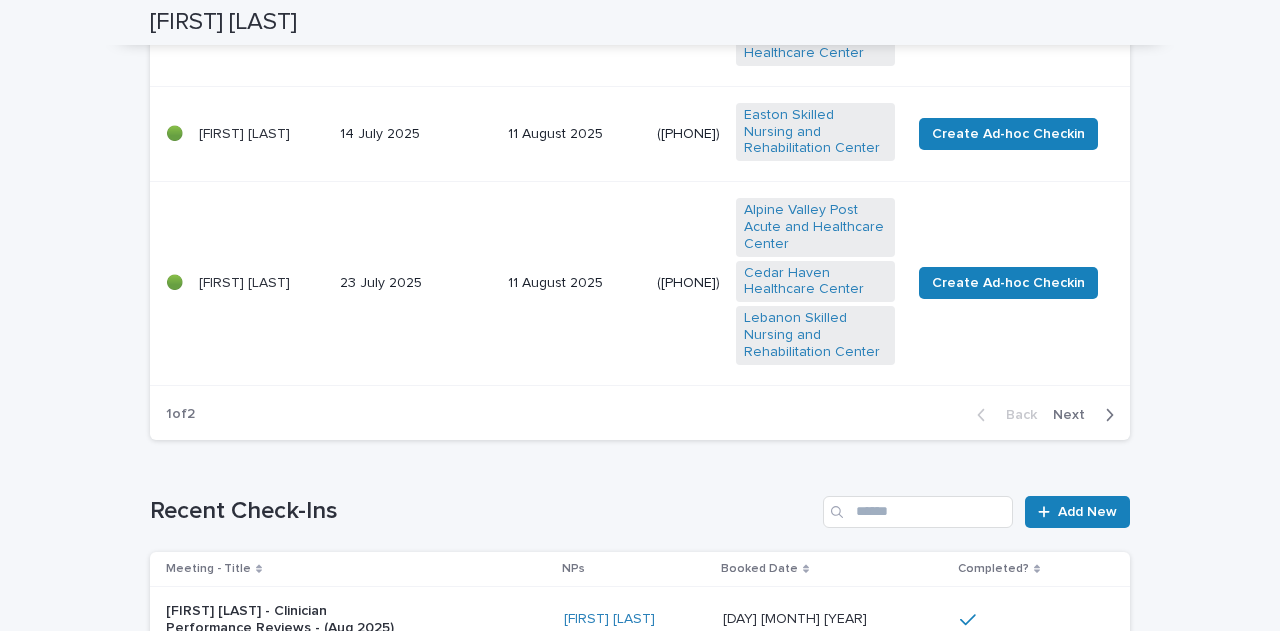 click on "23 July 2025" at bounding box center [416, 283] 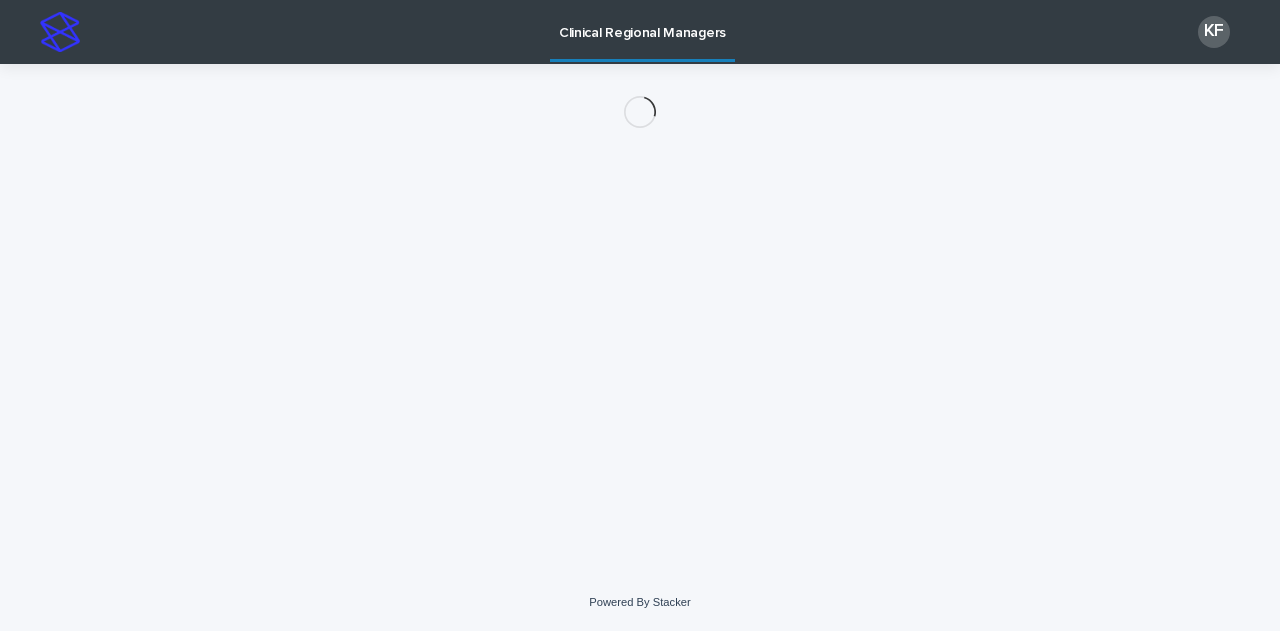 scroll, scrollTop: 0, scrollLeft: 0, axis: both 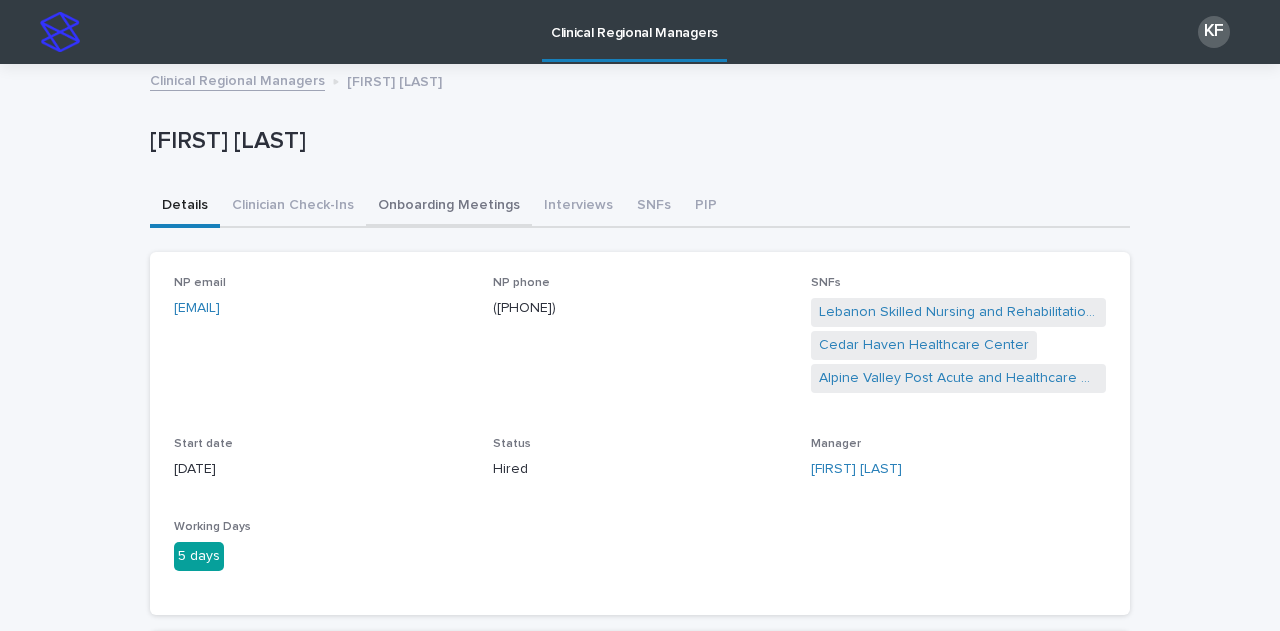 click on "Clinician Check-Ins" at bounding box center [293, 207] 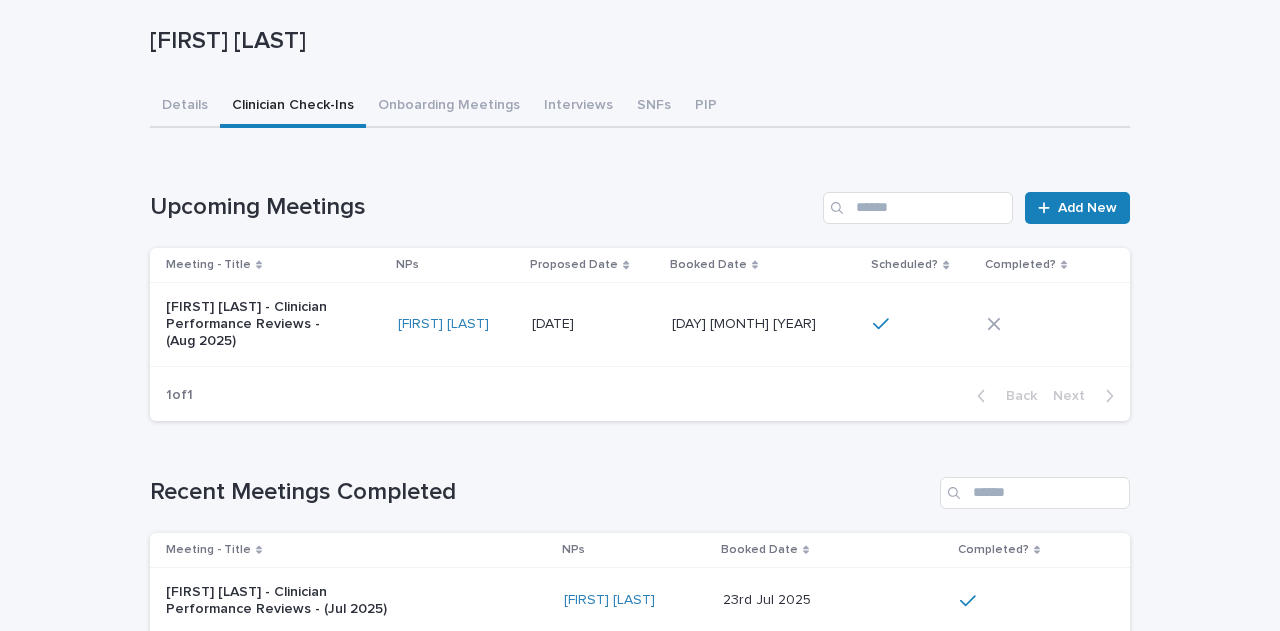 scroll, scrollTop: 200, scrollLeft: 0, axis: vertical 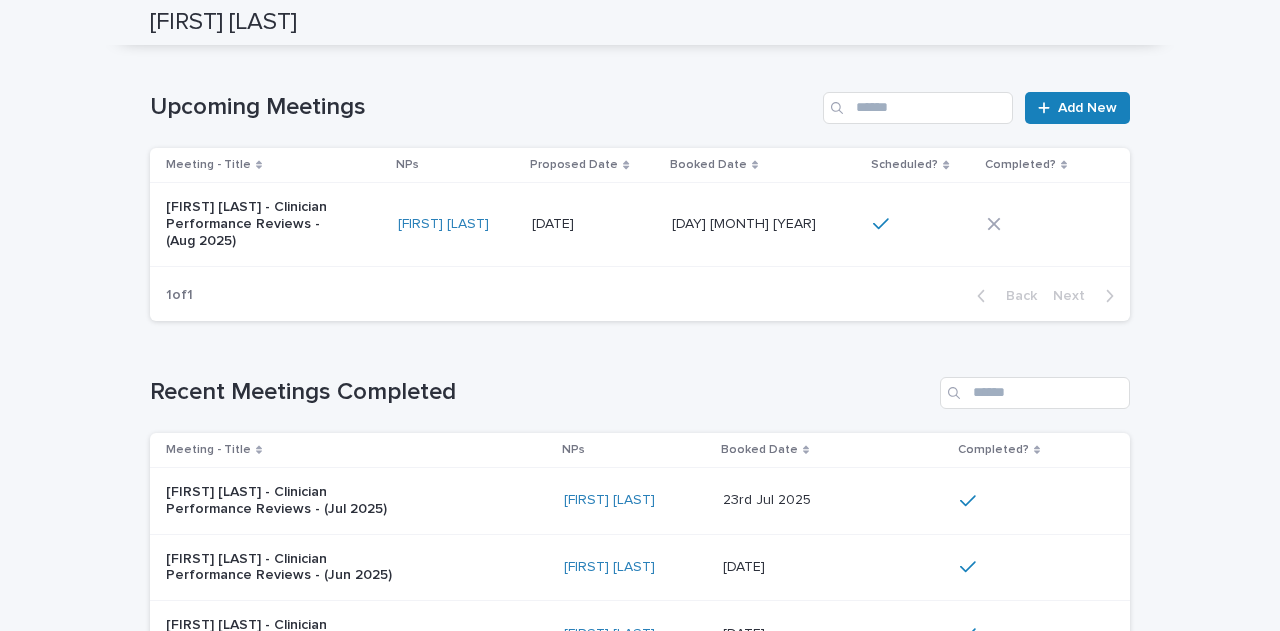 click on "[FIRST] [LAST]" at bounding box center [457, 224] 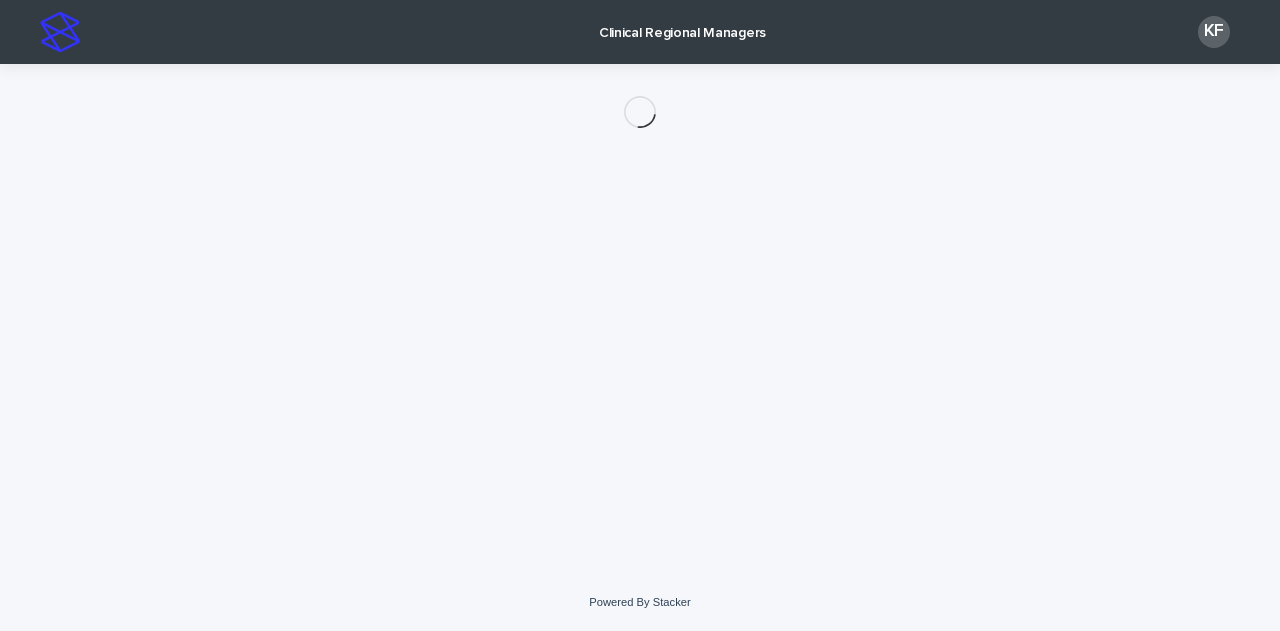 scroll, scrollTop: 0, scrollLeft: 0, axis: both 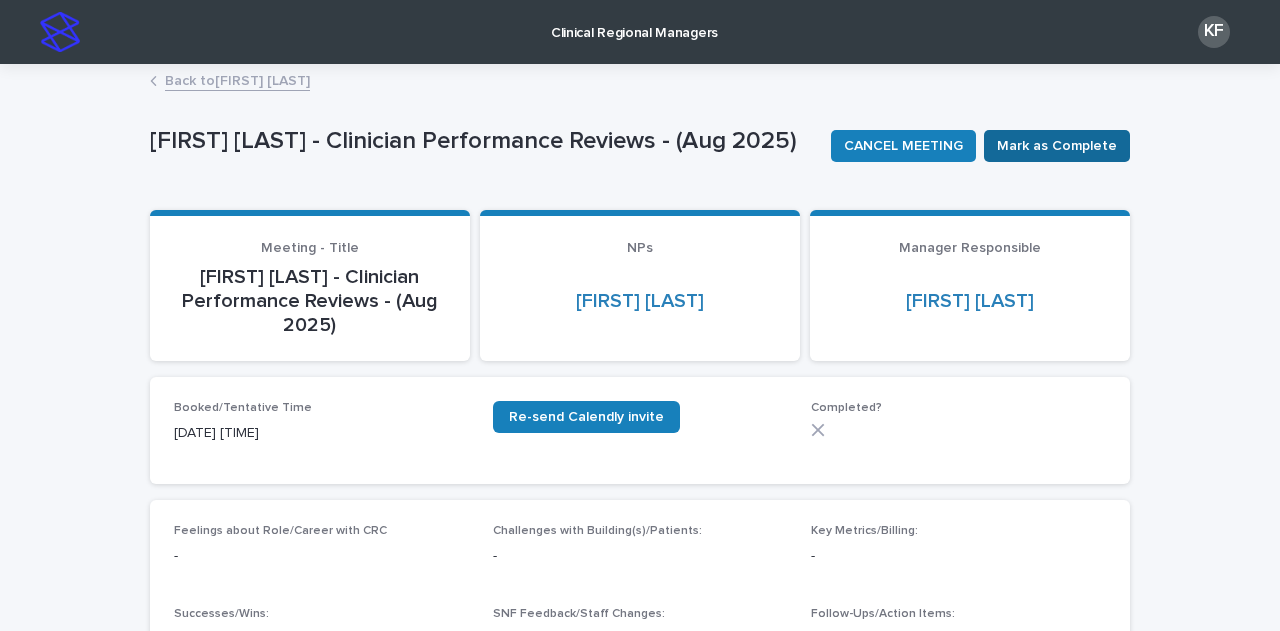 click on "Mark as Complete" at bounding box center (1057, 146) 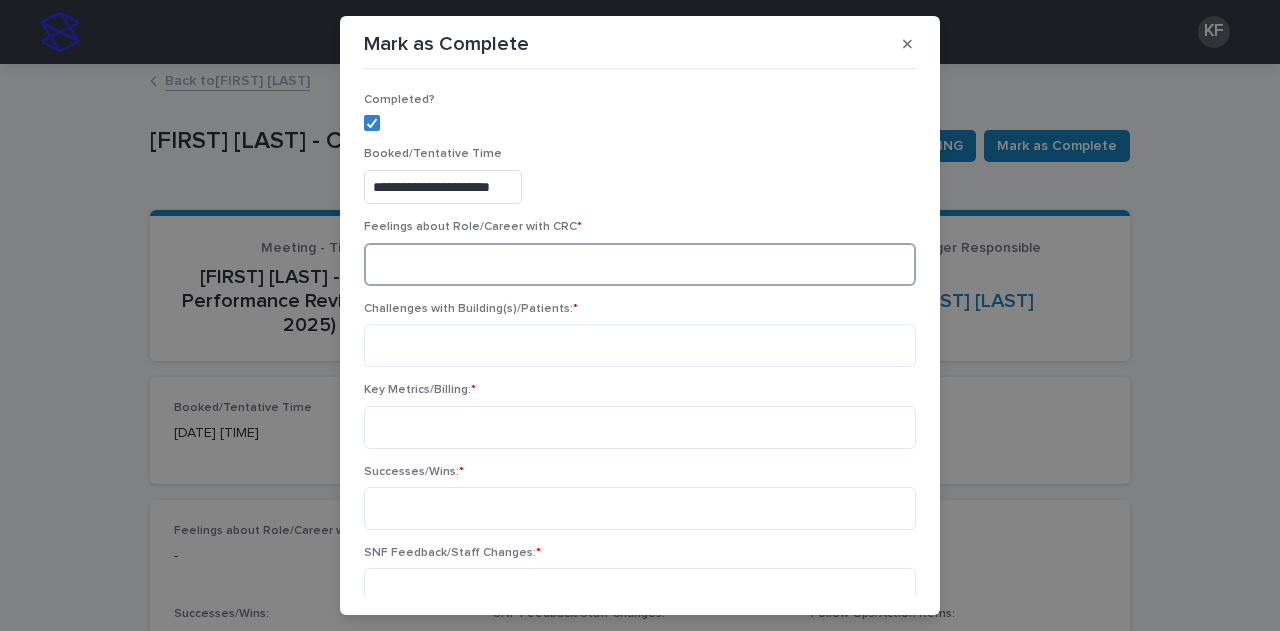 click at bounding box center (640, 264) 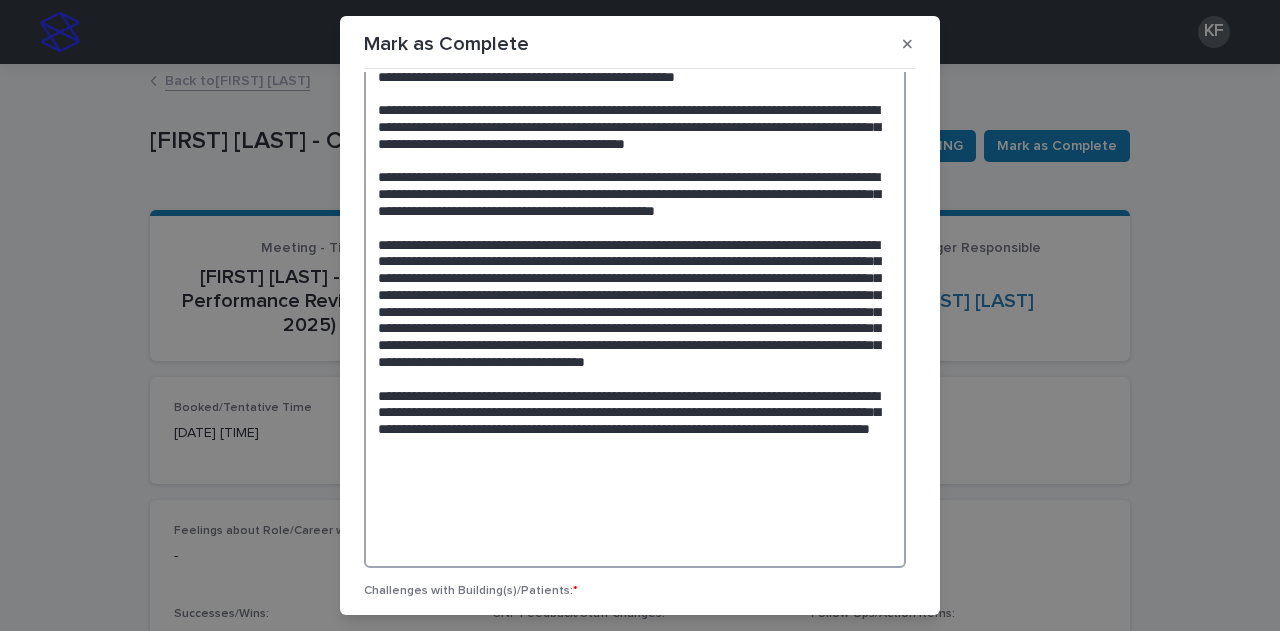 scroll, scrollTop: 47, scrollLeft: 0, axis: vertical 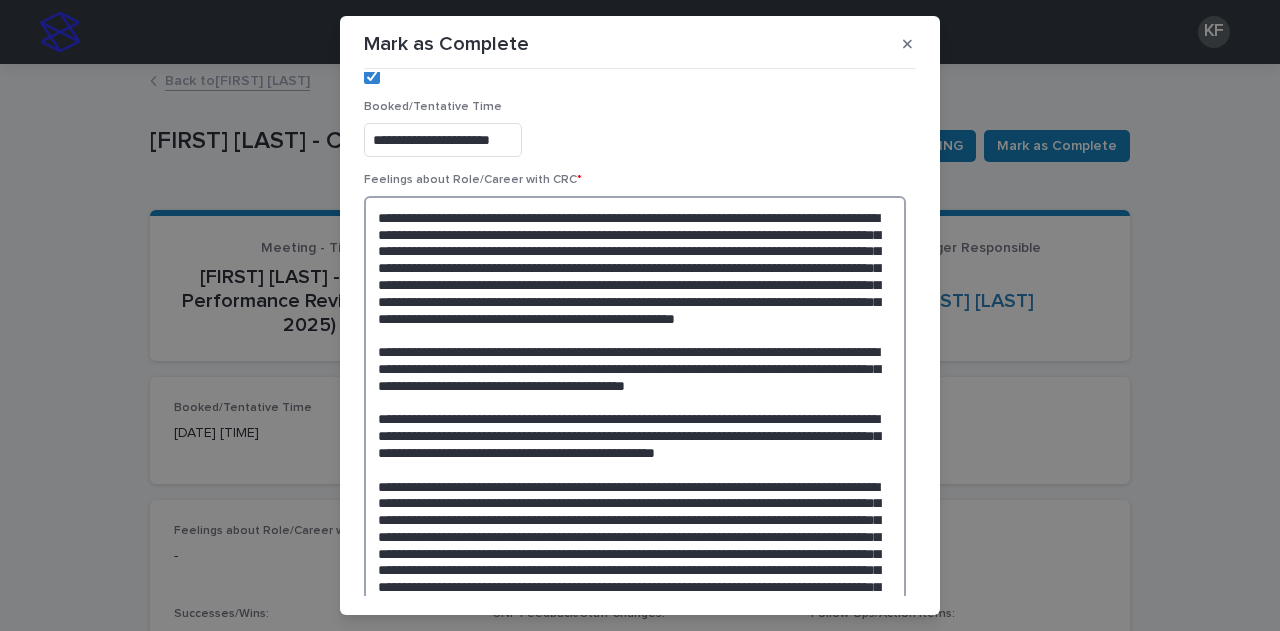drag, startPoint x: 419, startPoint y: 221, endPoint x: 350, endPoint y: 217, distance: 69.115845 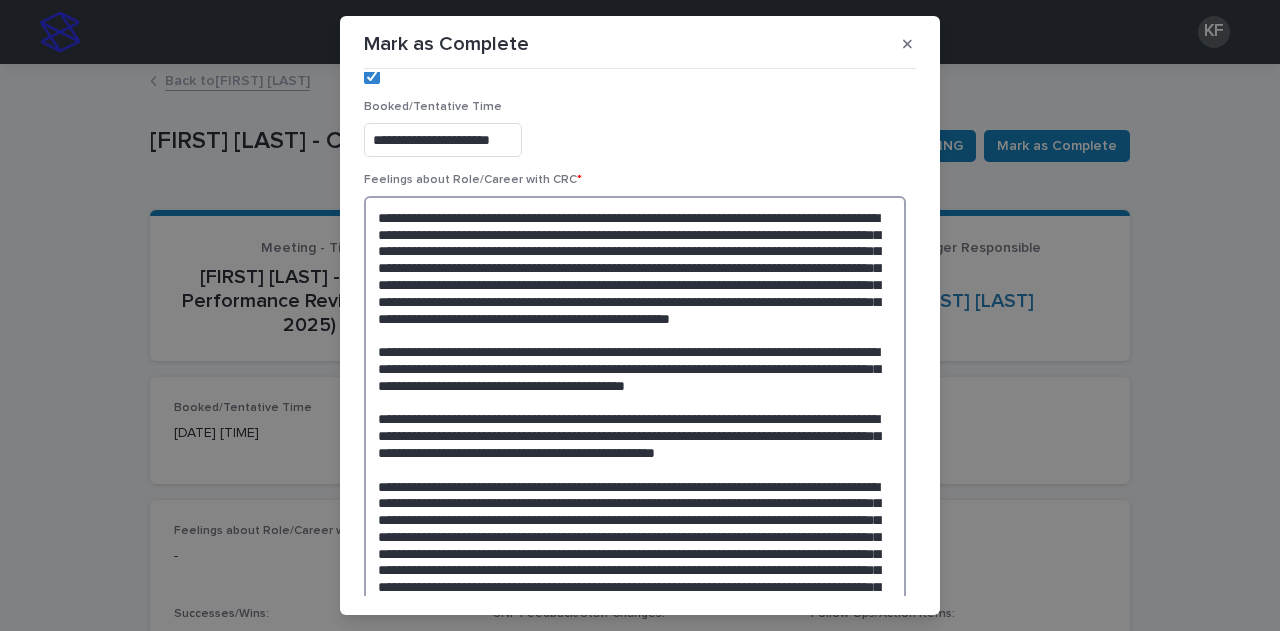 drag, startPoint x: 647, startPoint y: 219, endPoint x: 609, endPoint y: 219, distance: 38 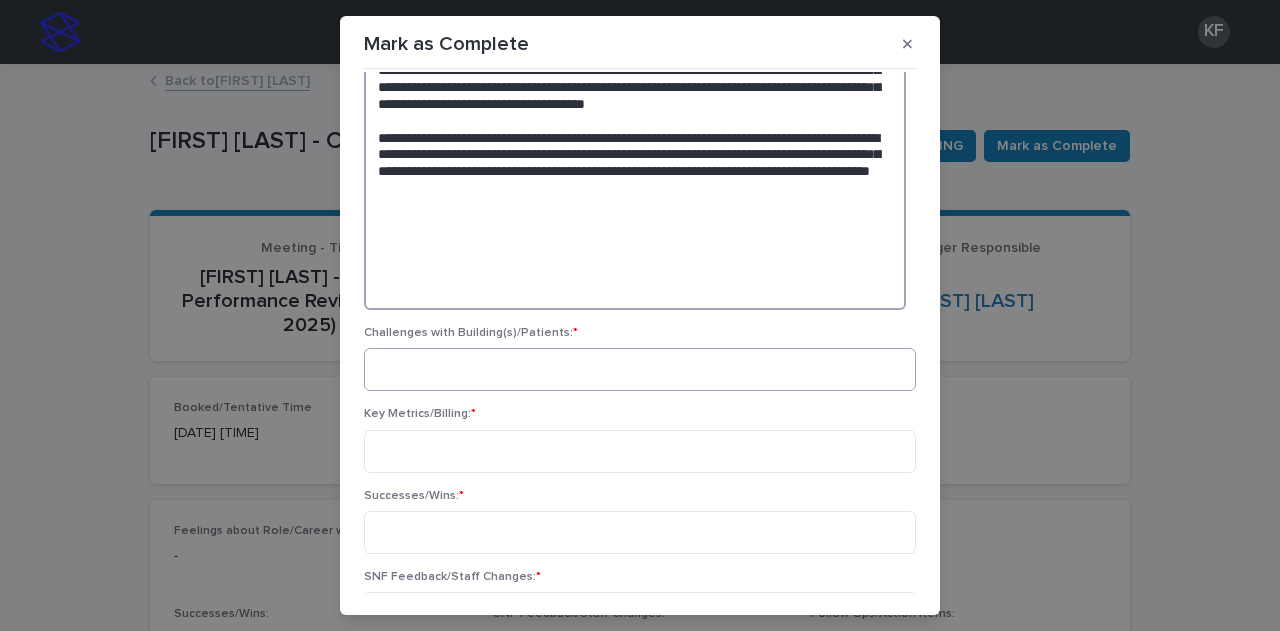 type on "**********" 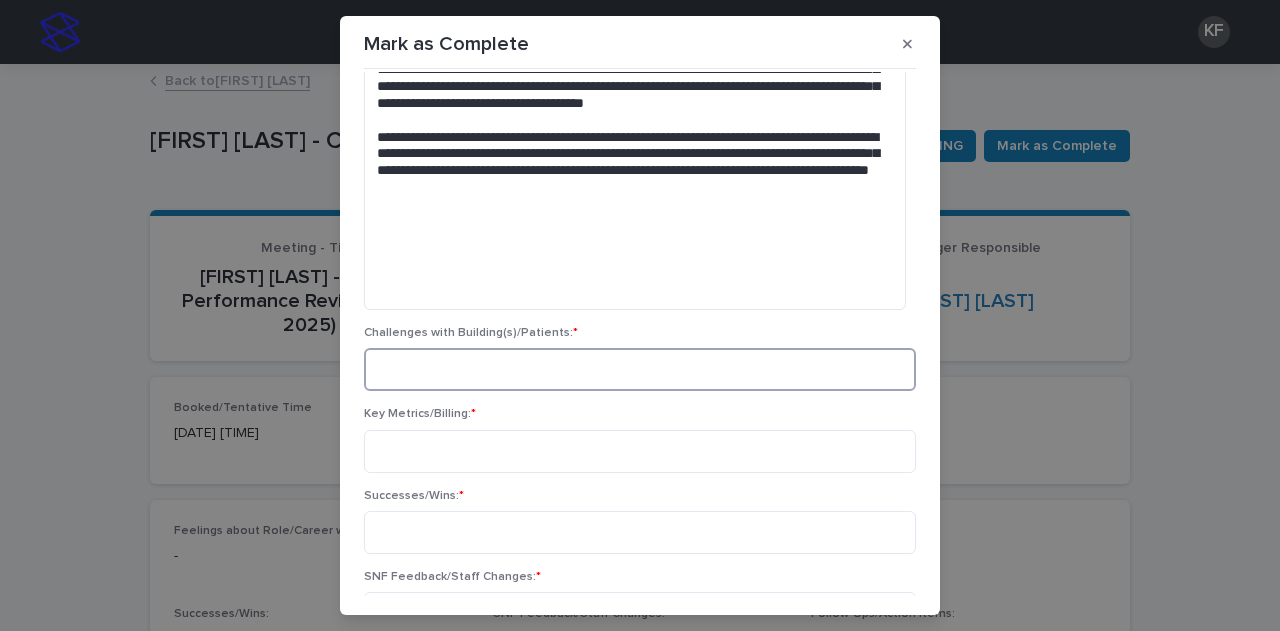 scroll, scrollTop: 546, scrollLeft: 0, axis: vertical 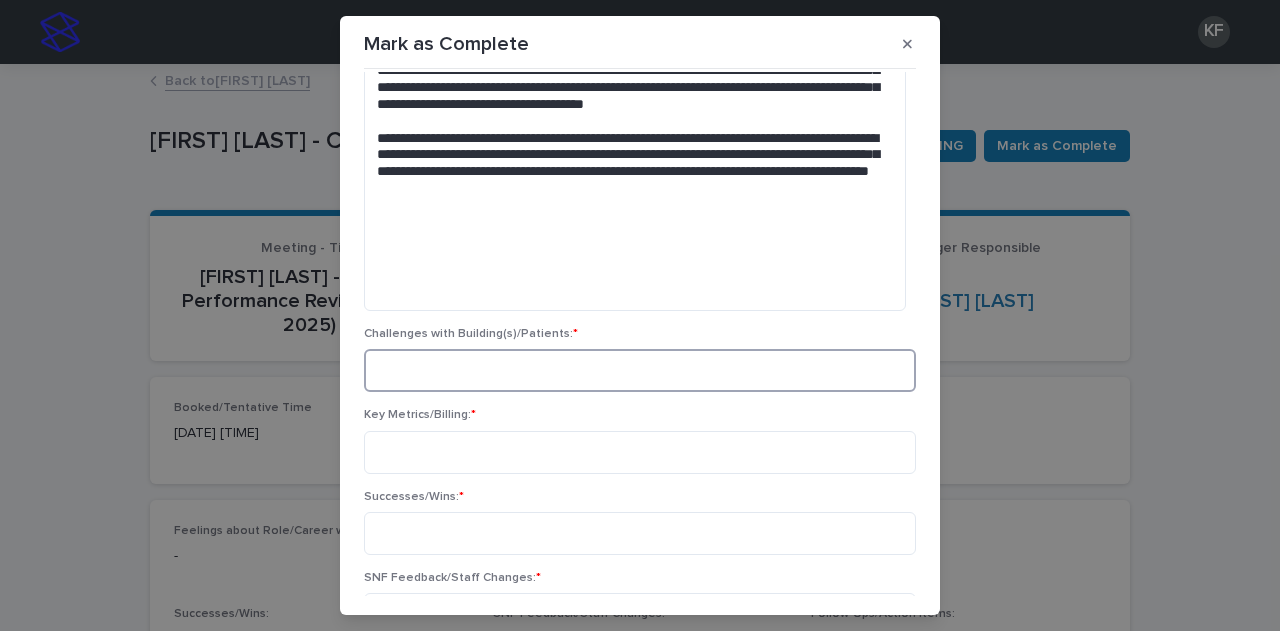 click at bounding box center (640, 370) 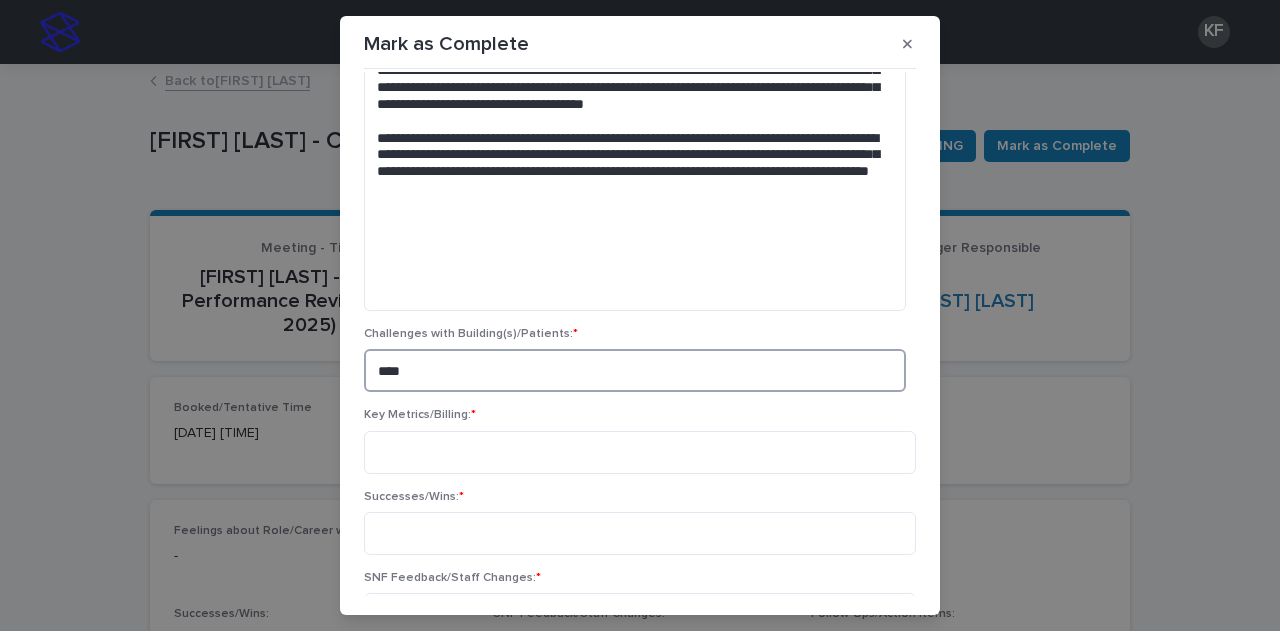 scroll, scrollTop: 646, scrollLeft: 0, axis: vertical 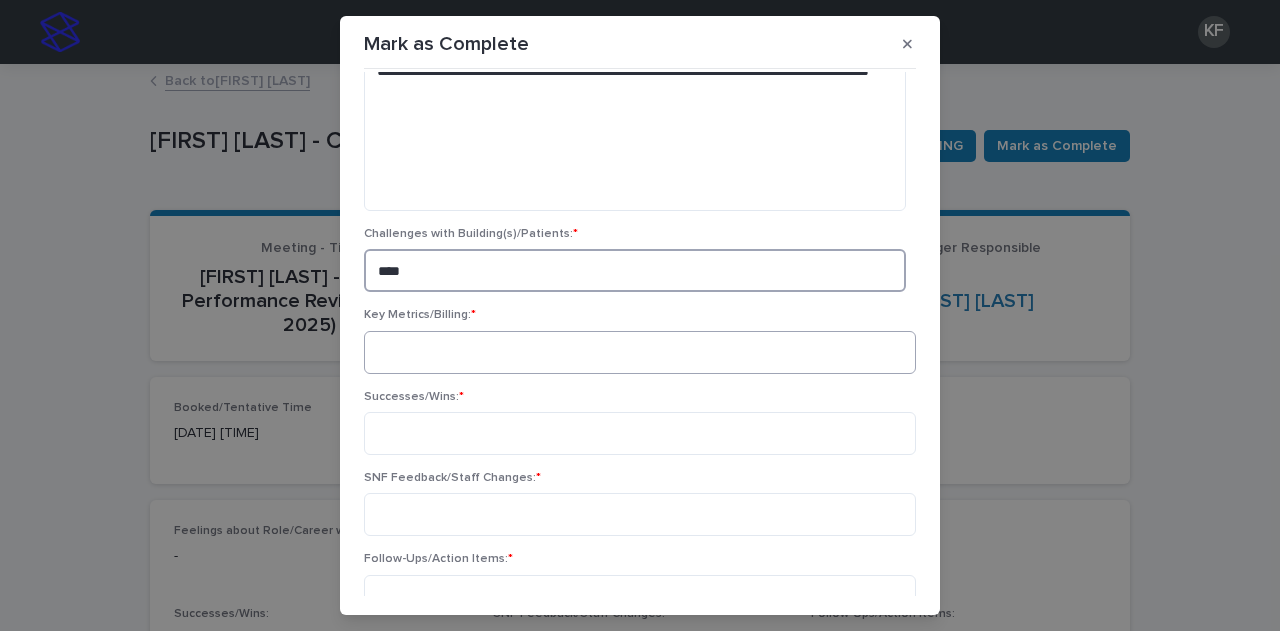type on "****" 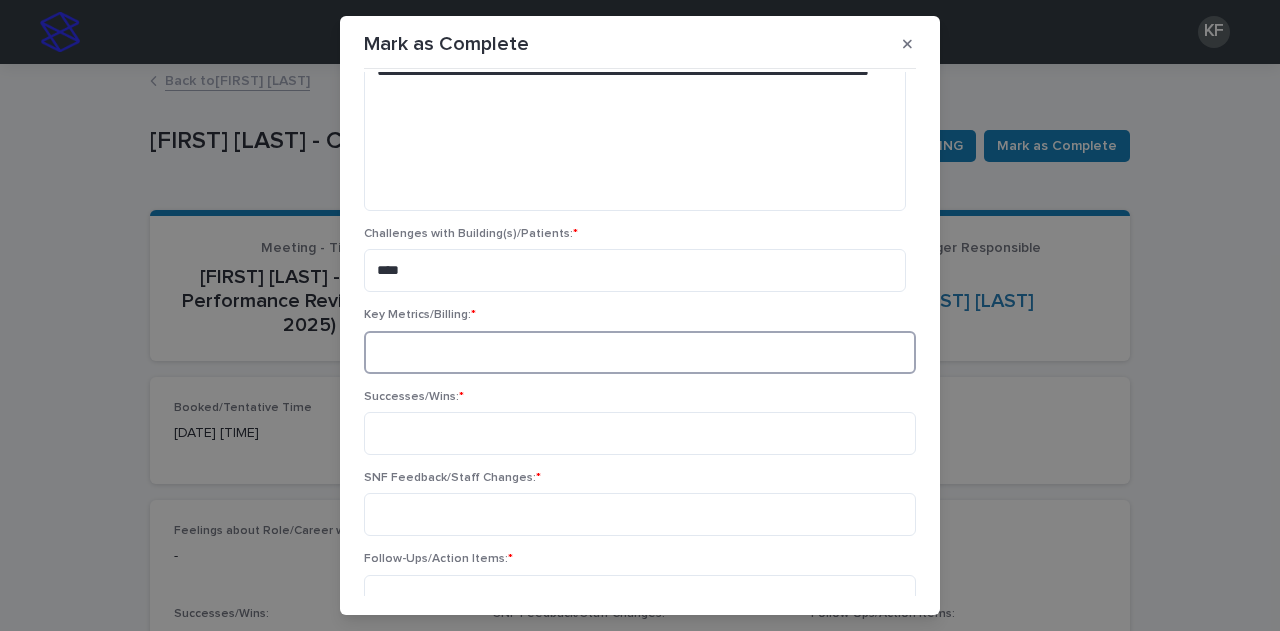 click at bounding box center (640, 352) 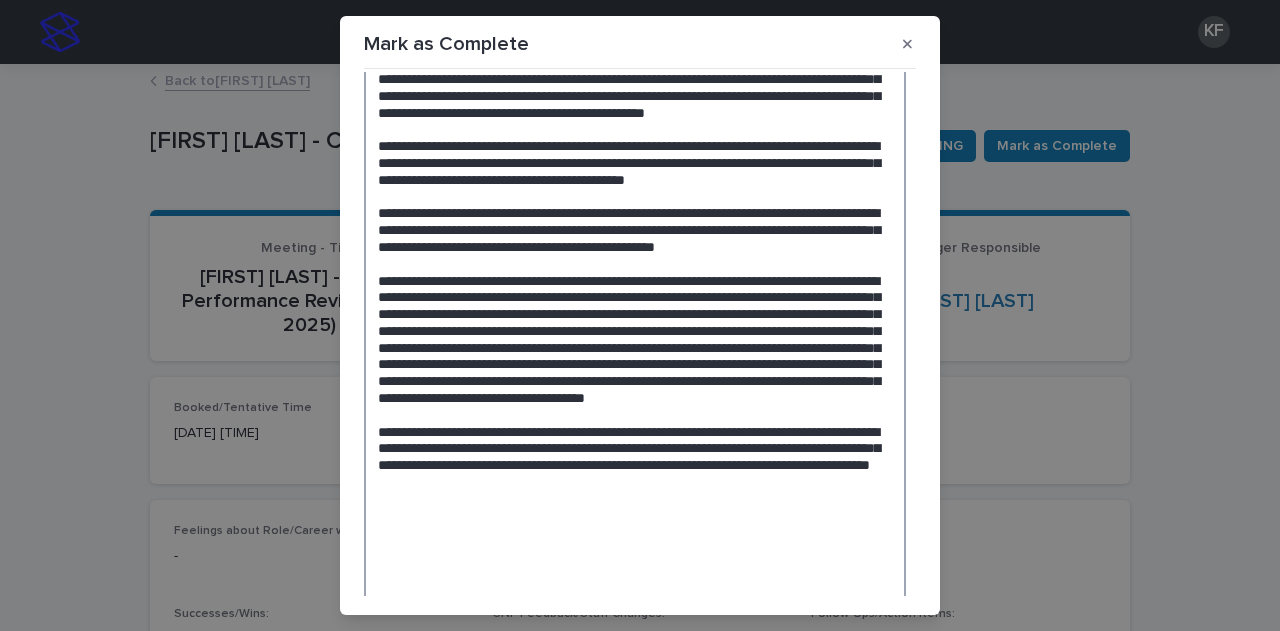 scroll, scrollTop: 0, scrollLeft: 0, axis: both 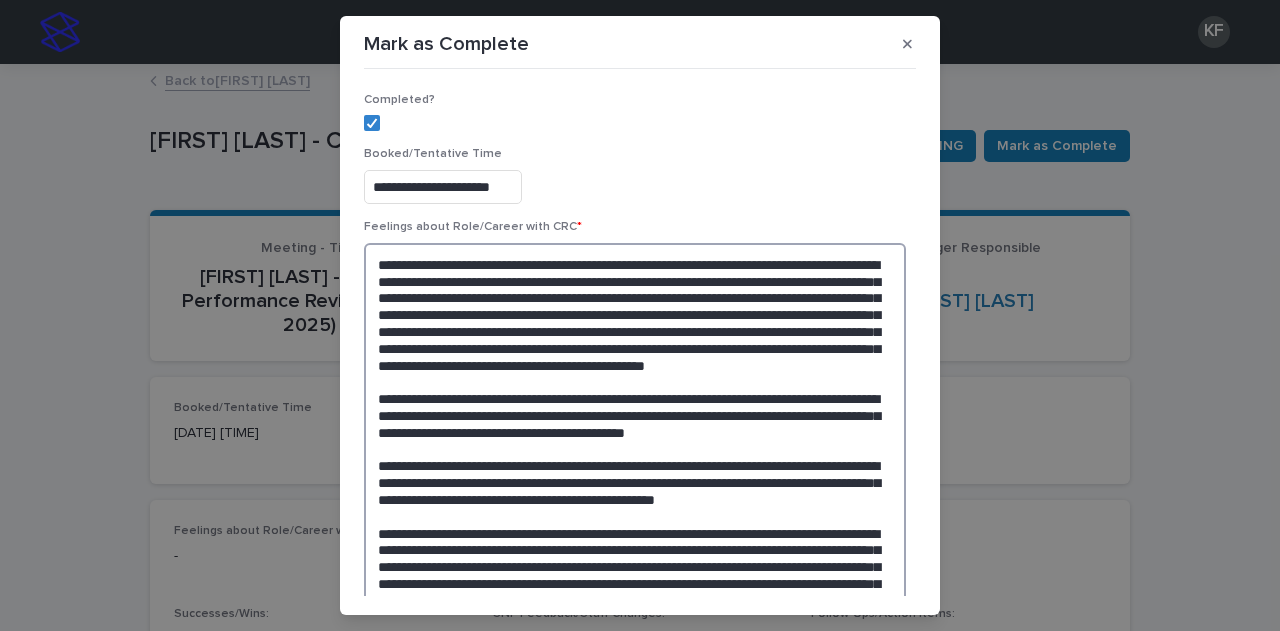 drag, startPoint x: 724, startPoint y: 389, endPoint x: 363, endPoint y: 231, distance: 394.06216 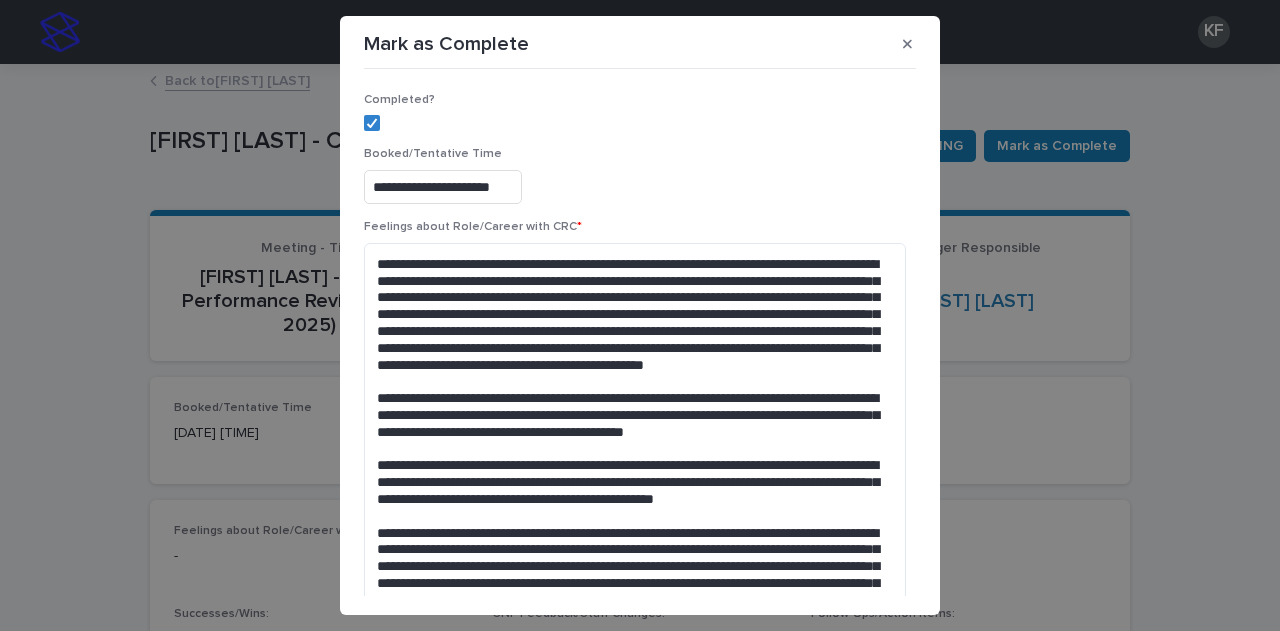 click on "Feelings about Role/Career with CRC *" at bounding box center [640, 546] 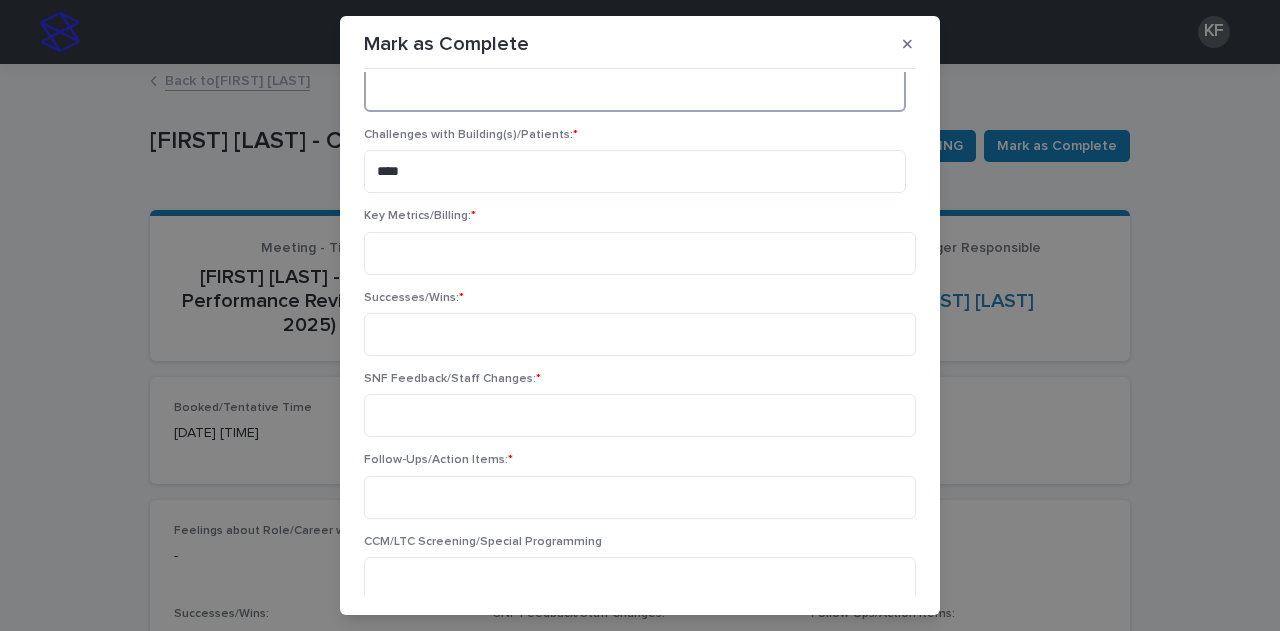 scroll, scrollTop: 911, scrollLeft: 0, axis: vertical 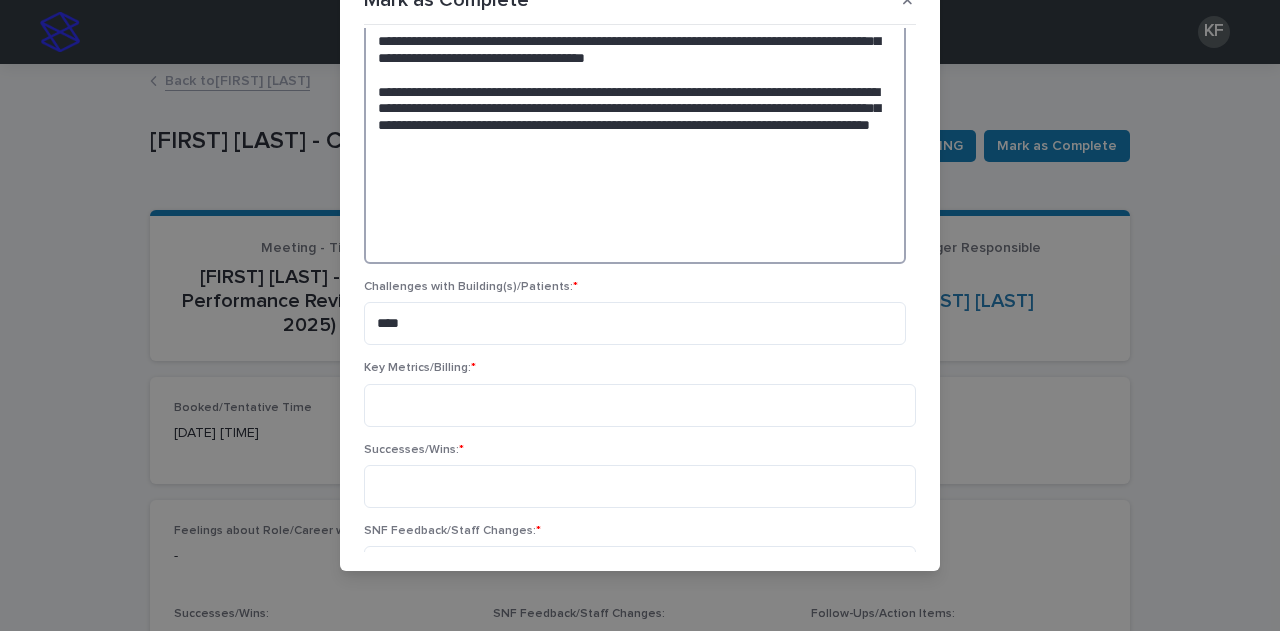 drag, startPoint x: 364, startPoint y: 257, endPoint x: 849, endPoint y: 354, distance: 494.6049 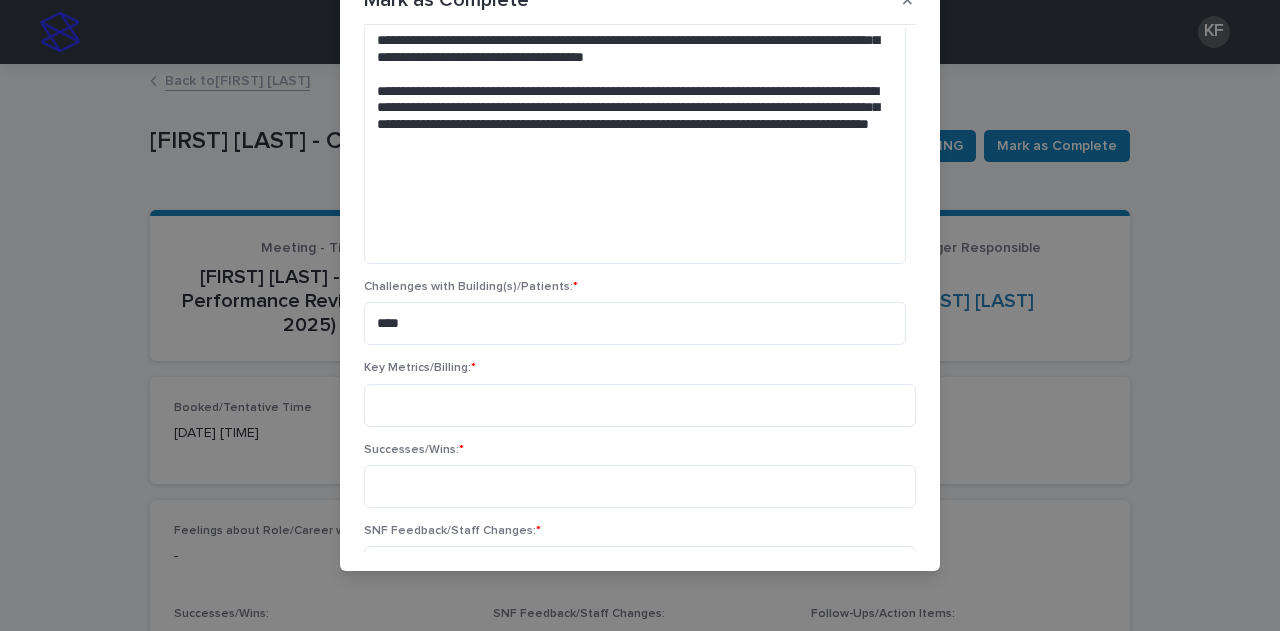 scroll, scrollTop: 548, scrollLeft: 0, axis: vertical 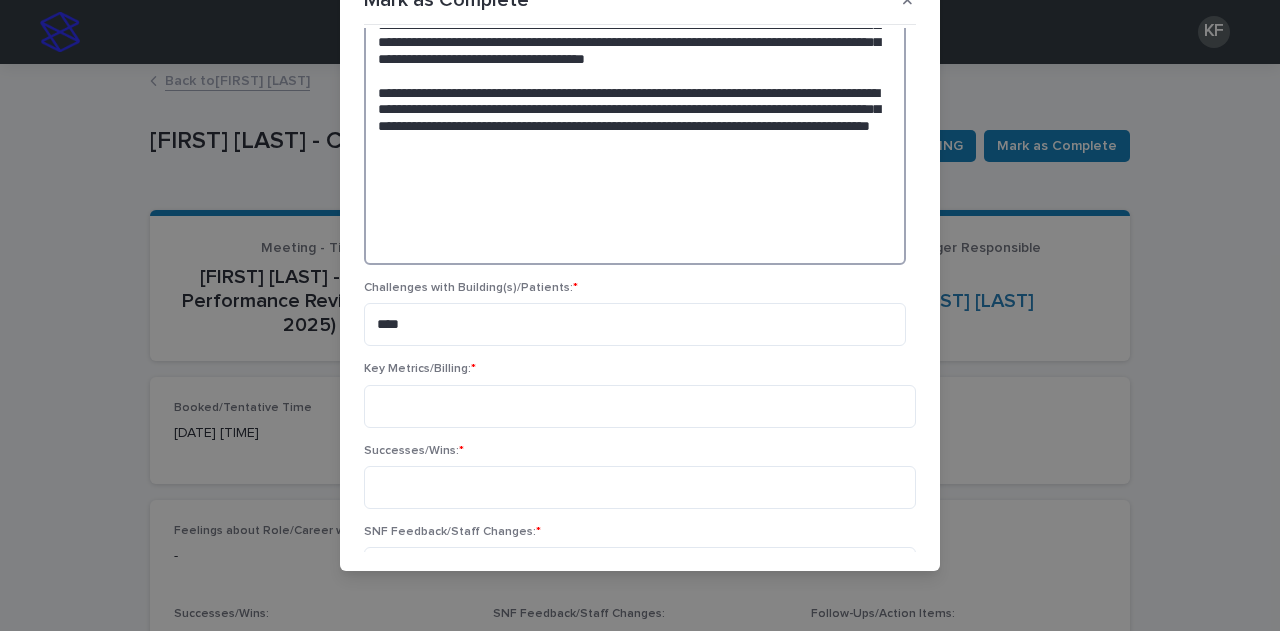click at bounding box center [635, -42] 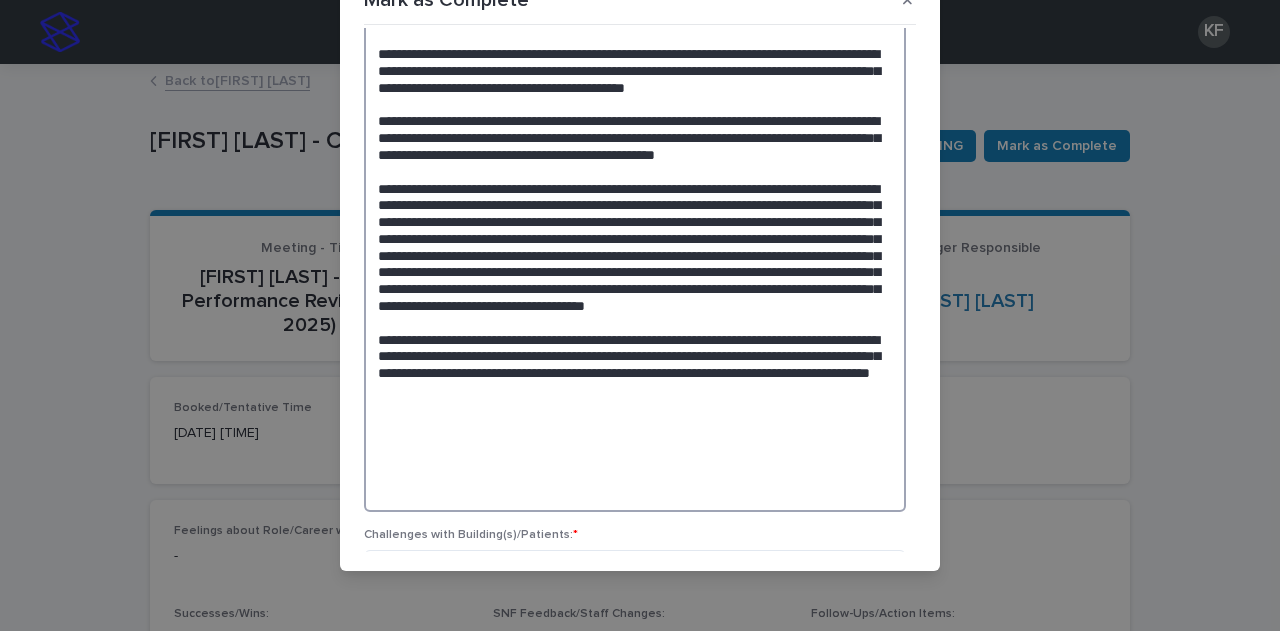 scroll, scrollTop: 0, scrollLeft: 0, axis: both 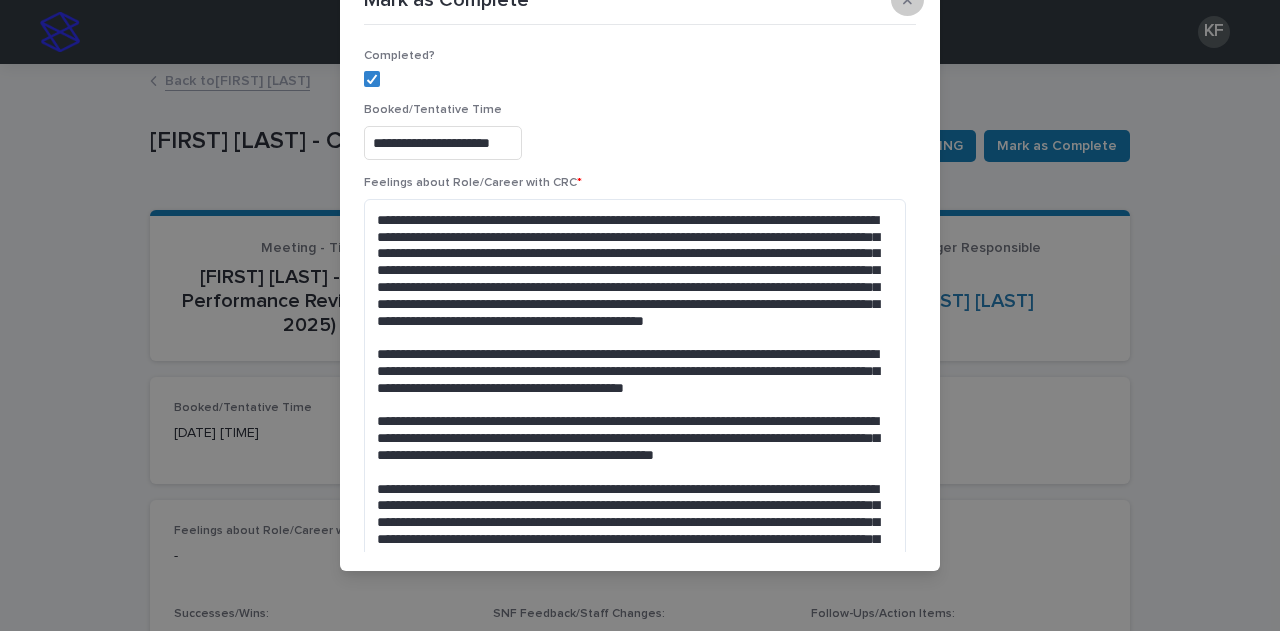 click 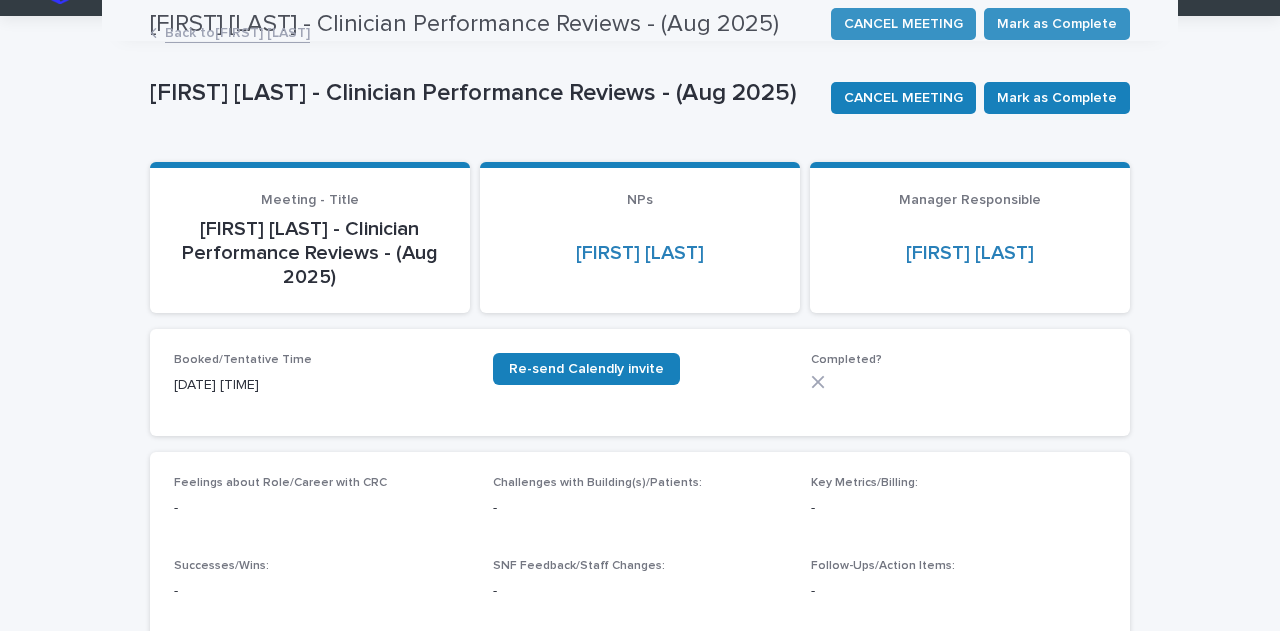 scroll, scrollTop: 0, scrollLeft: 0, axis: both 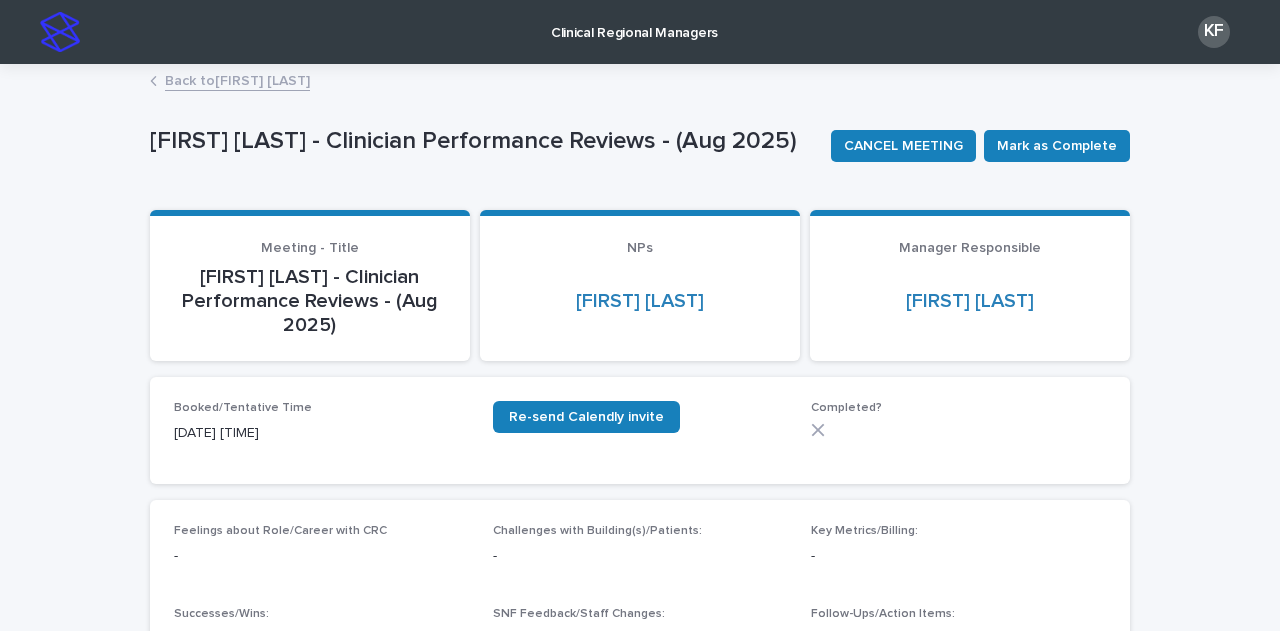 click on "Back to  [FIRST] [LAST]" at bounding box center [237, 79] 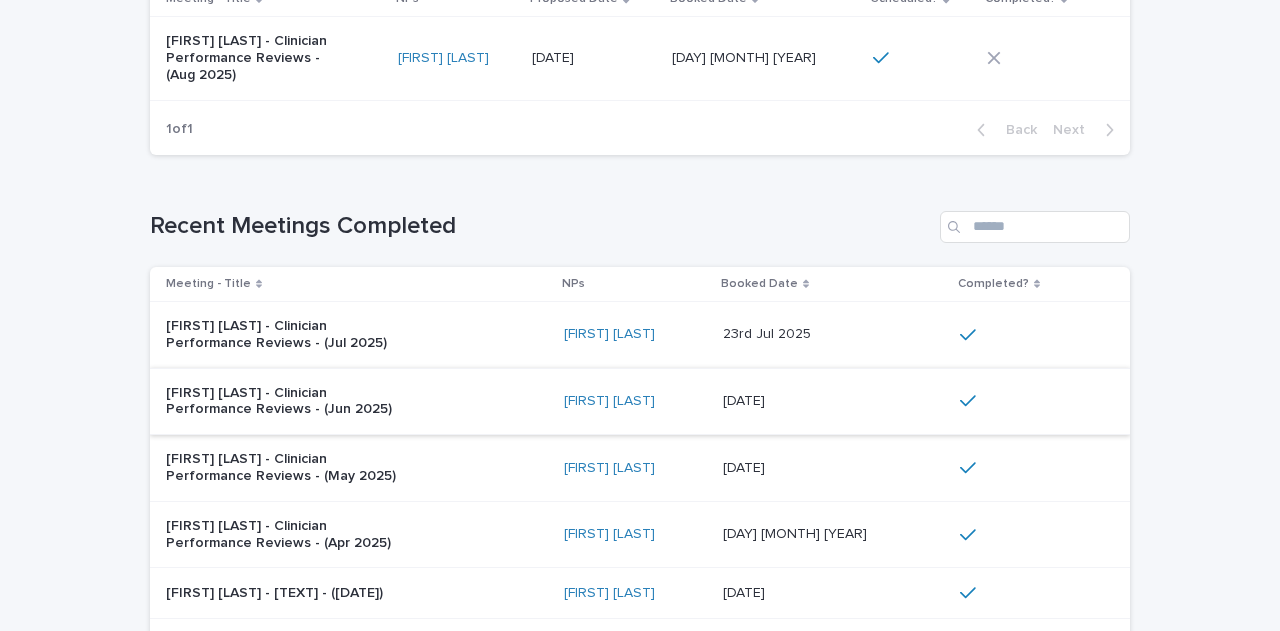 scroll, scrollTop: 400, scrollLeft: 0, axis: vertical 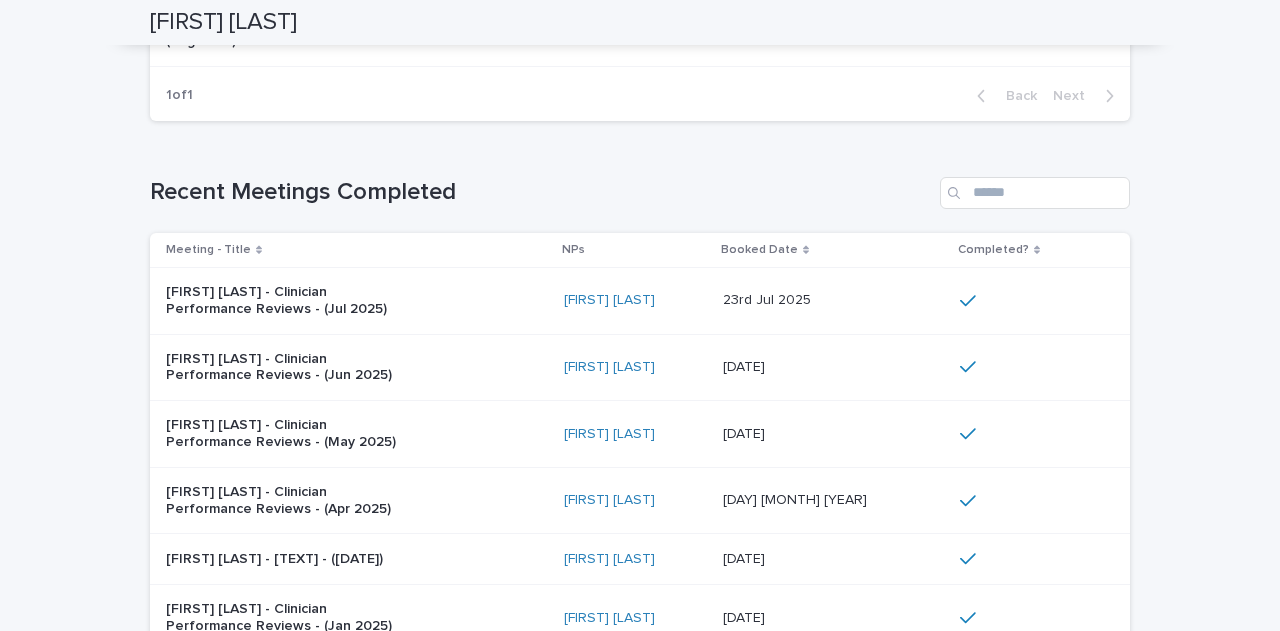click on "[FIRST] [LAST] - Clinician Performance Reviews - (Jul 2025)" at bounding box center (357, 301) 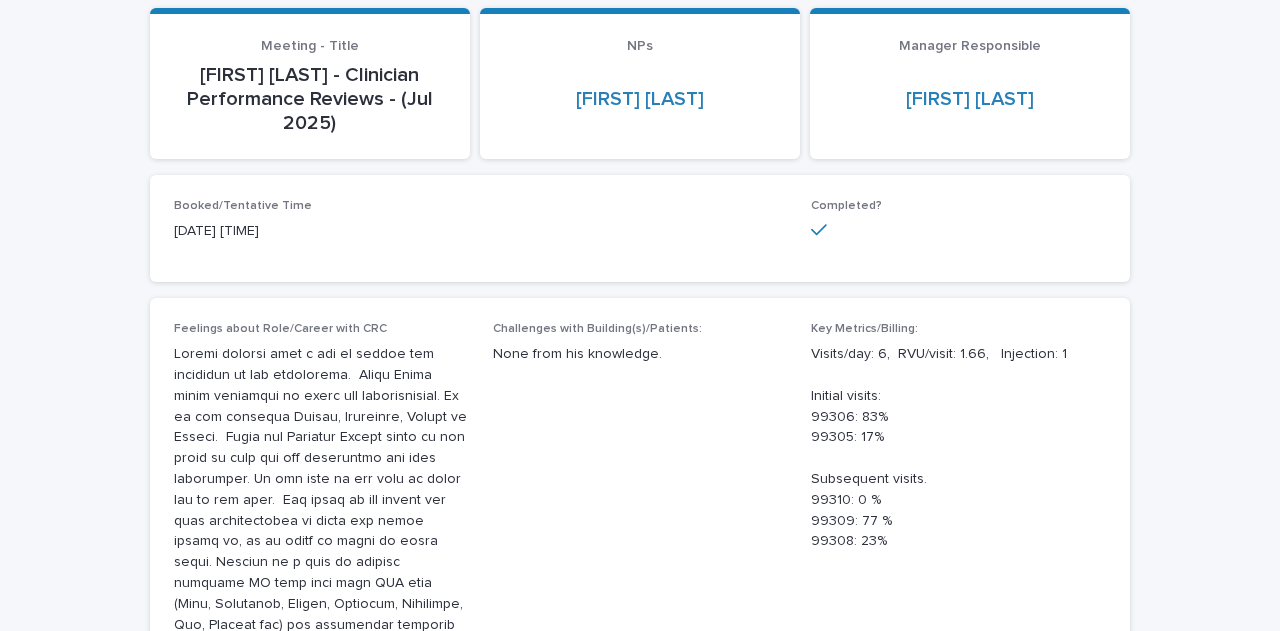 scroll, scrollTop: 300, scrollLeft: 0, axis: vertical 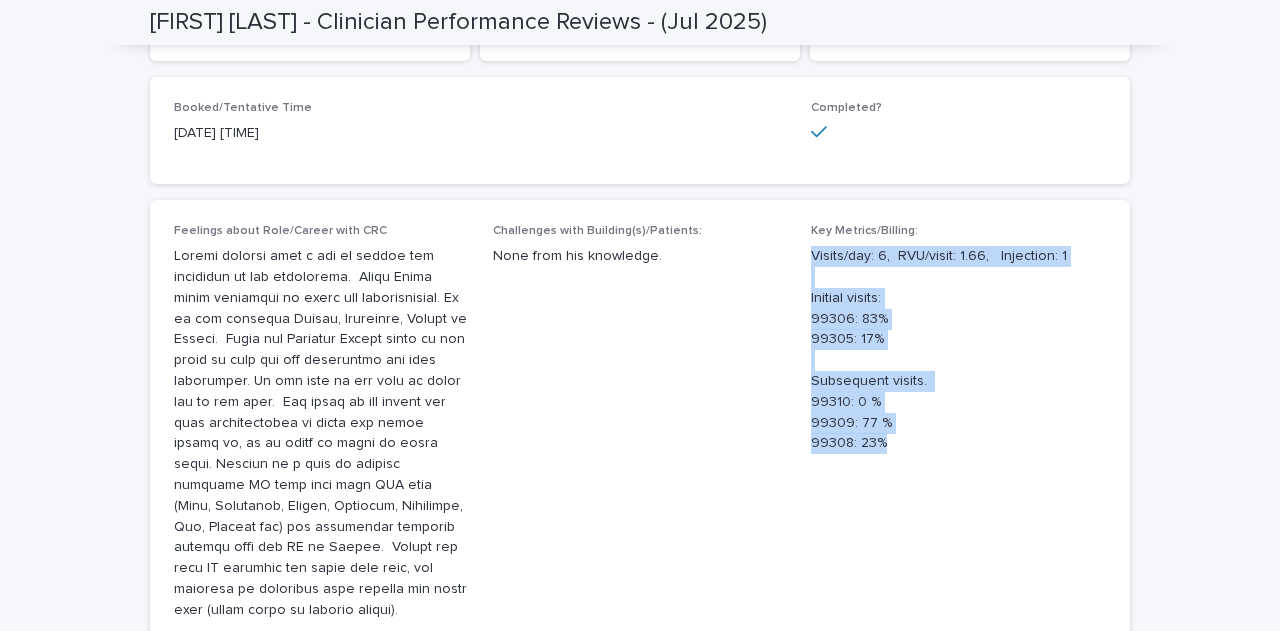 drag, startPoint x: 910, startPoint y: 436, endPoint x: 800, endPoint y: 266, distance: 202.48457 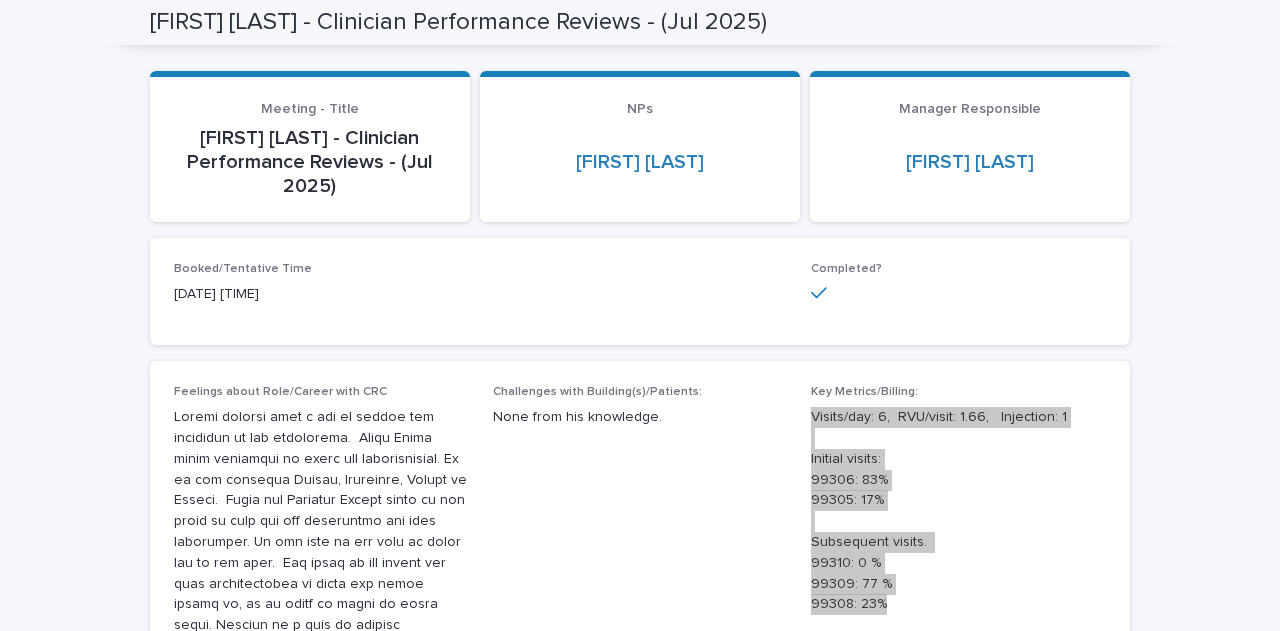 scroll, scrollTop: 0, scrollLeft: 0, axis: both 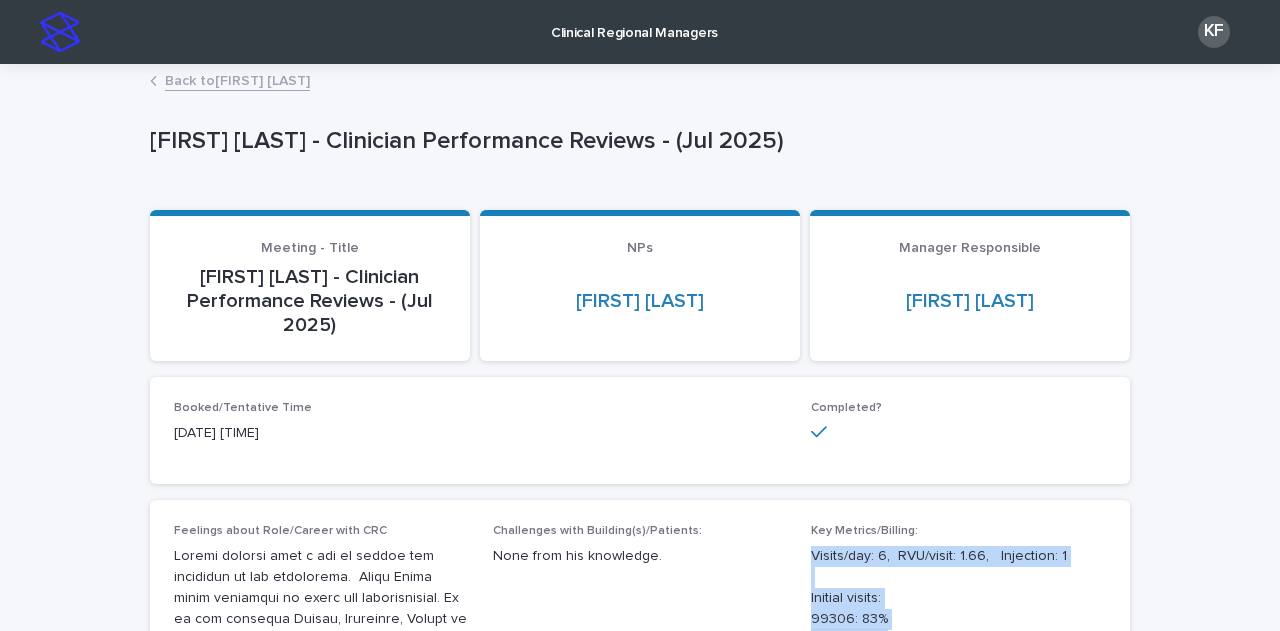 click on "Back to  [FIRST] [LAST]" at bounding box center [237, 79] 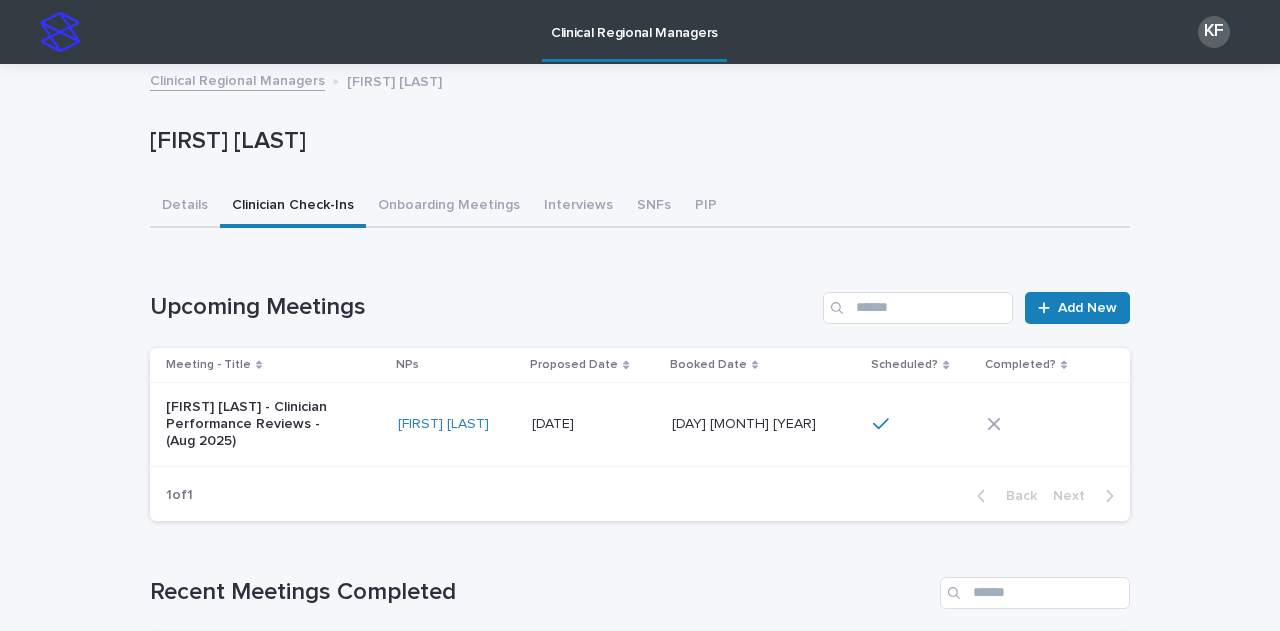 click on "[FIRST] [LAST]" at bounding box center [457, 424] 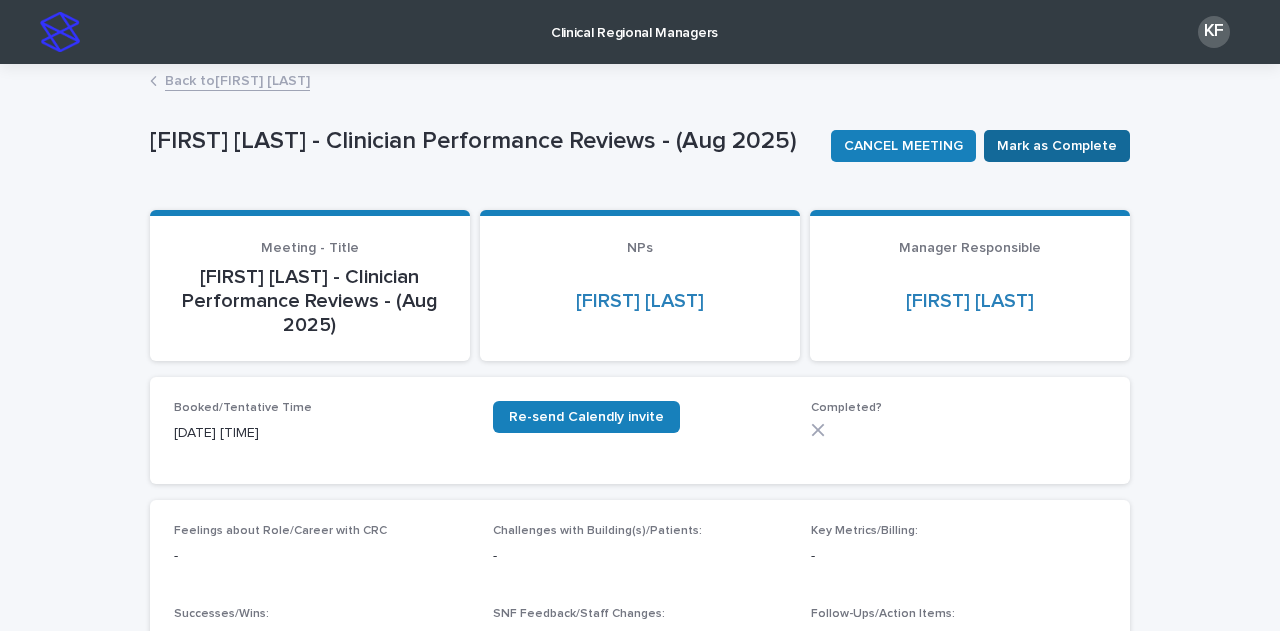 click on "Mark as Complete" at bounding box center [1057, 146] 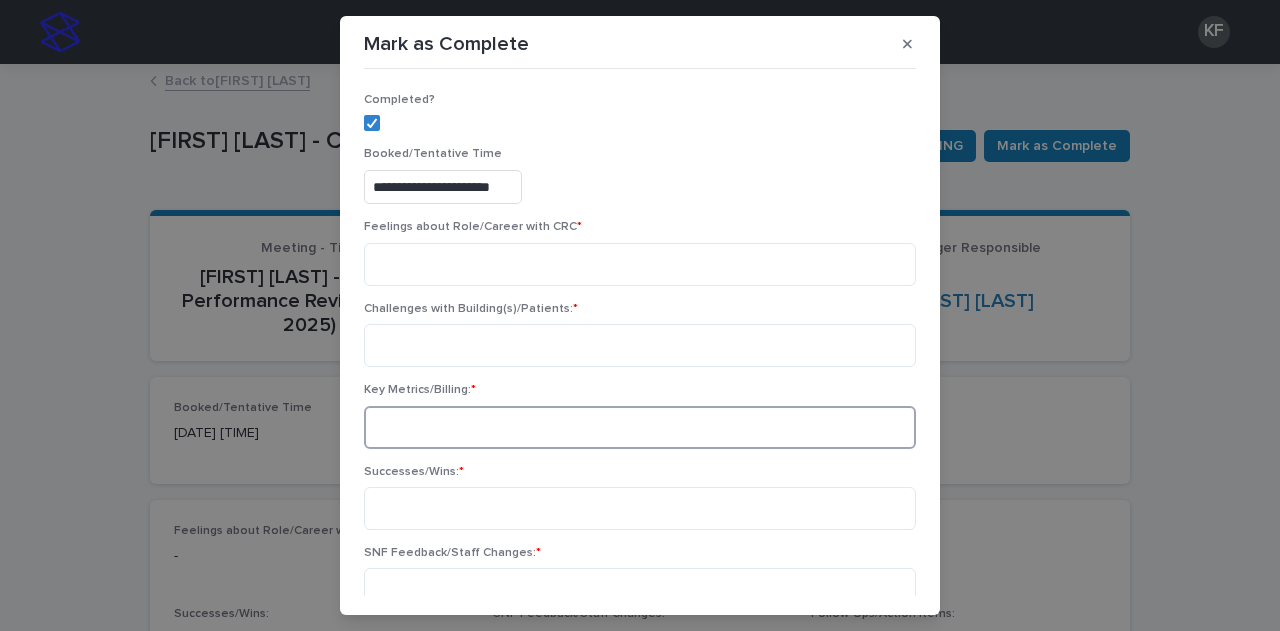 click at bounding box center (640, 427) 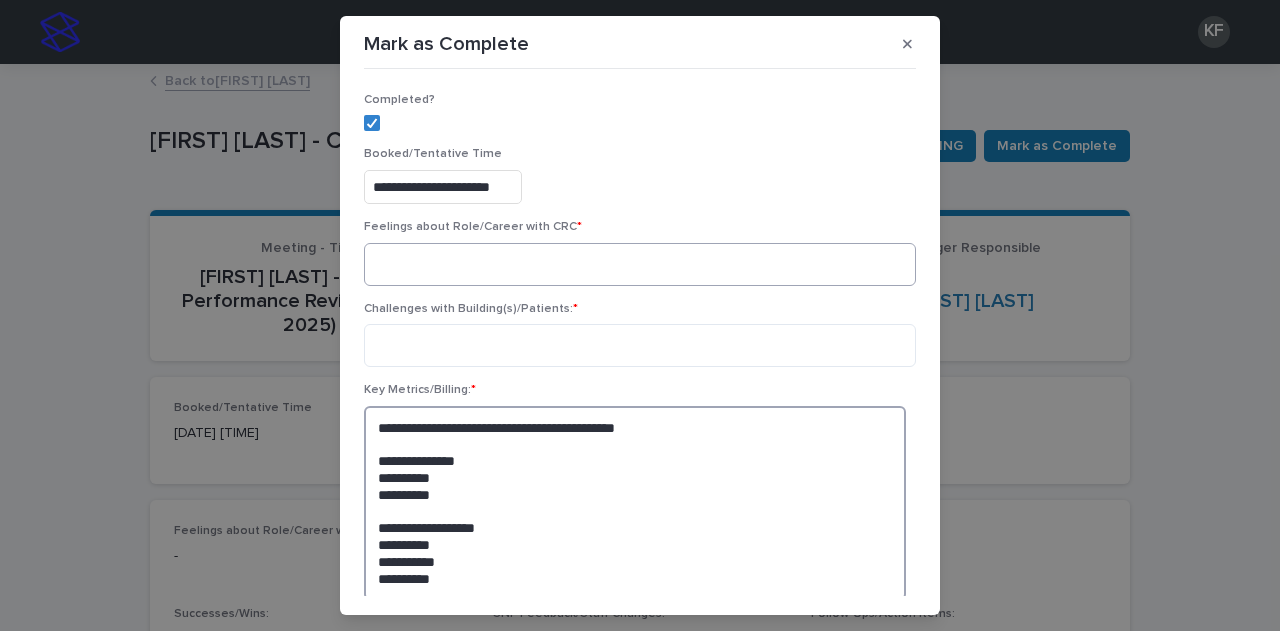 type on "**********" 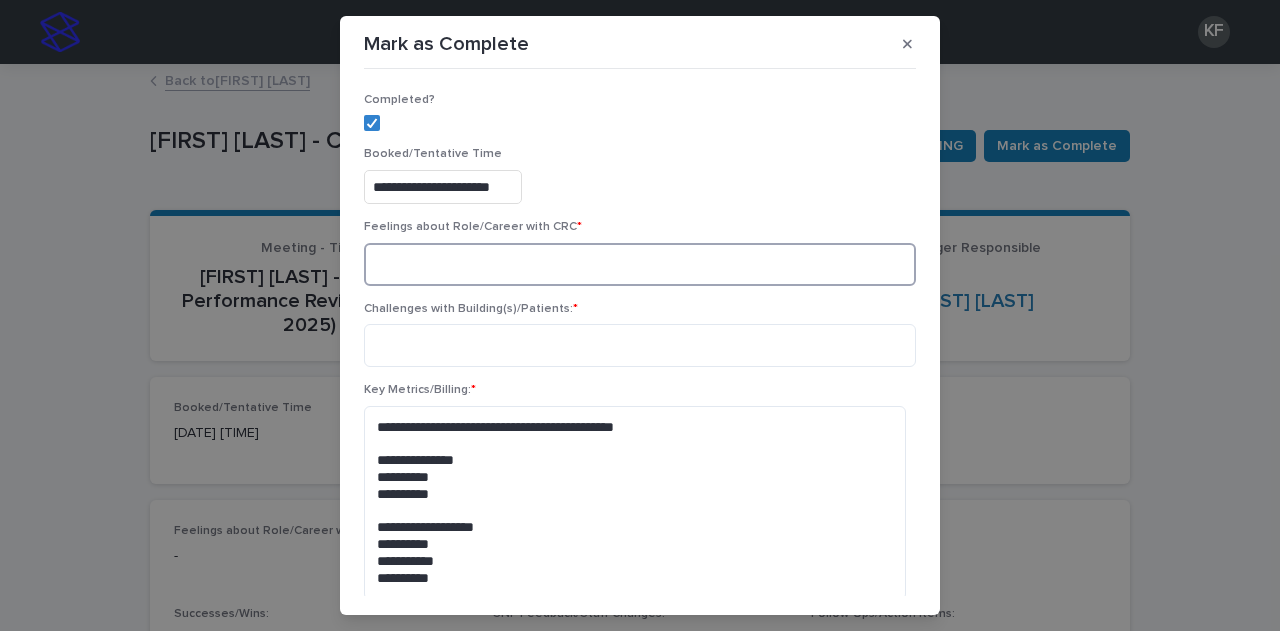 click at bounding box center [640, 264] 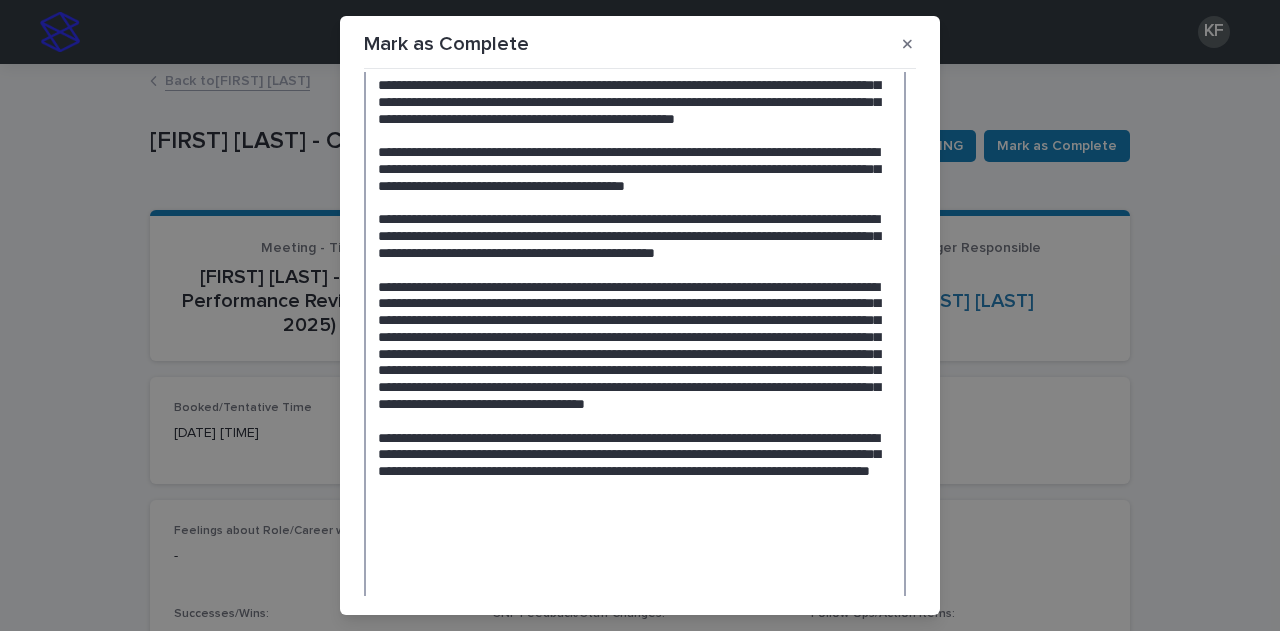scroll, scrollTop: 0, scrollLeft: 0, axis: both 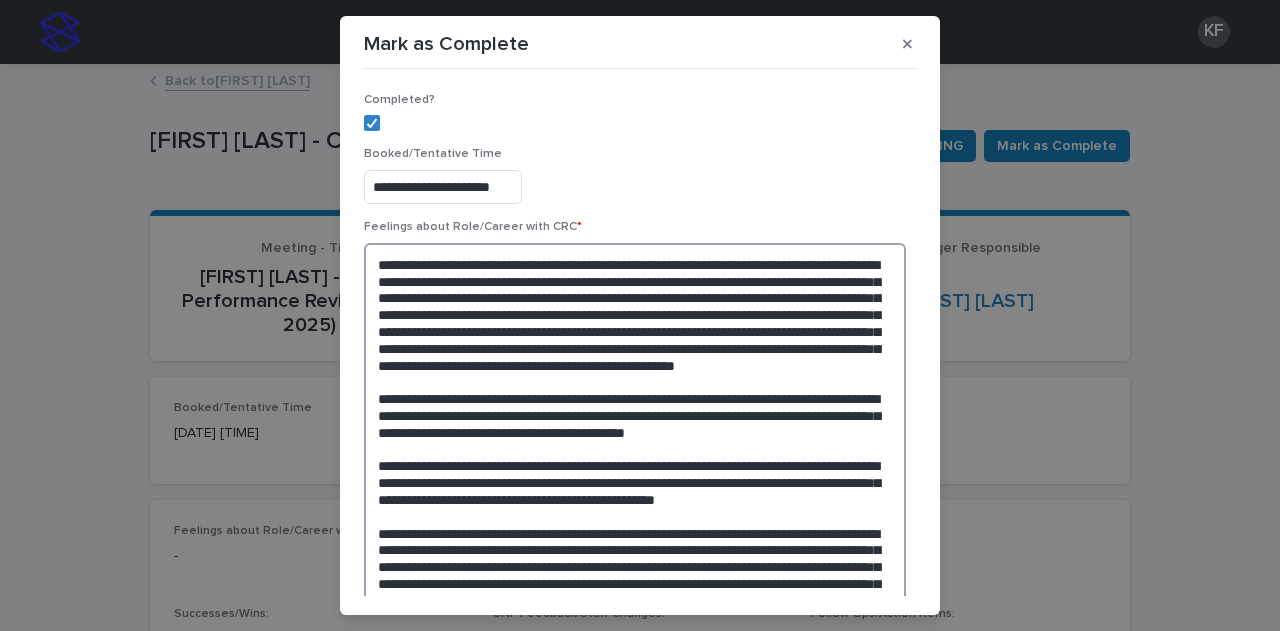 drag, startPoint x: 416, startPoint y: 264, endPoint x: 366, endPoint y: 264, distance: 50 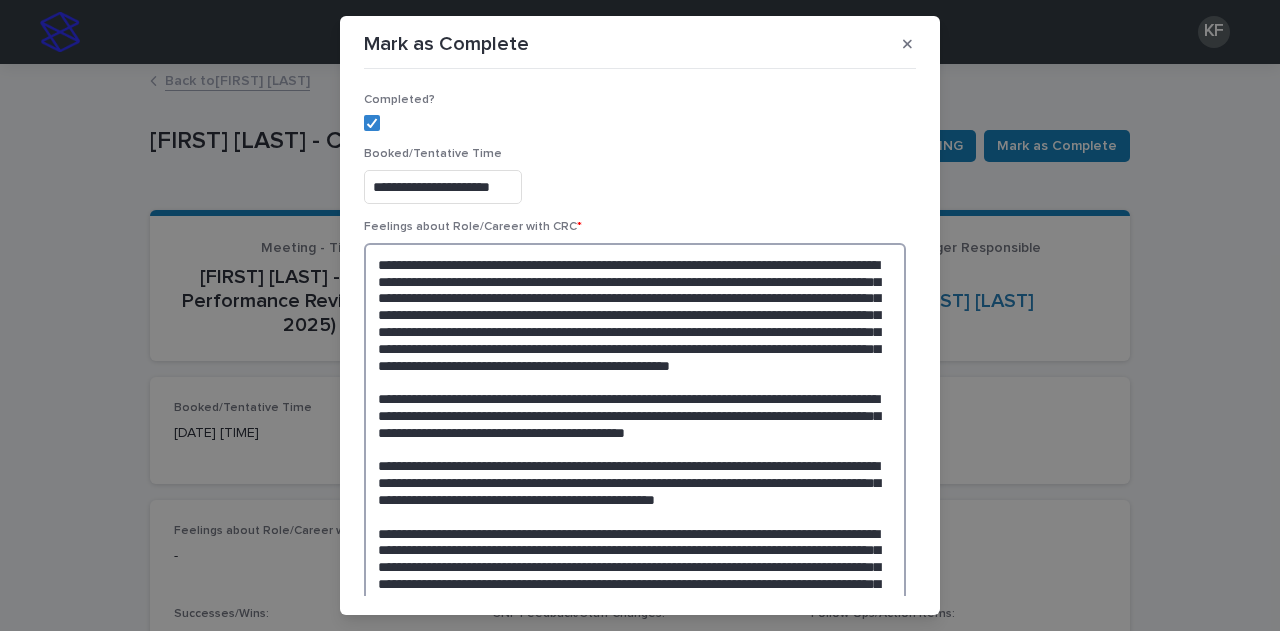 drag, startPoint x: 647, startPoint y: 266, endPoint x: 614, endPoint y: 259, distance: 33.734257 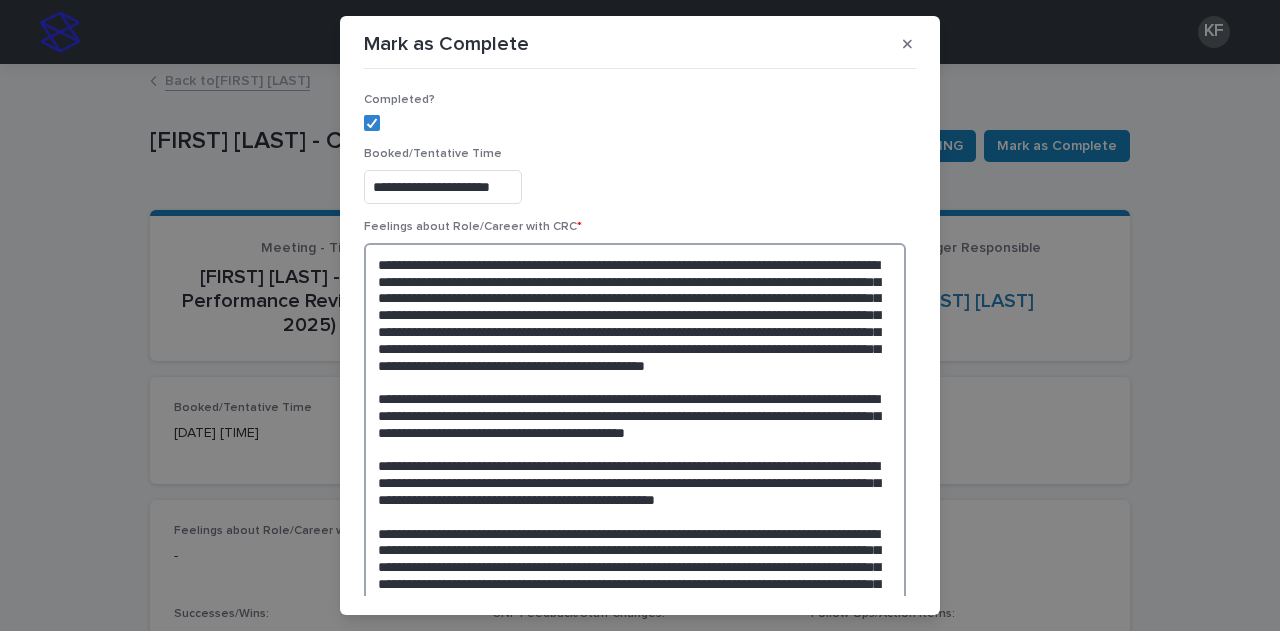 type on "**********" 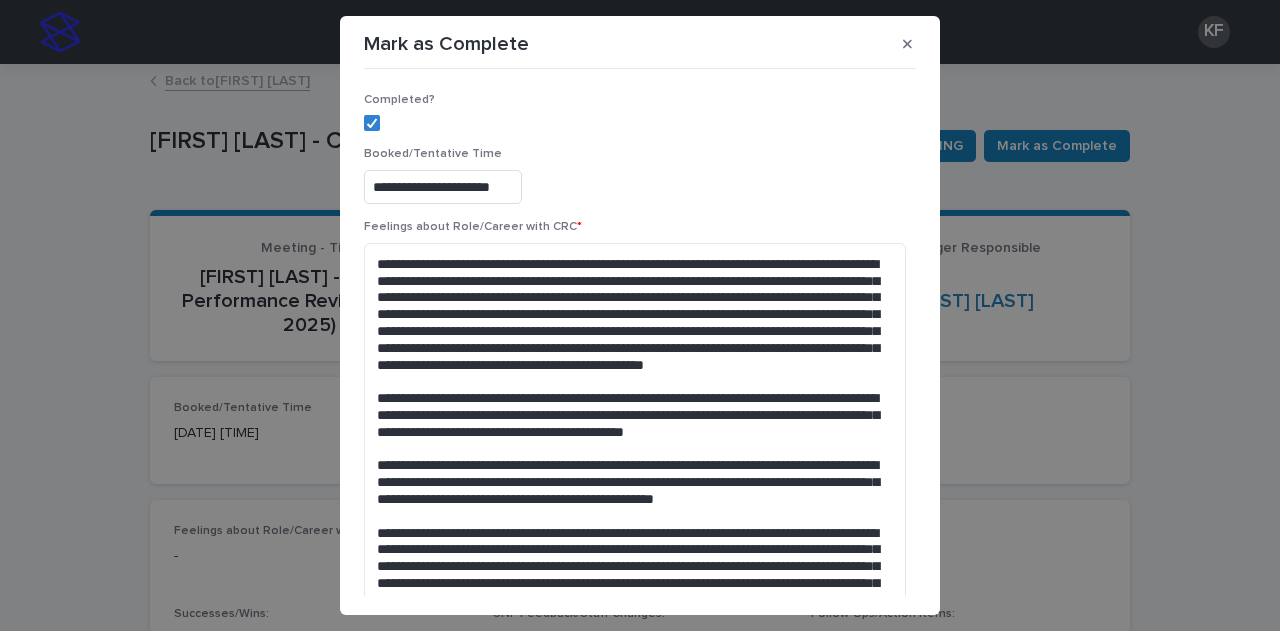 click on "**********" at bounding box center (640, 187) 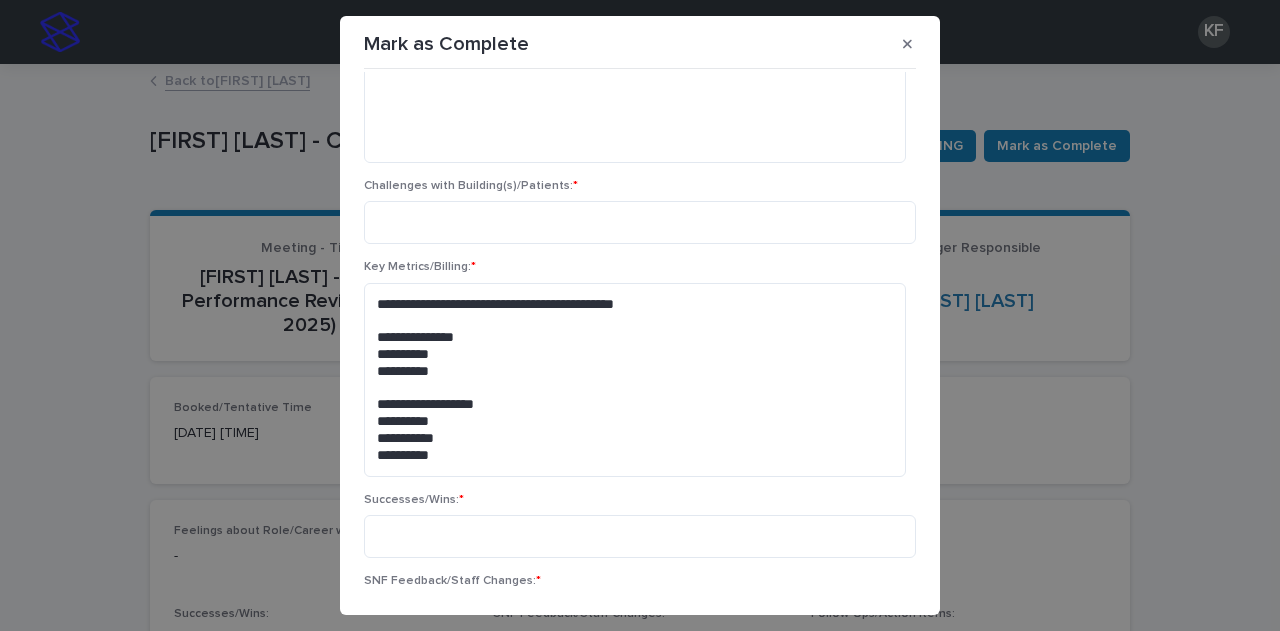 scroll, scrollTop: 700, scrollLeft: 0, axis: vertical 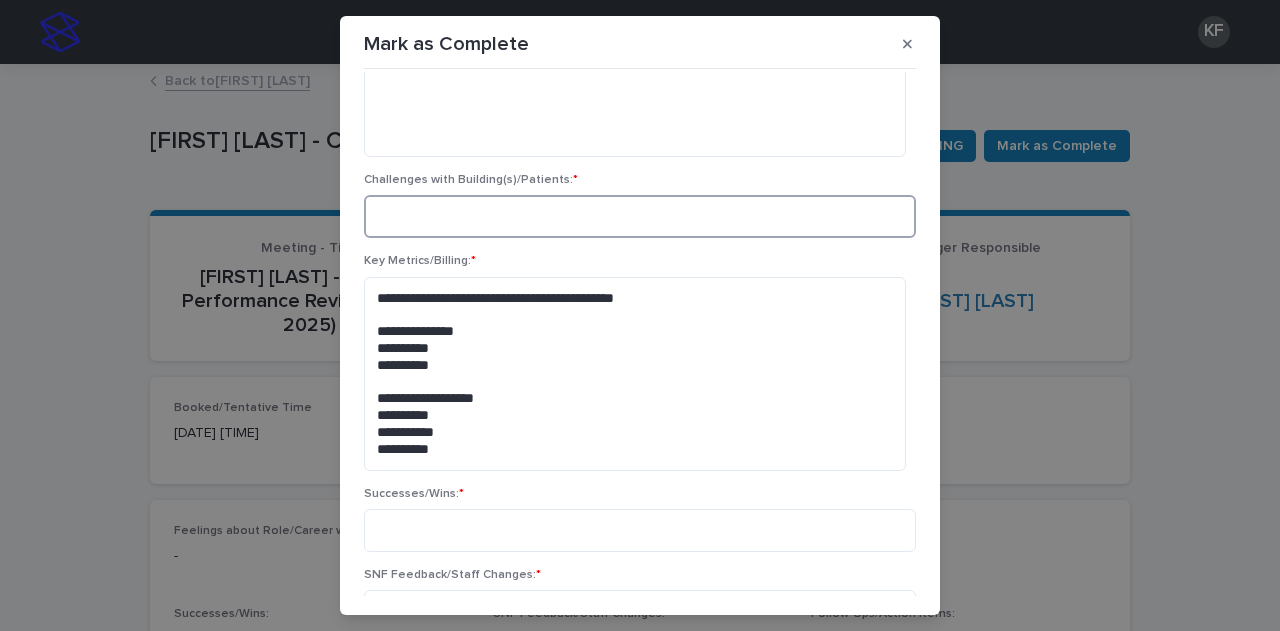 click at bounding box center (640, 216) 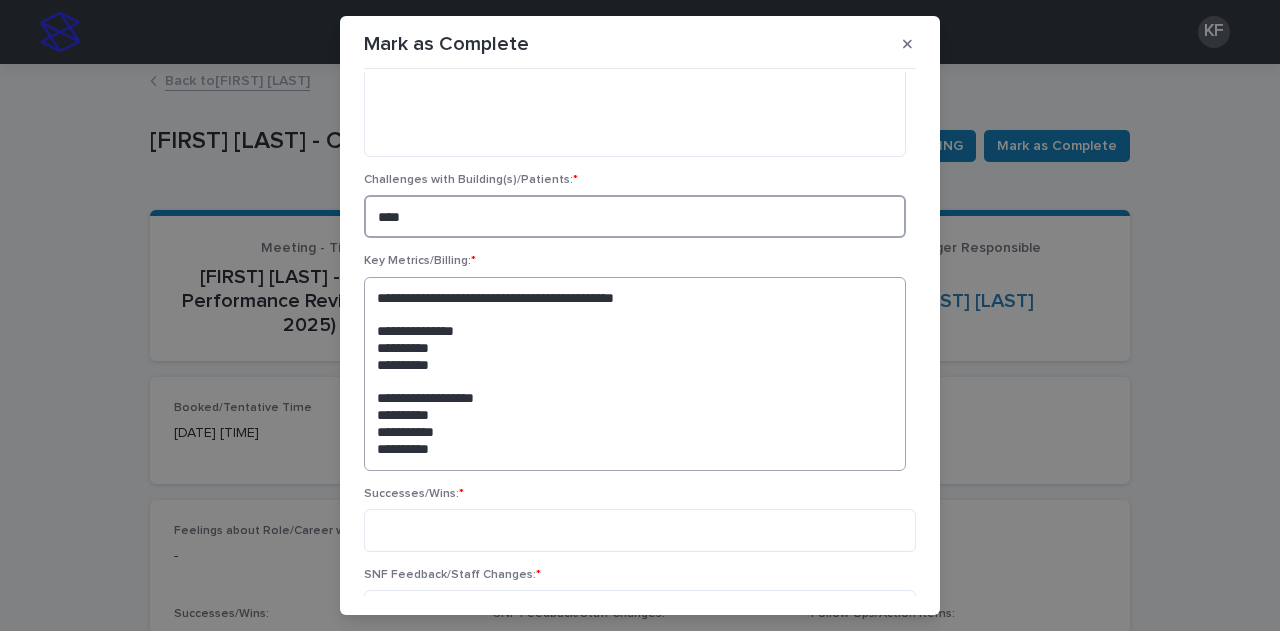 type on "****" 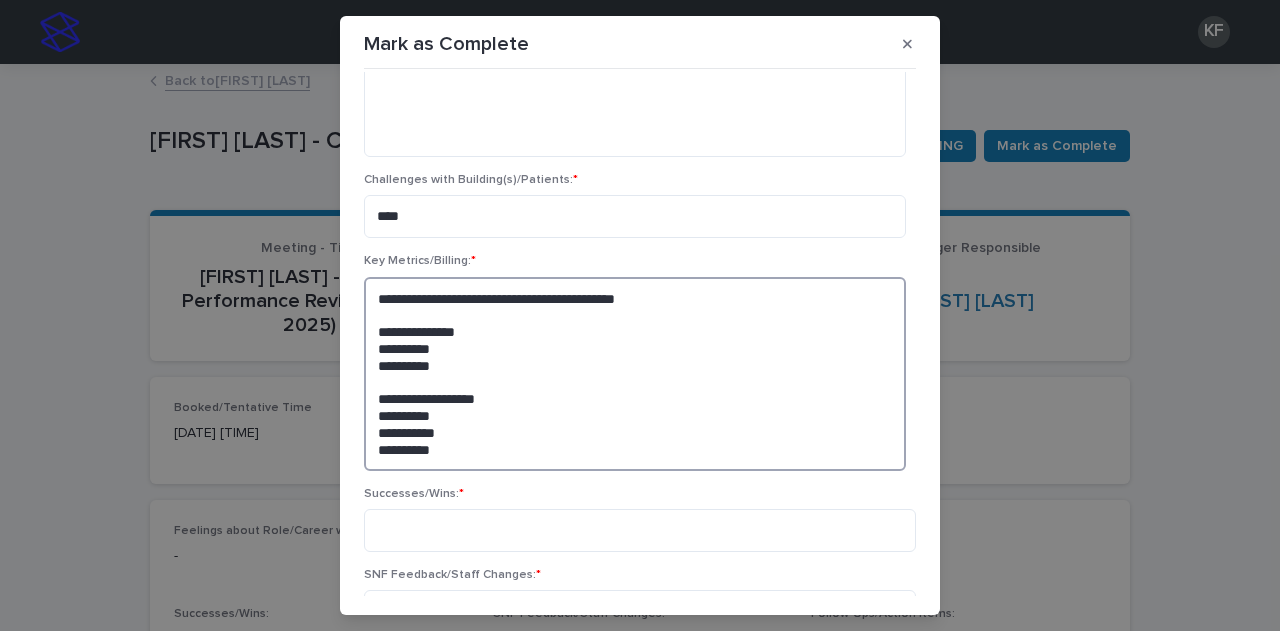 click on "**********" at bounding box center [635, 374] 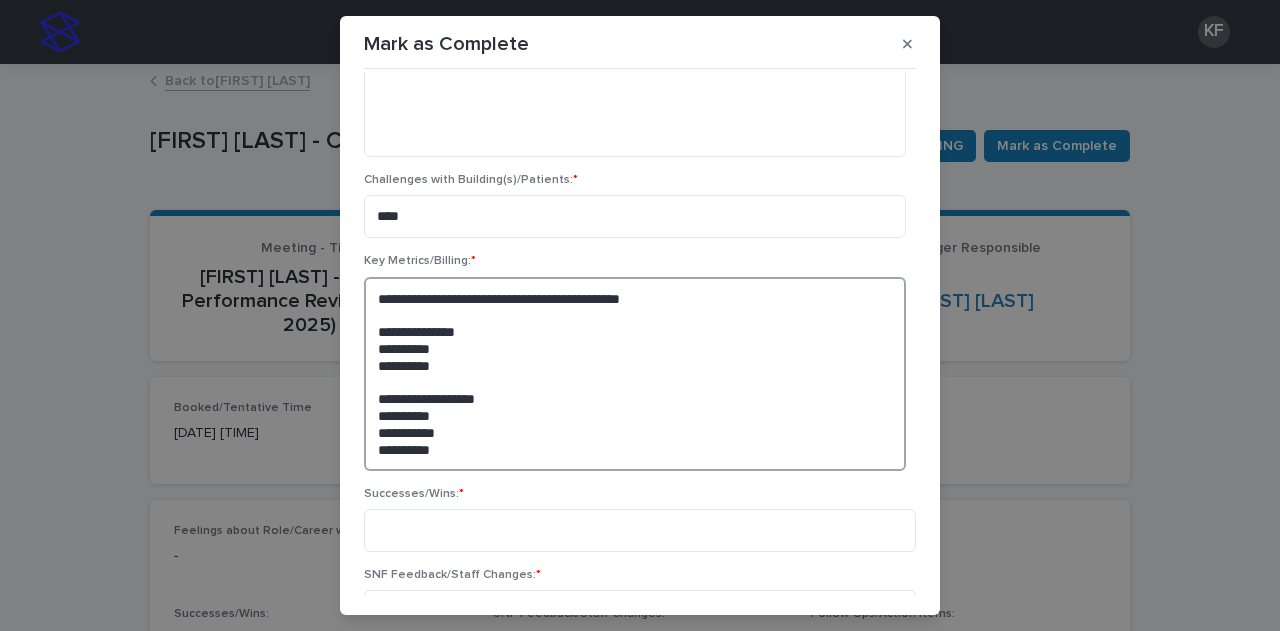 scroll, scrollTop: 800, scrollLeft: 0, axis: vertical 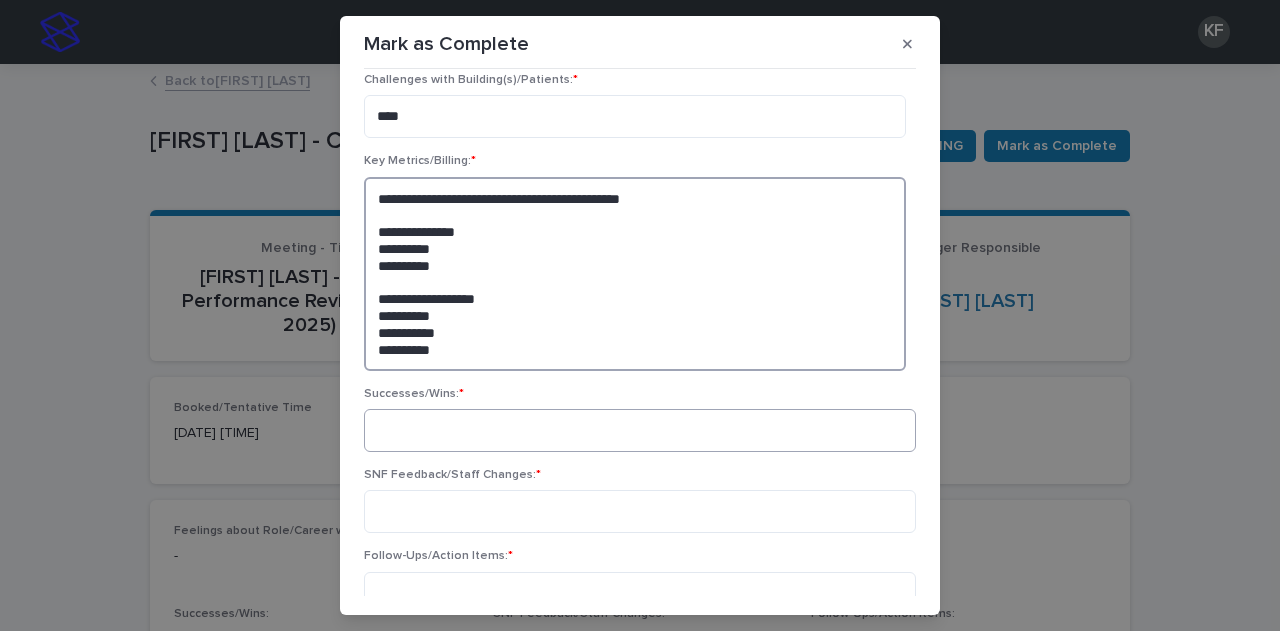 type on "**********" 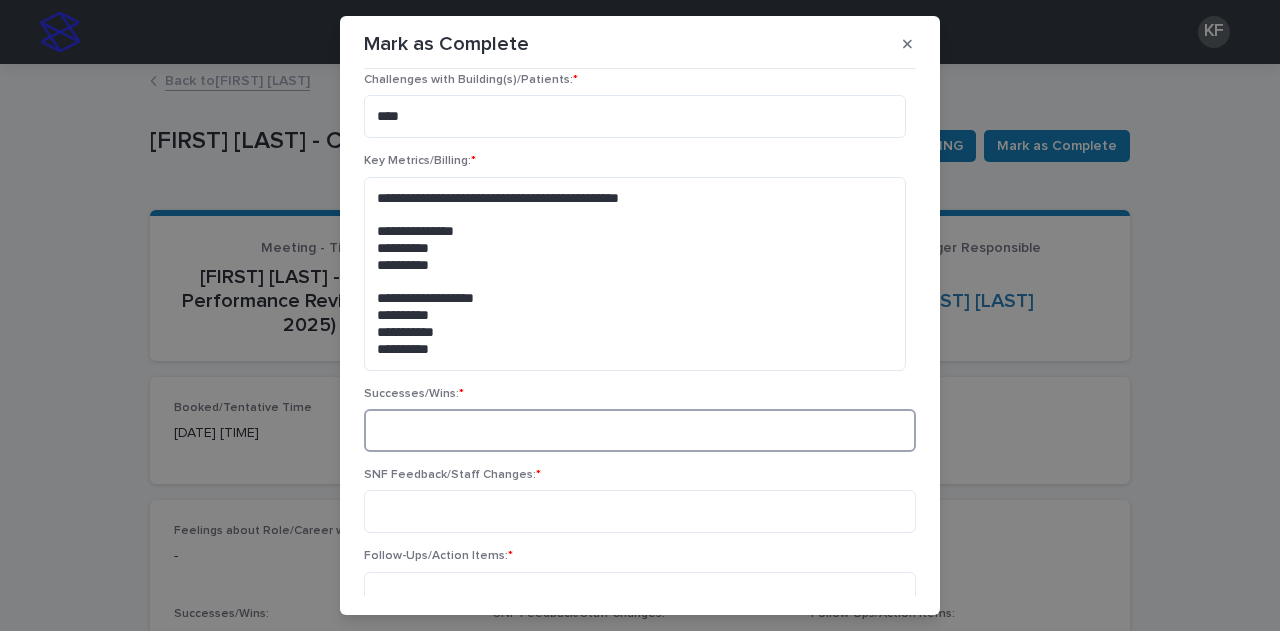 click at bounding box center [640, 430] 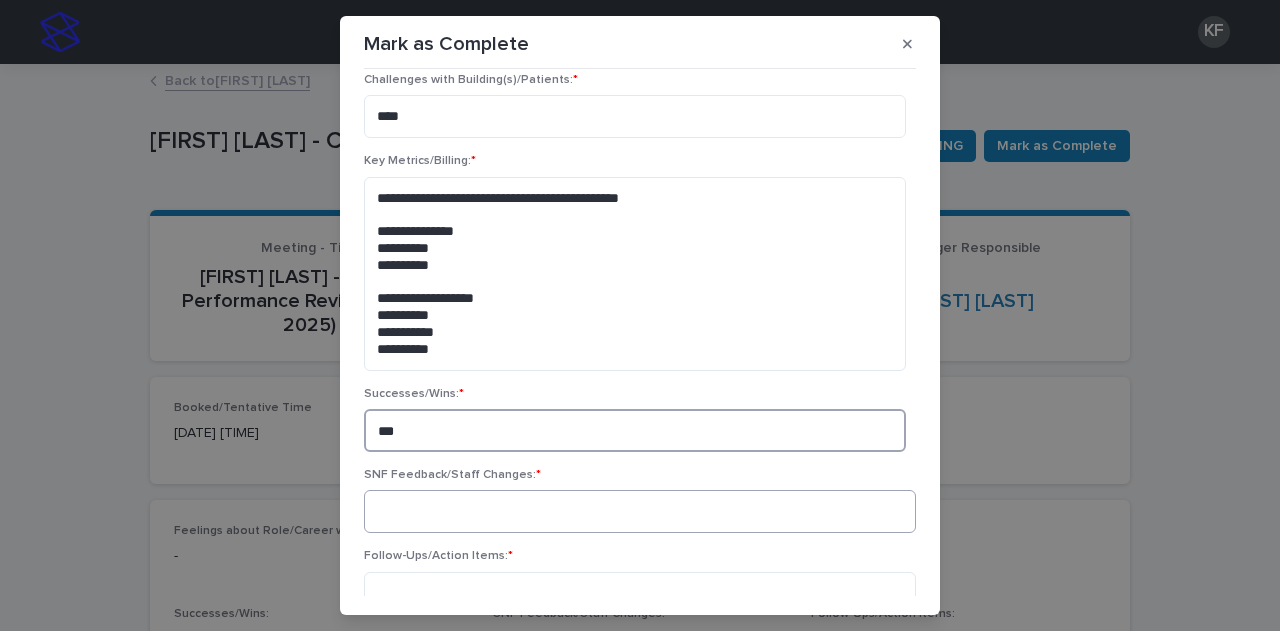 type on "***" 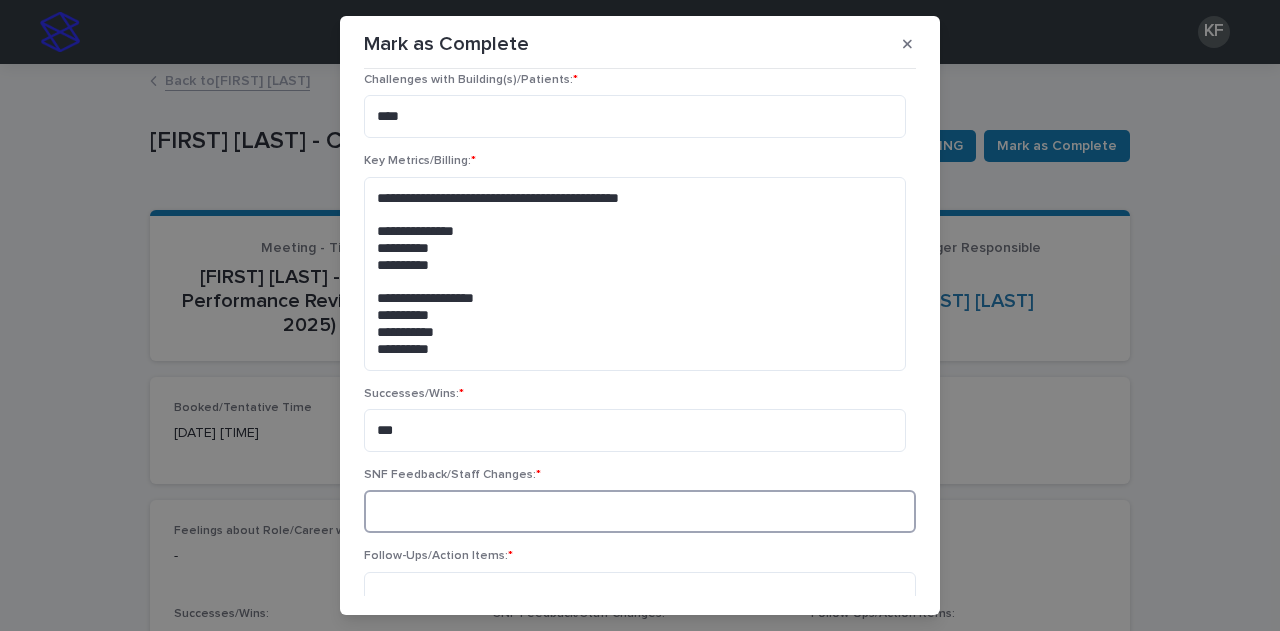 click at bounding box center (640, 511) 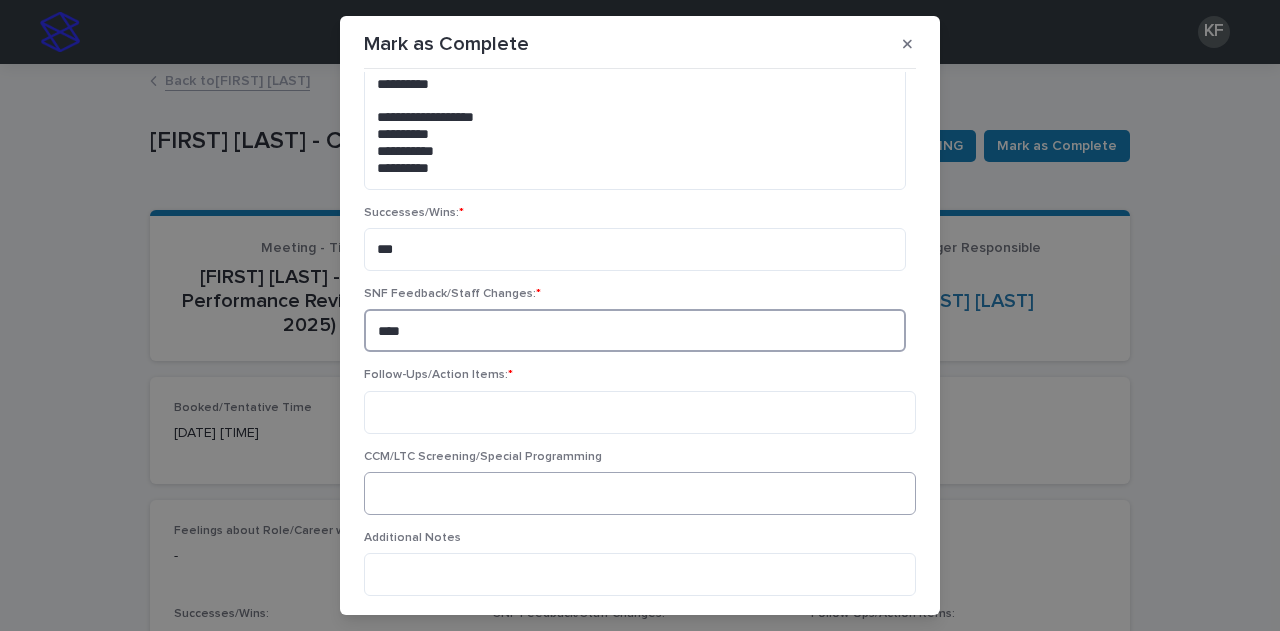 scroll, scrollTop: 1062, scrollLeft: 0, axis: vertical 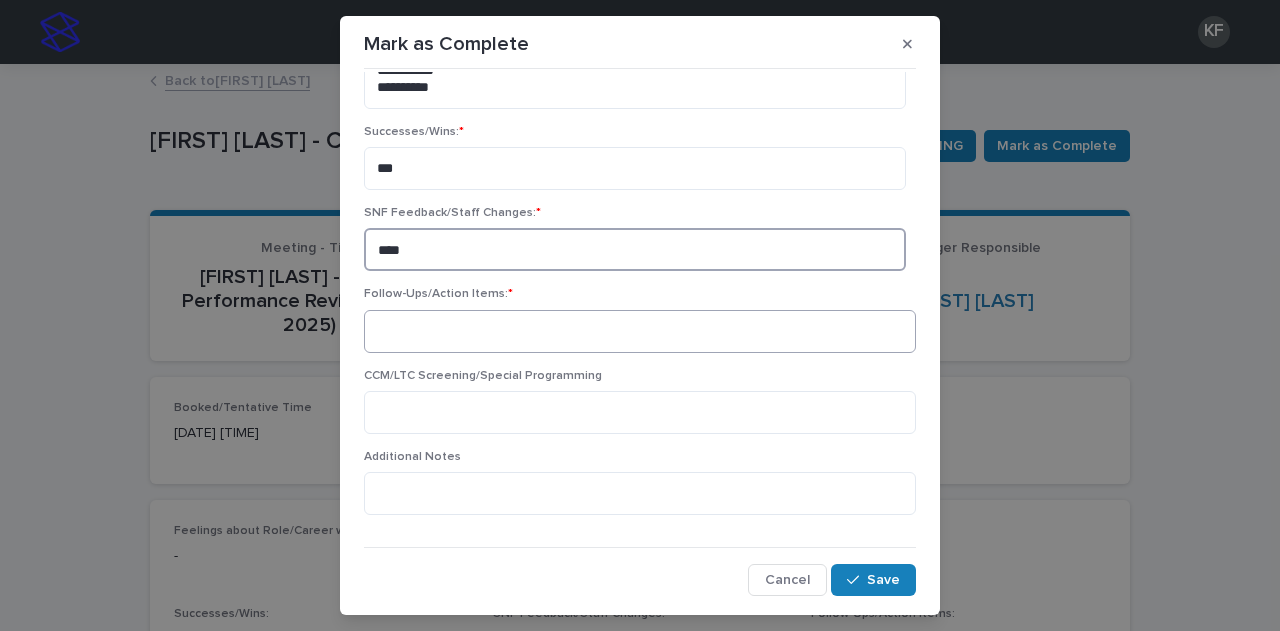 type on "****" 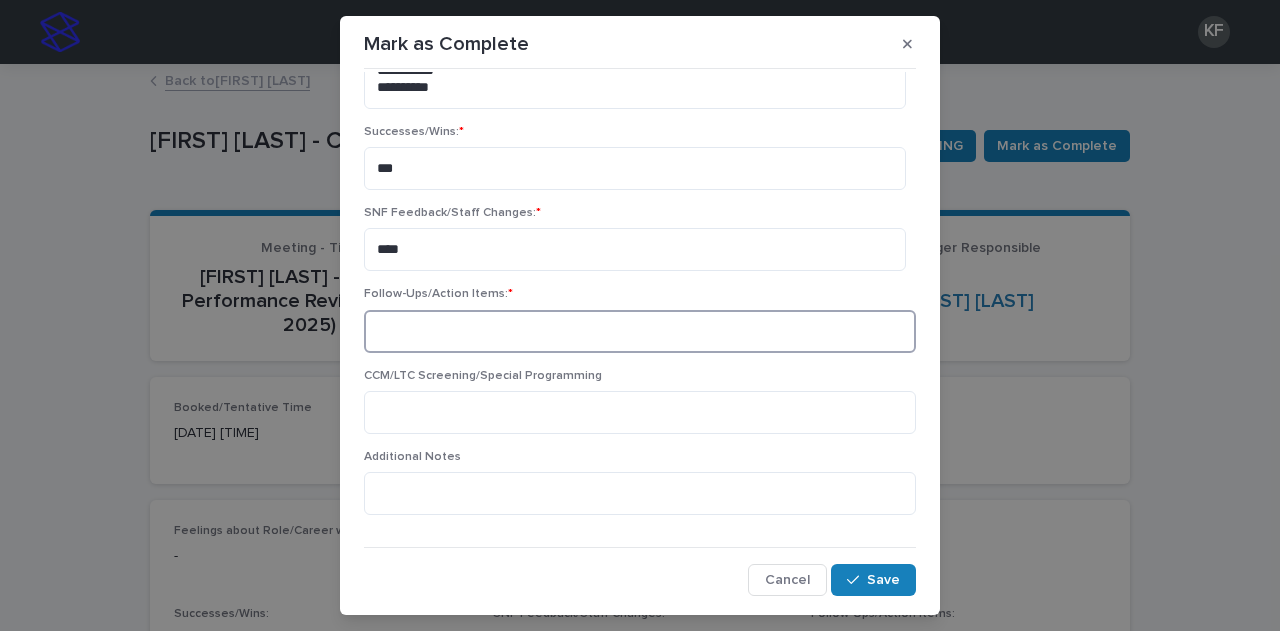 click at bounding box center [640, 331] 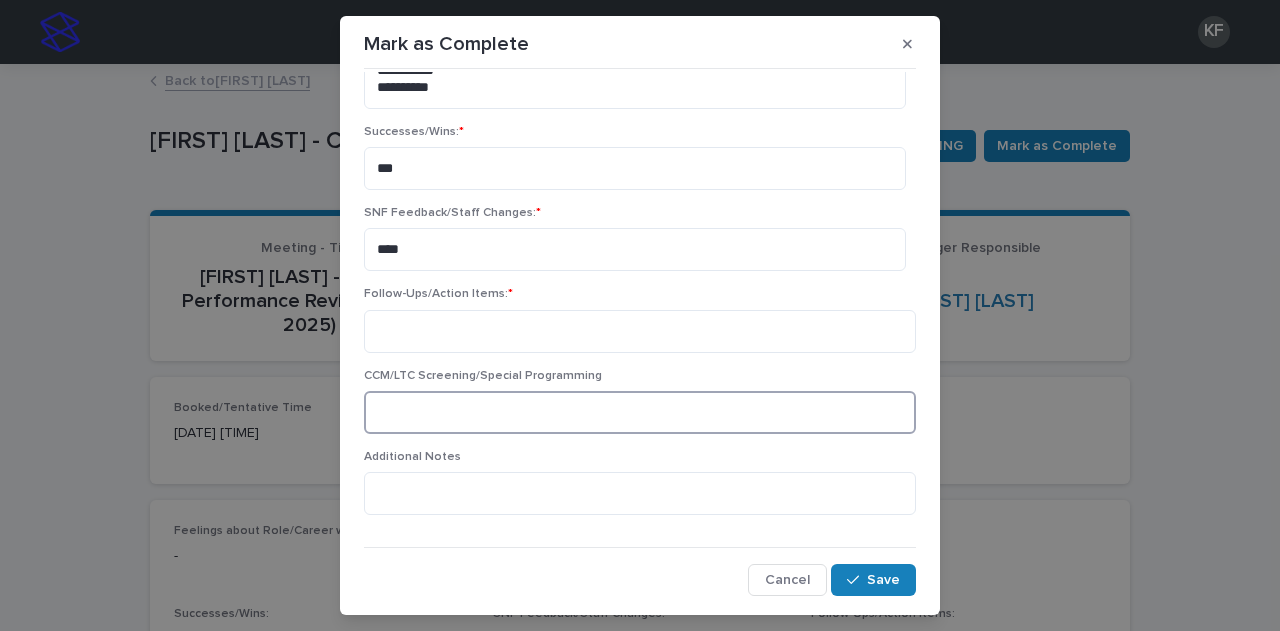 click at bounding box center (640, 412) 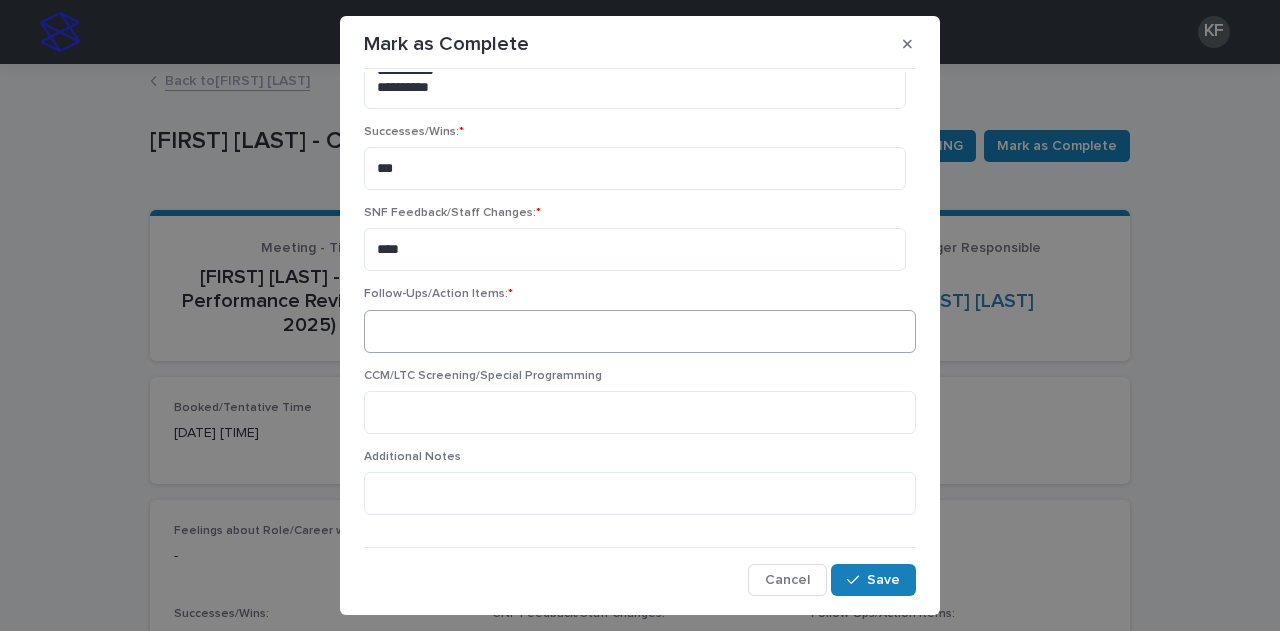 click on "Follow-Ups/Action Items: *" at bounding box center [640, 327] 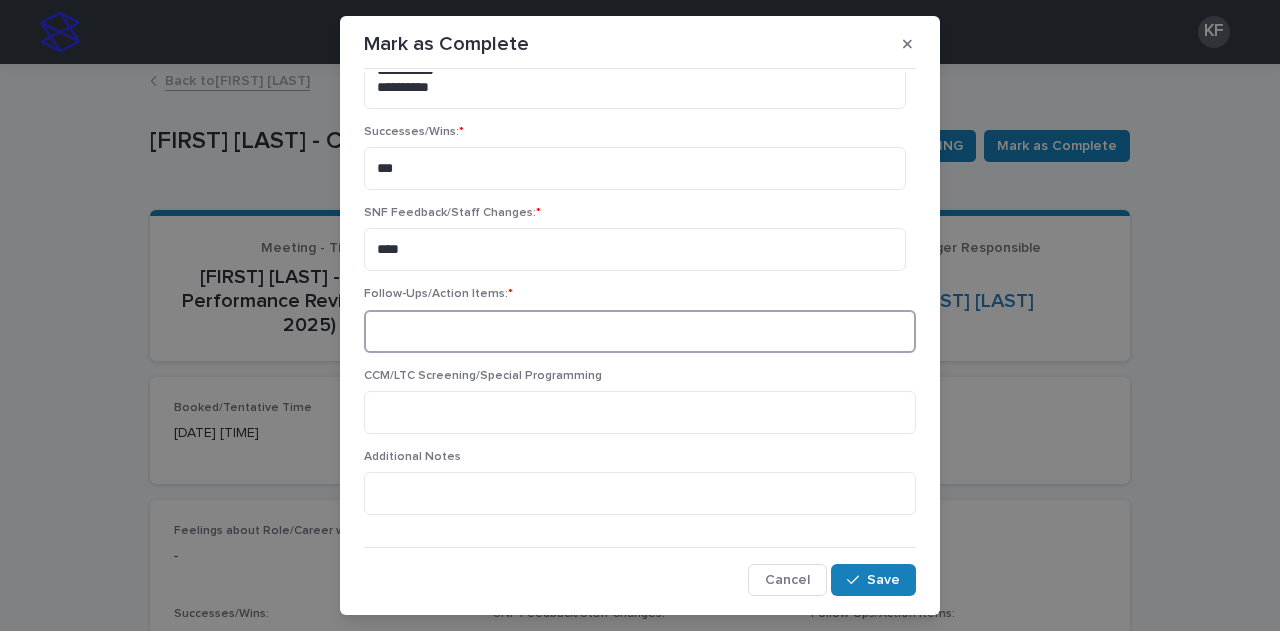 click at bounding box center [640, 331] 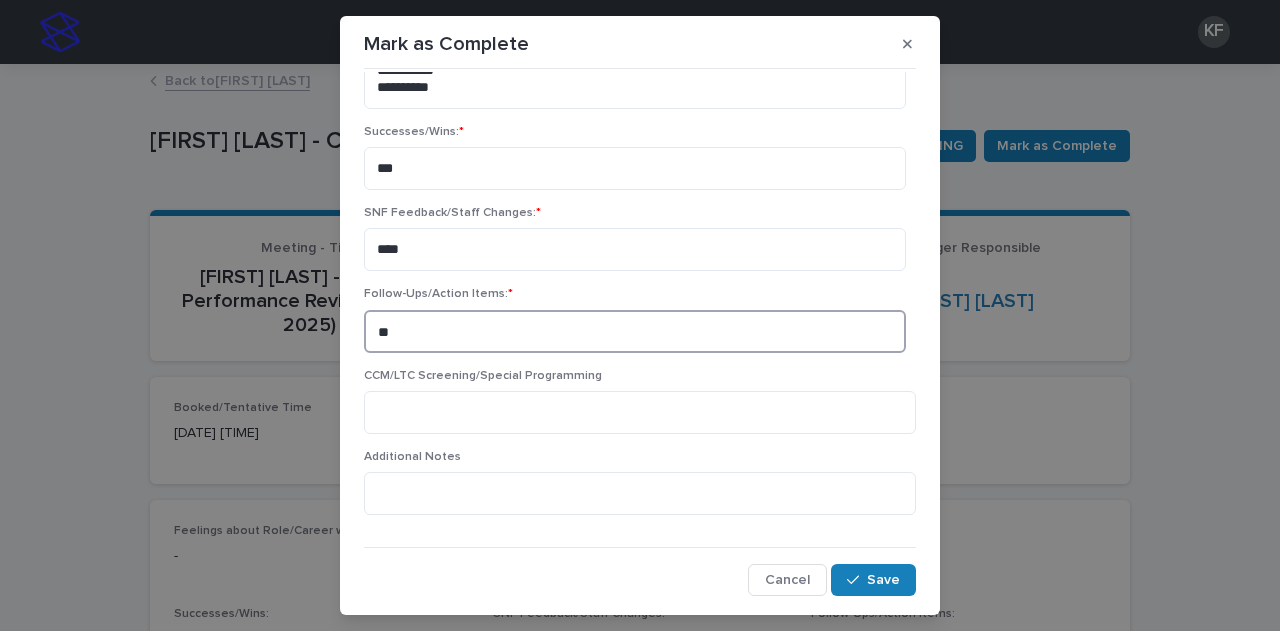 type on "*" 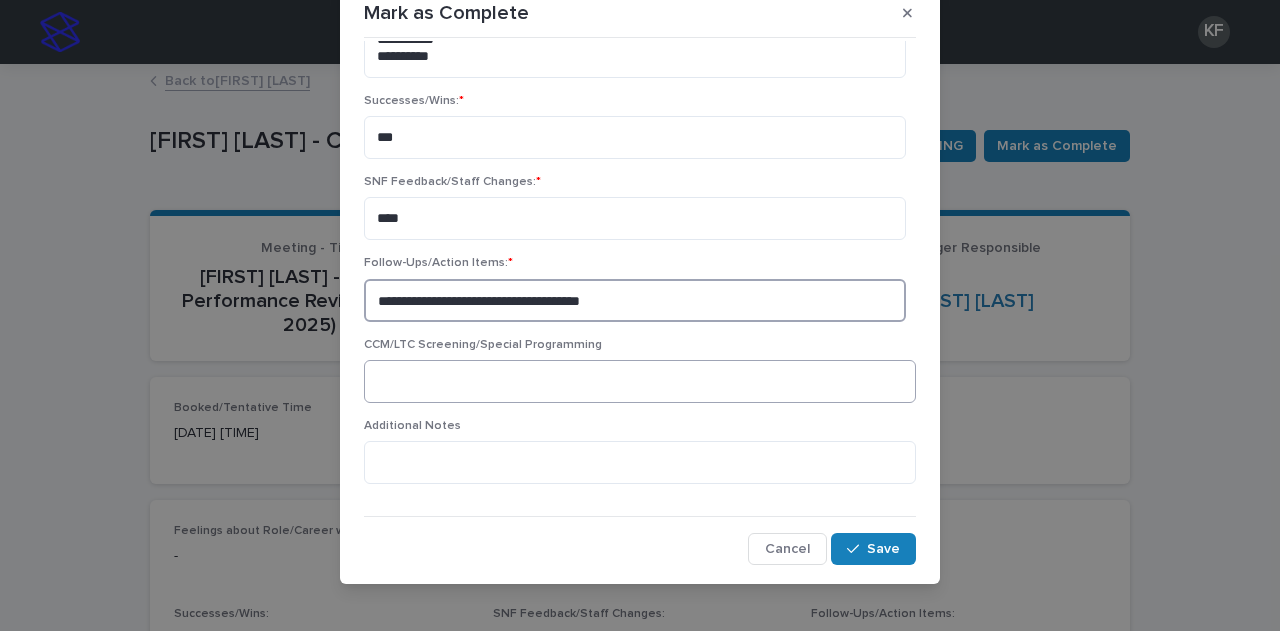 scroll, scrollTop: 44, scrollLeft: 0, axis: vertical 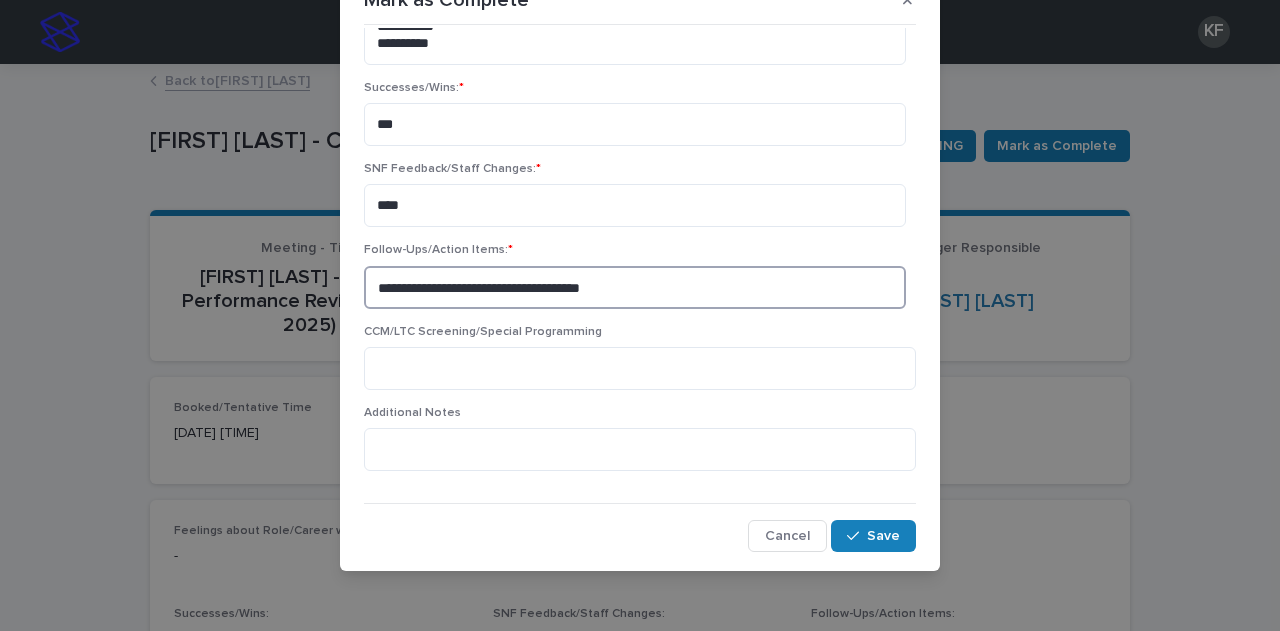 type on "**********" 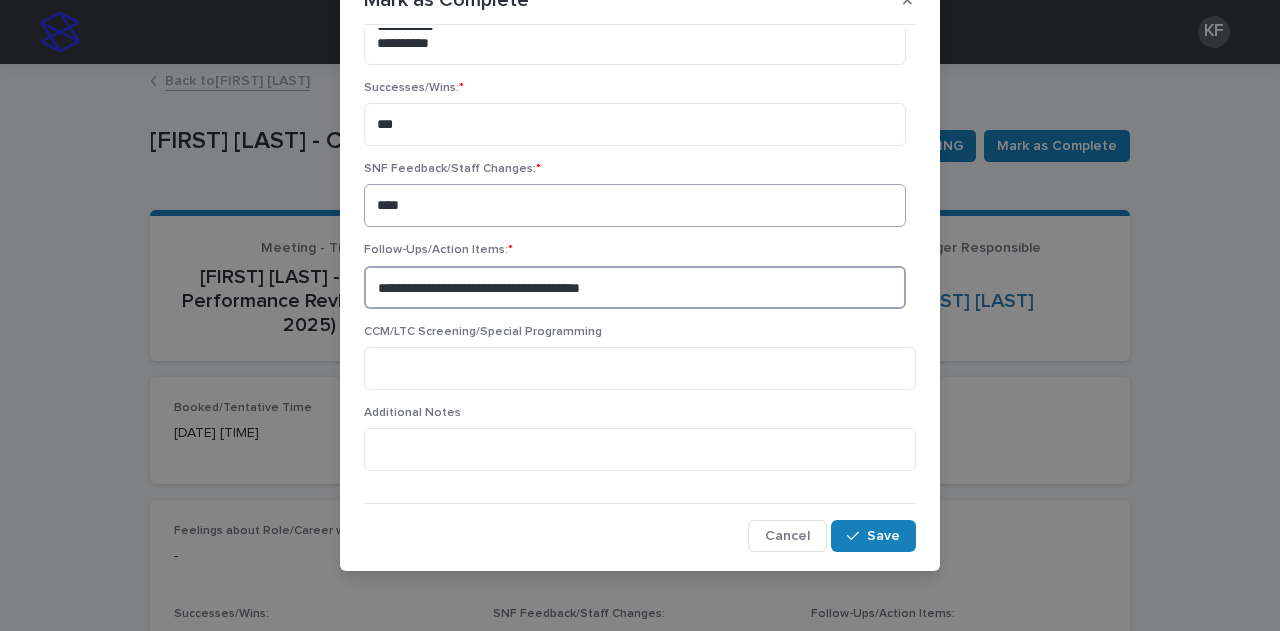 scroll, scrollTop: 662, scrollLeft: 0, axis: vertical 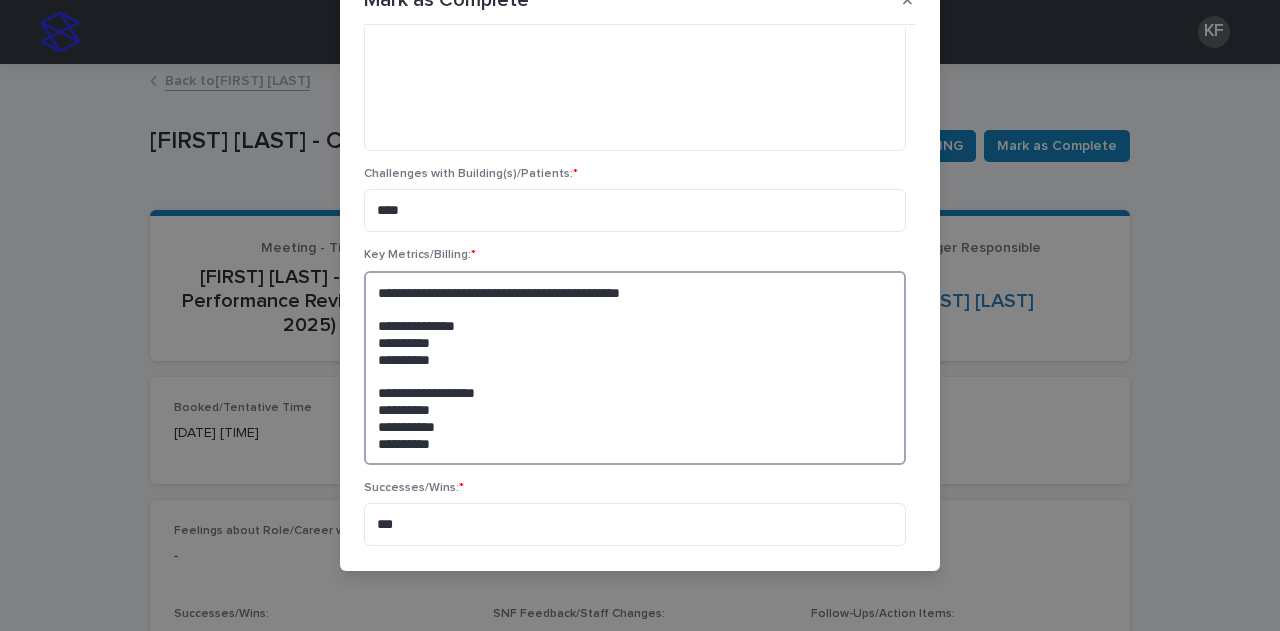 click on "**********" at bounding box center [635, 368] 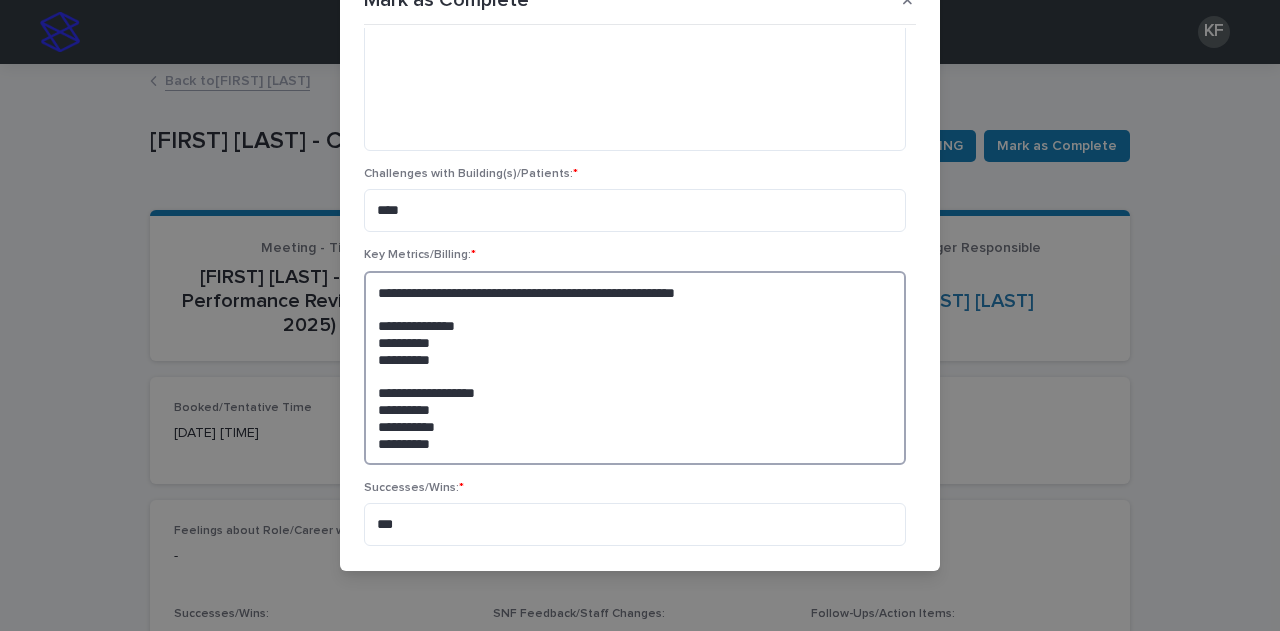 click on "**********" at bounding box center (635, 368) 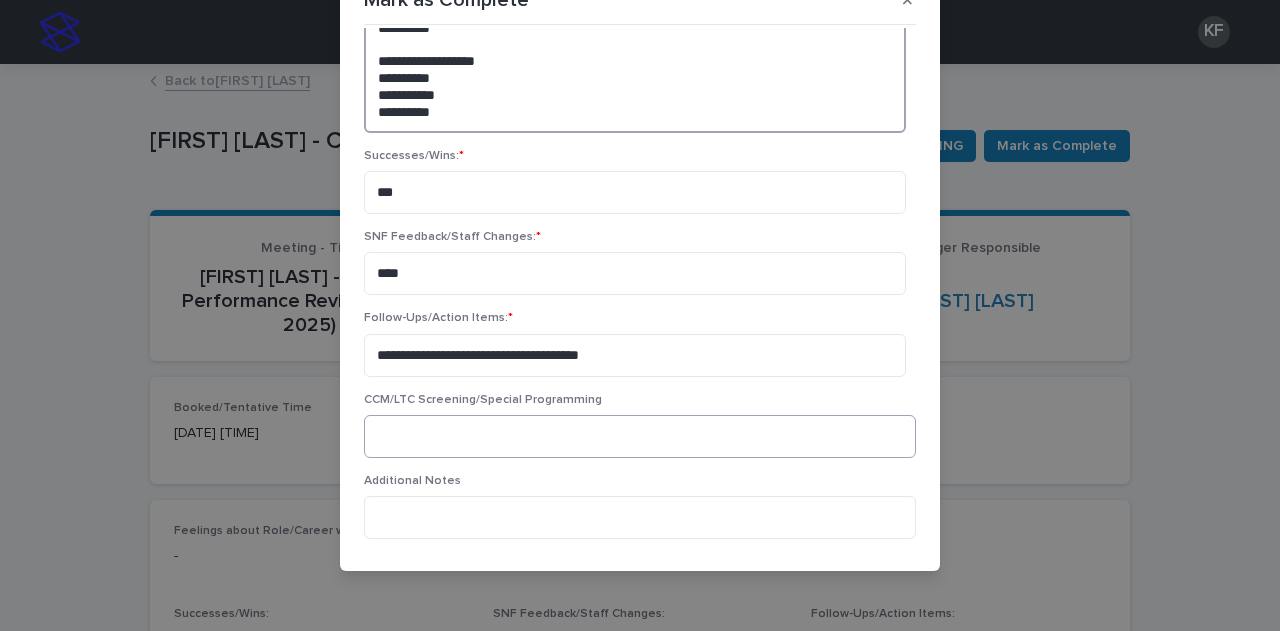 scroll, scrollTop: 1062, scrollLeft: 0, axis: vertical 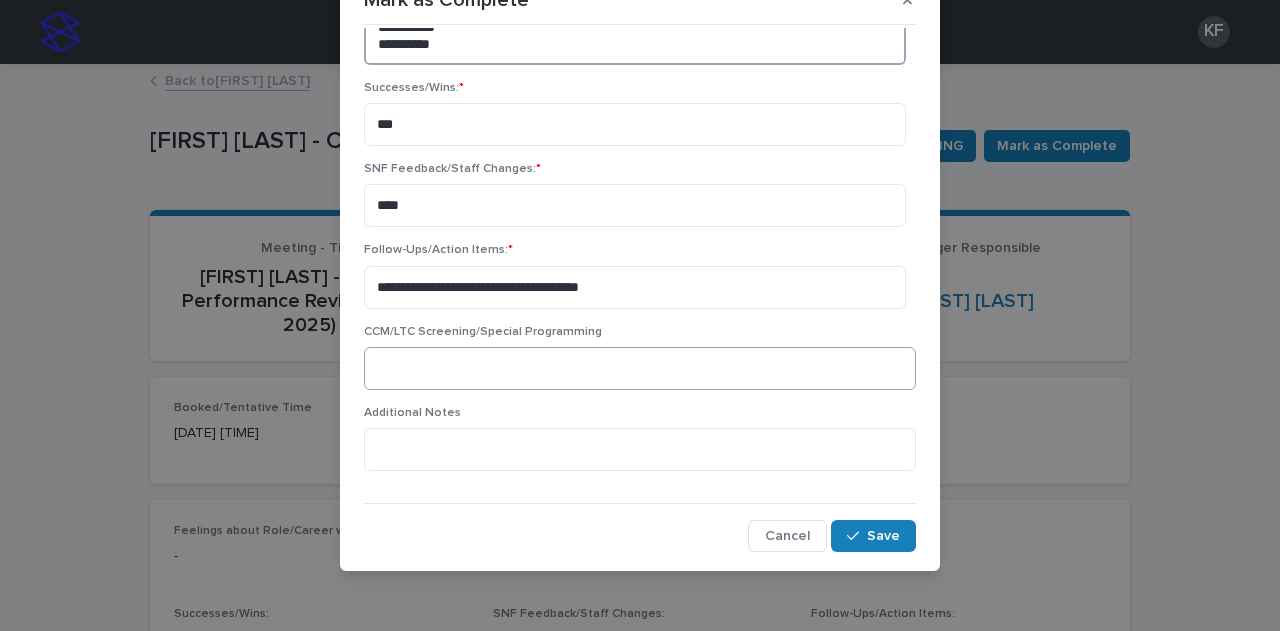 type on "**********" 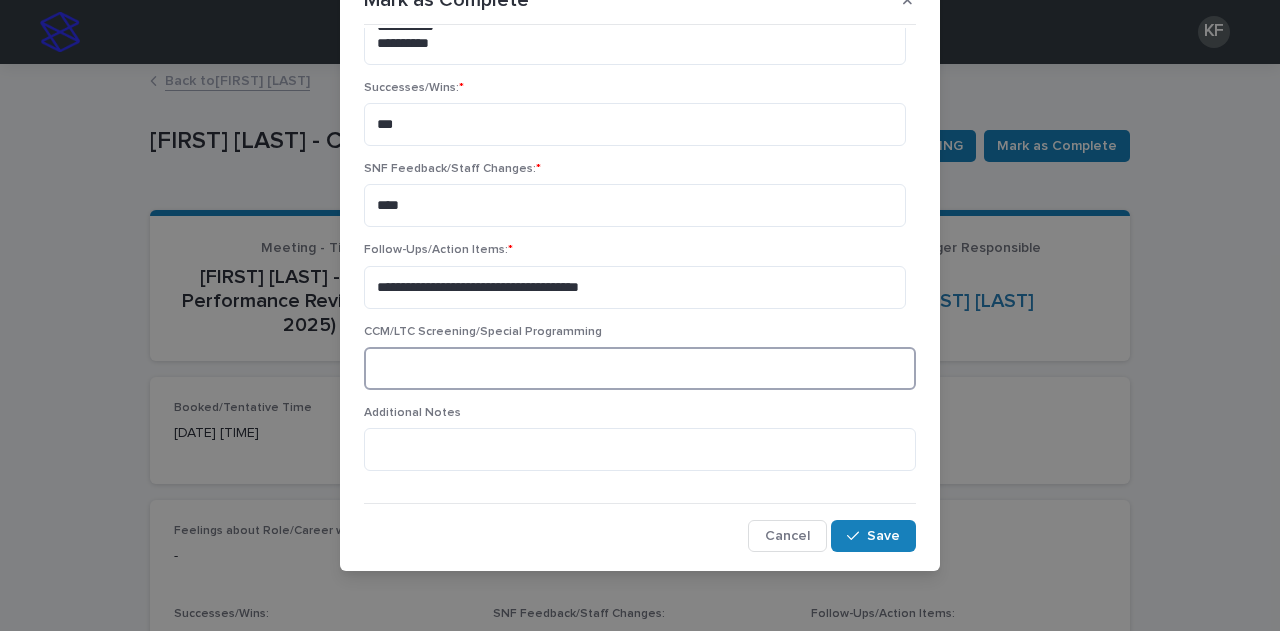 scroll, scrollTop: 1061, scrollLeft: 0, axis: vertical 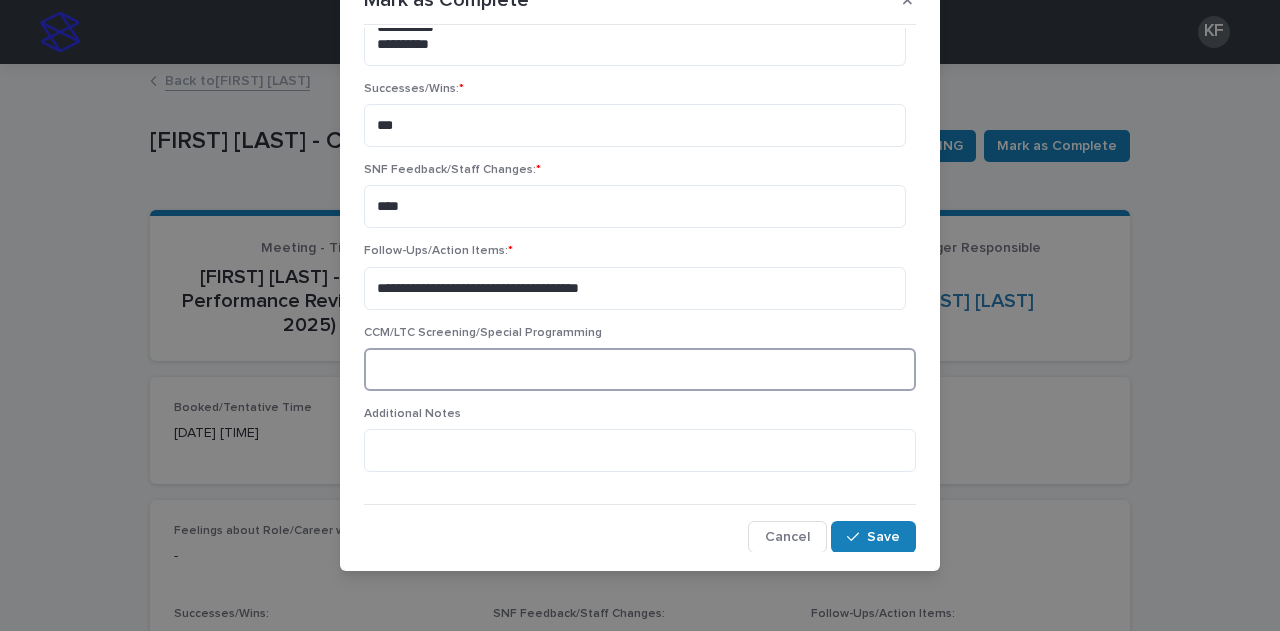 click at bounding box center (640, 369) 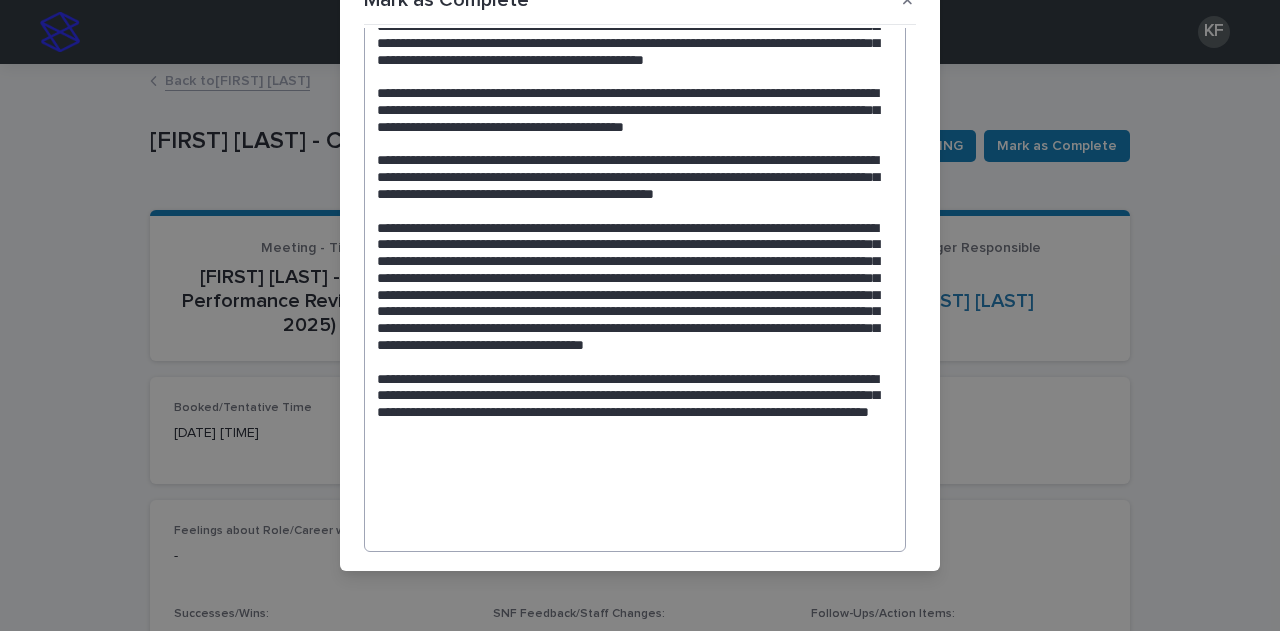 scroll, scrollTop: 61, scrollLeft: 0, axis: vertical 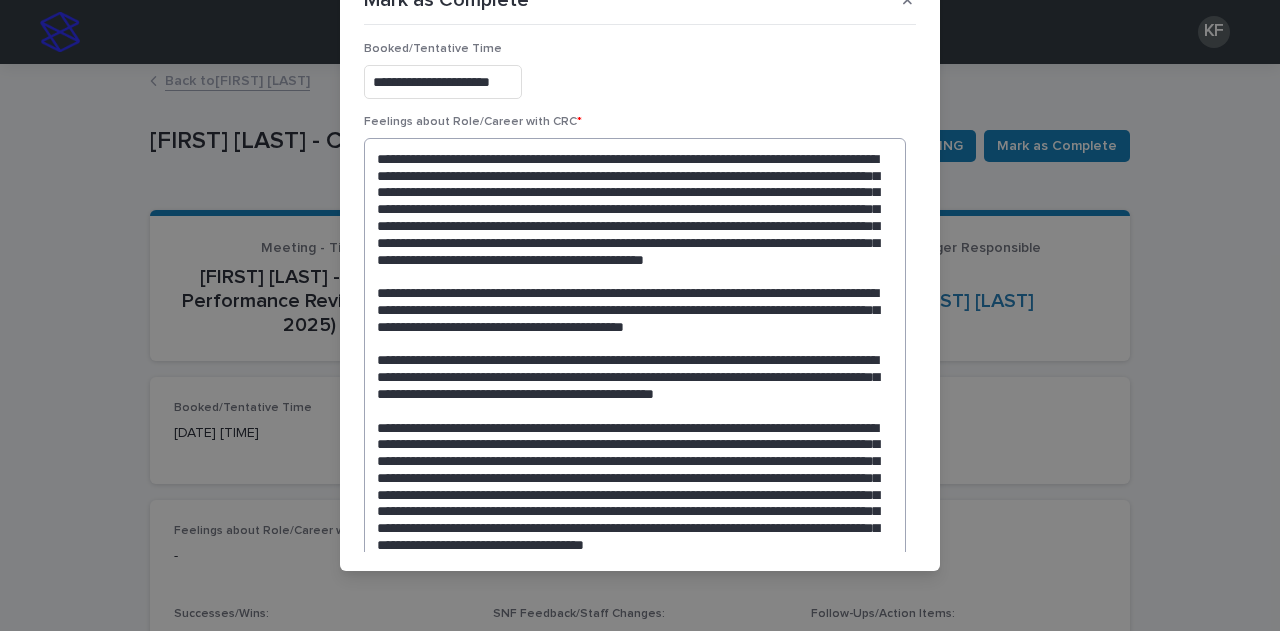 type on "**********" 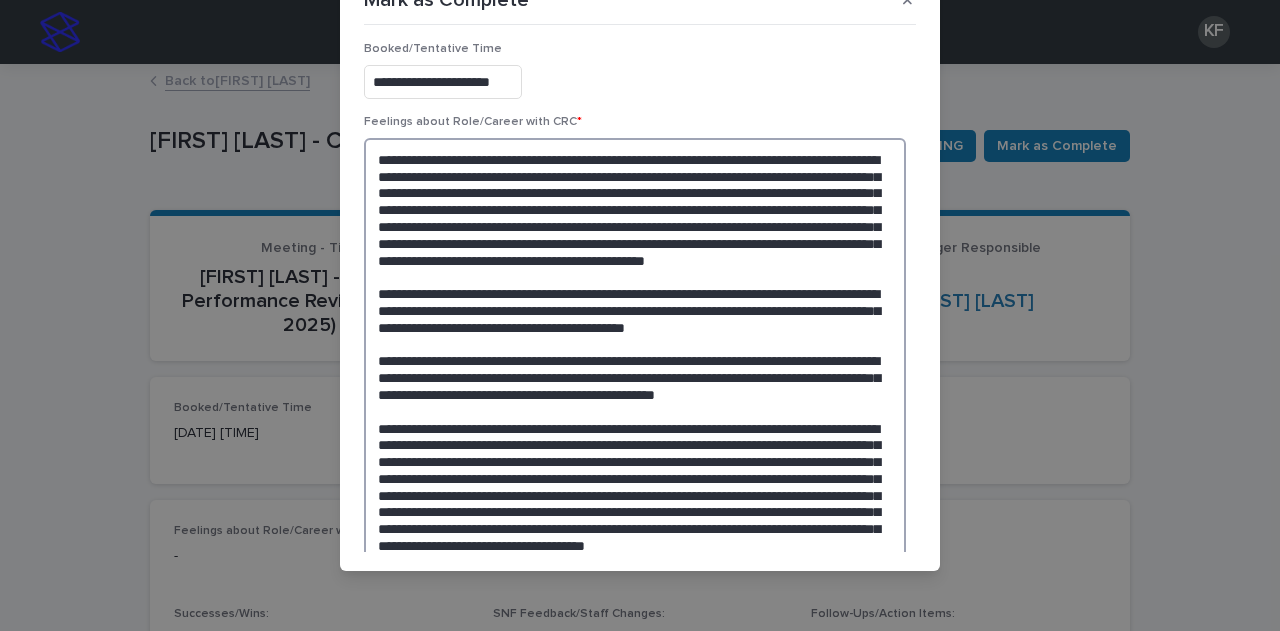 drag, startPoint x: 817, startPoint y: 176, endPoint x: 782, endPoint y: 156, distance: 40.311287 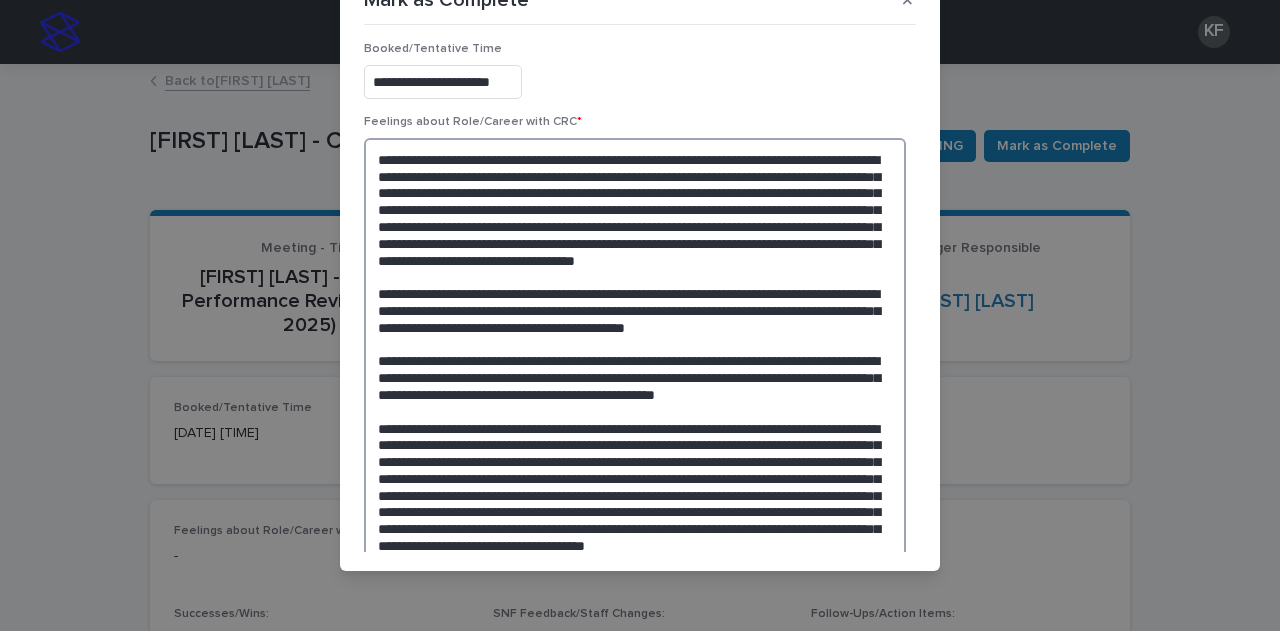 drag, startPoint x: 733, startPoint y: 226, endPoint x: 612, endPoint y: 228, distance: 121.016525 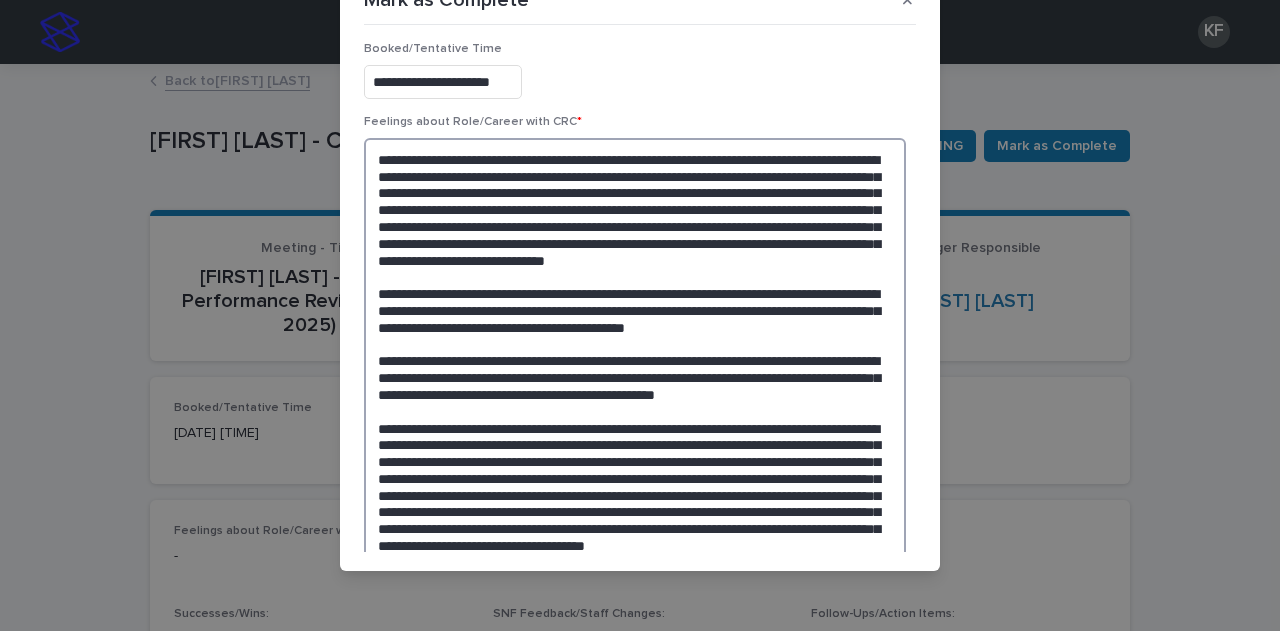 click at bounding box center [635, 436] 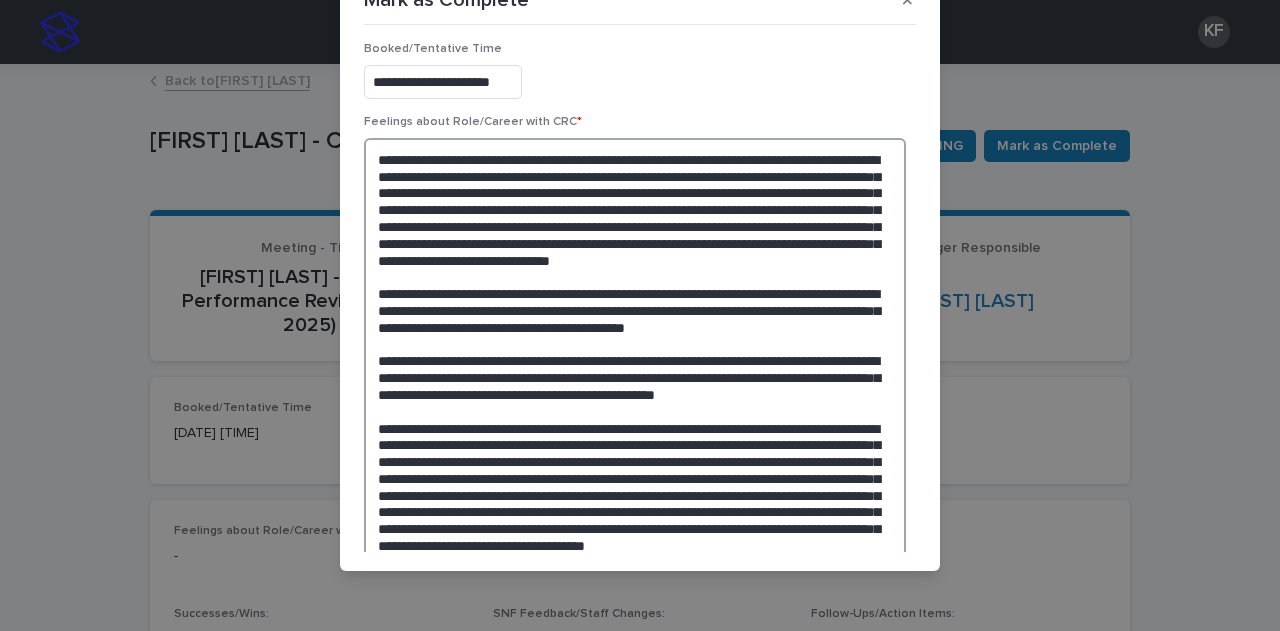 drag, startPoint x: 513, startPoint y: 258, endPoint x: 493, endPoint y: 255, distance: 20.22375 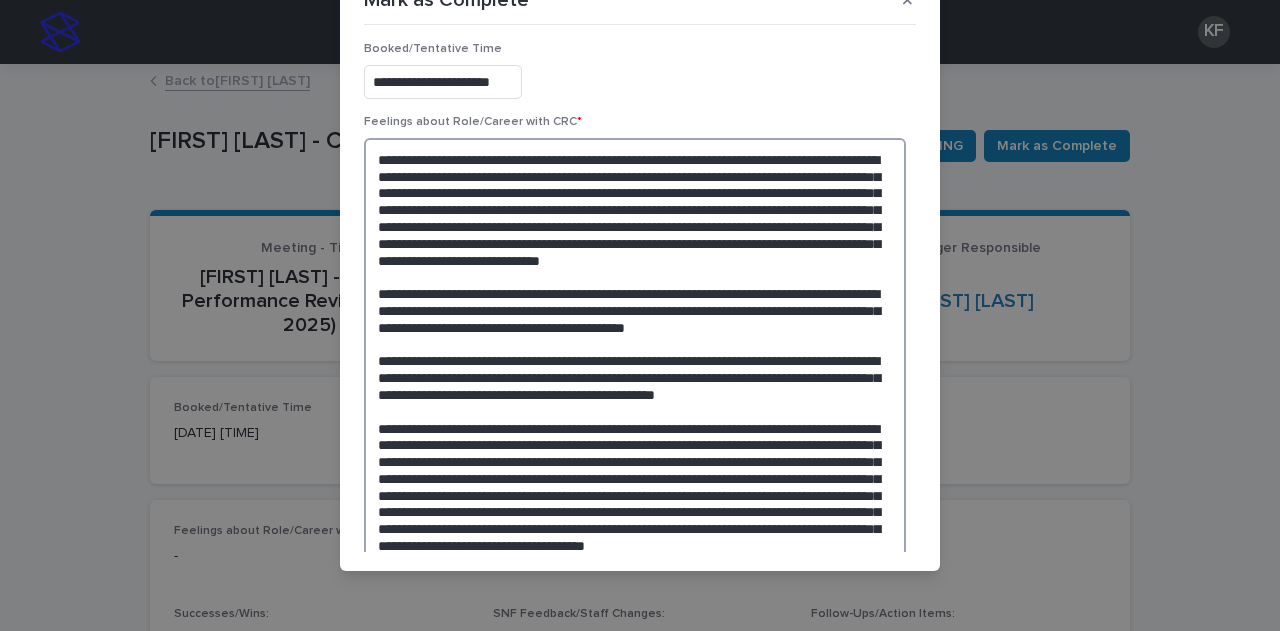 click at bounding box center [635, 436] 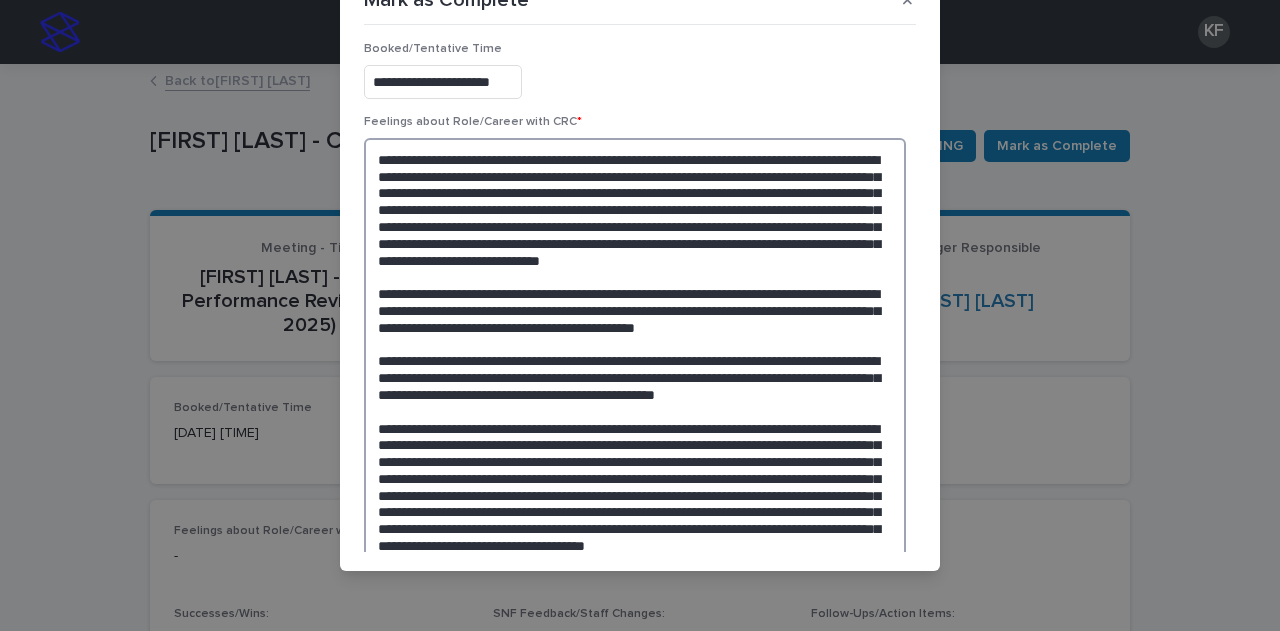 scroll, scrollTop: 161, scrollLeft: 0, axis: vertical 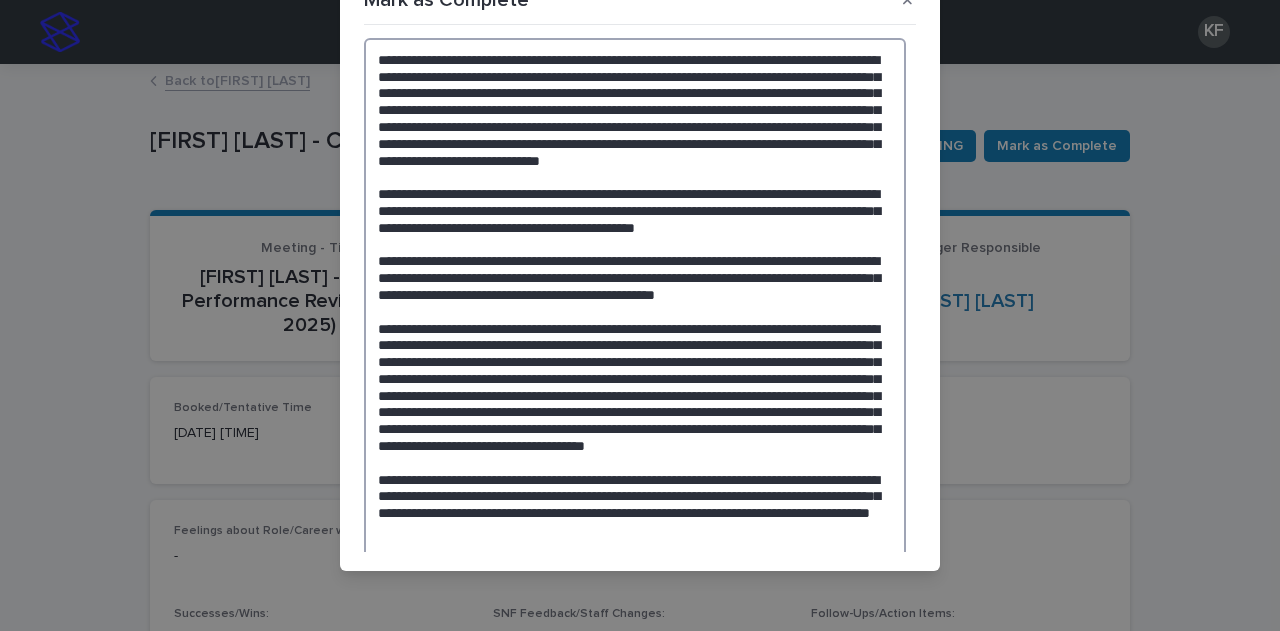 click at bounding box center (635, 336) 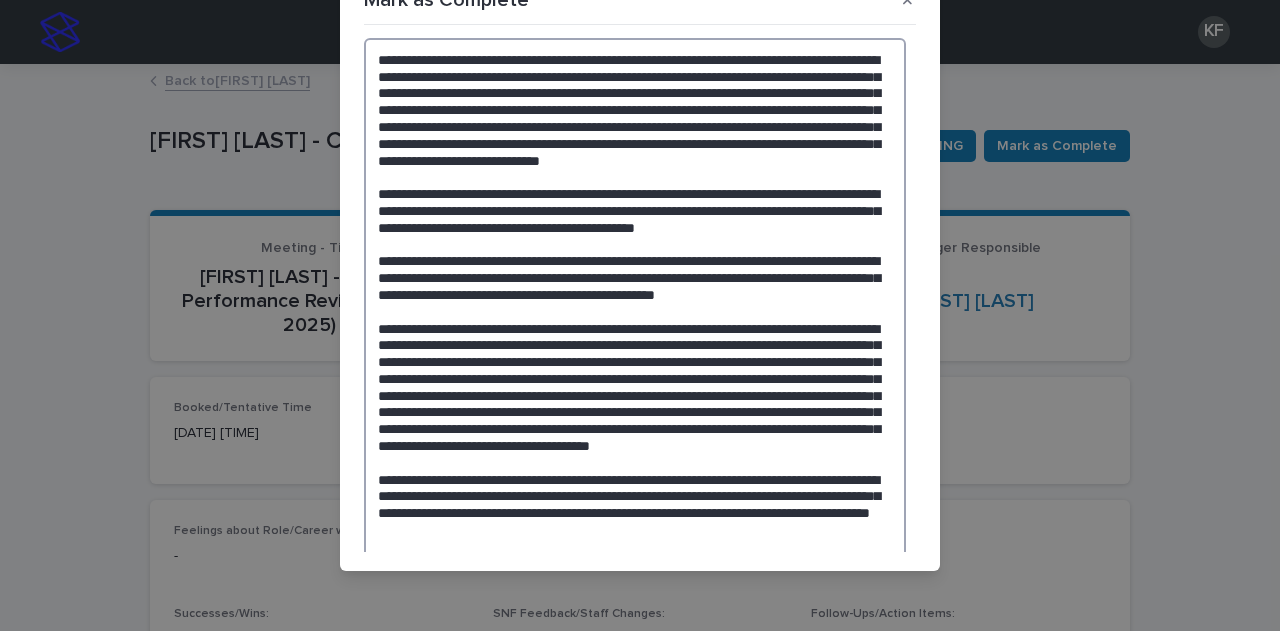 click at bounding box center [635, 336] 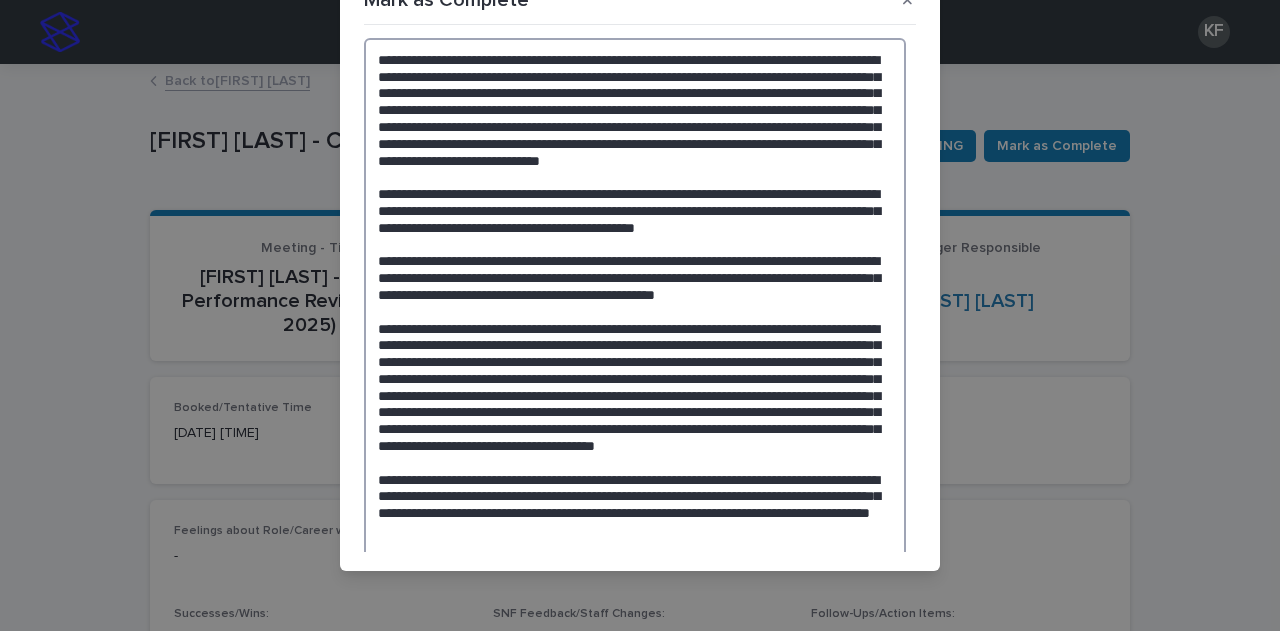 drag, startPoint x: 434, startPoint y: 396, endPoint x: 378, endPoint y: 395, distance: 56.008926 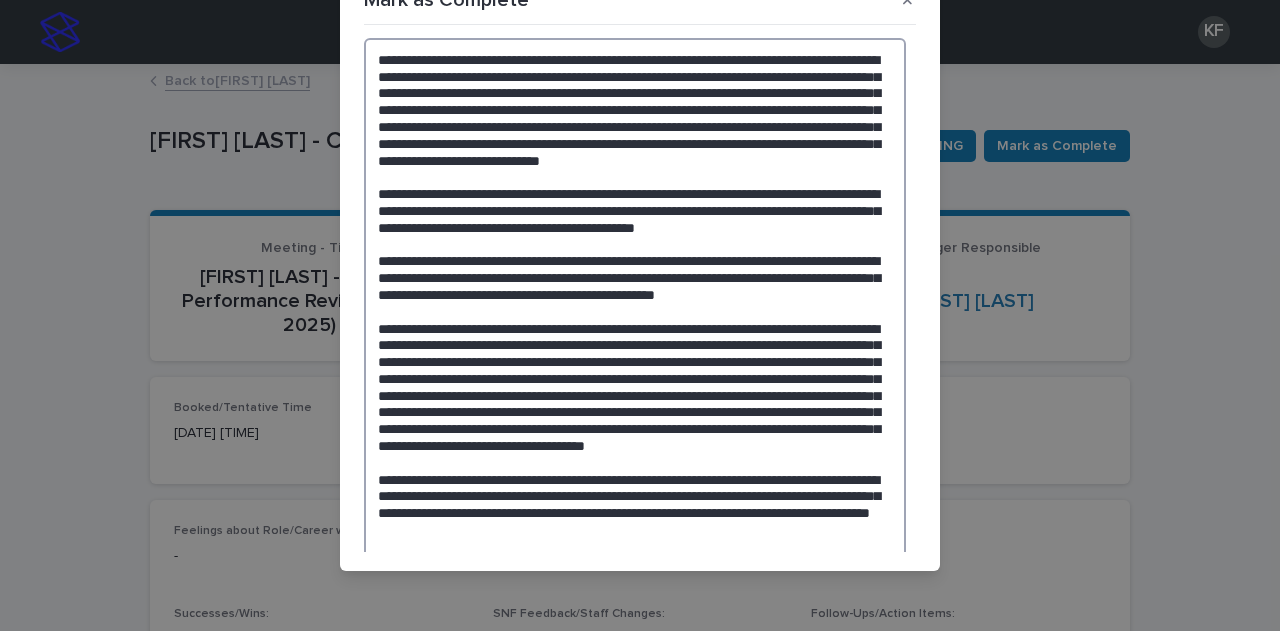 drag, startPoint x: 586, startPoint y: 395, endPoint x: 466, endPoint y: 397, distance: 120.01666 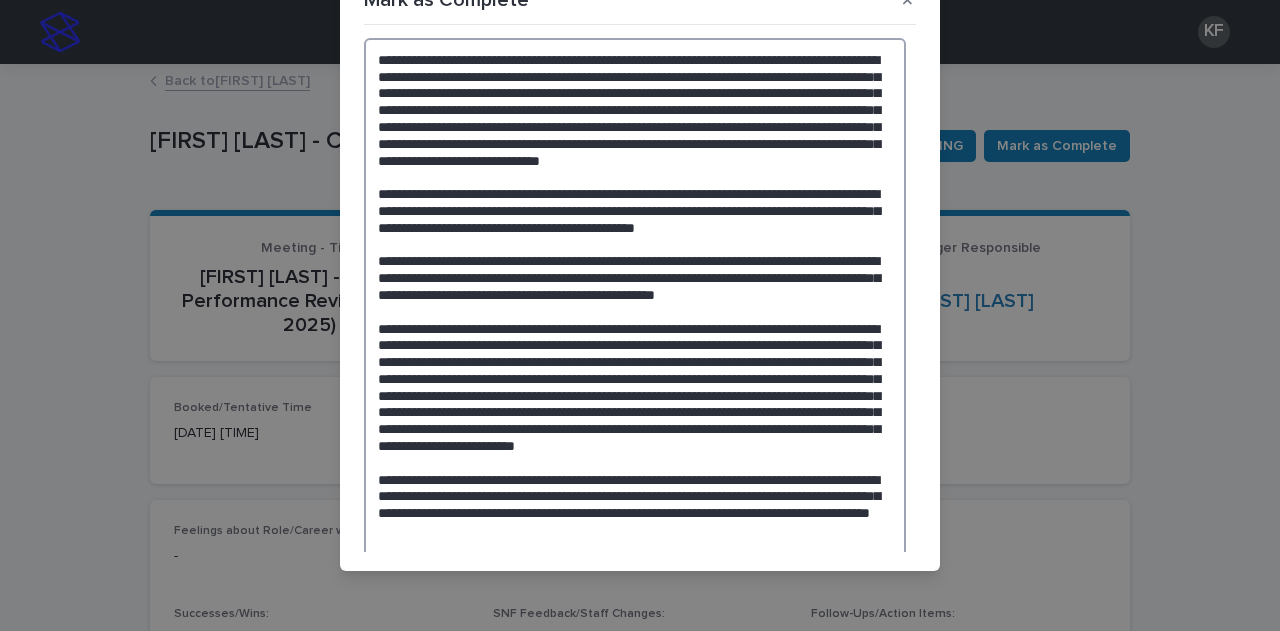 click at bounding box center (635, 328) 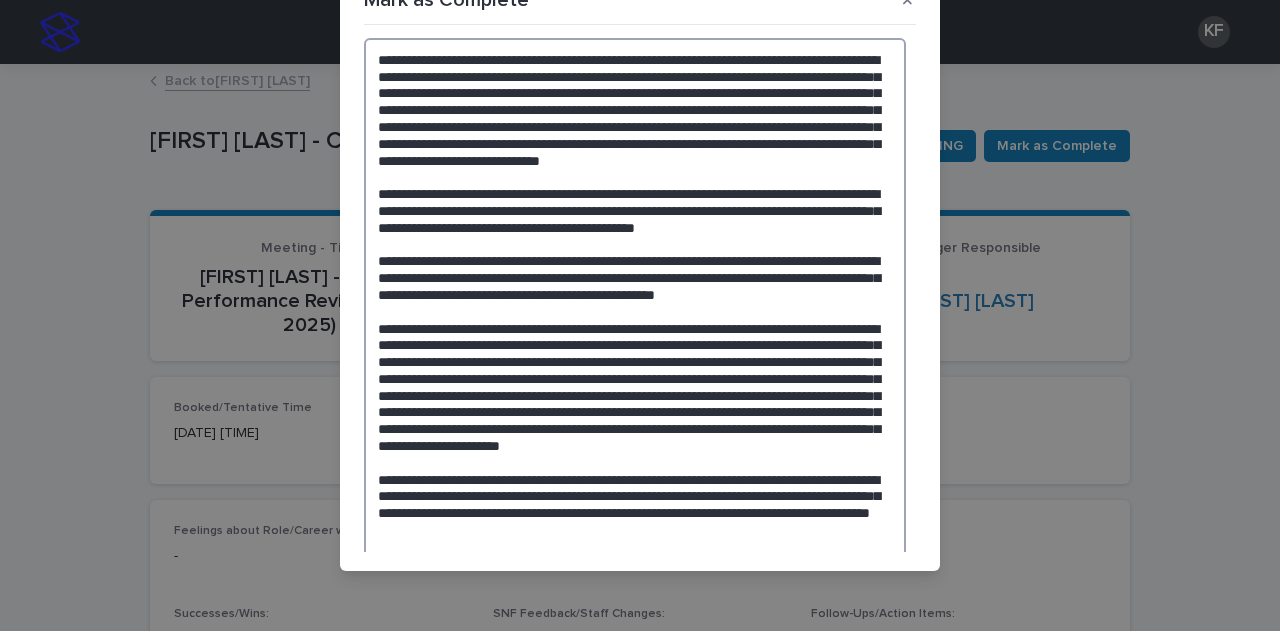 click at bounding box center [635, 328] 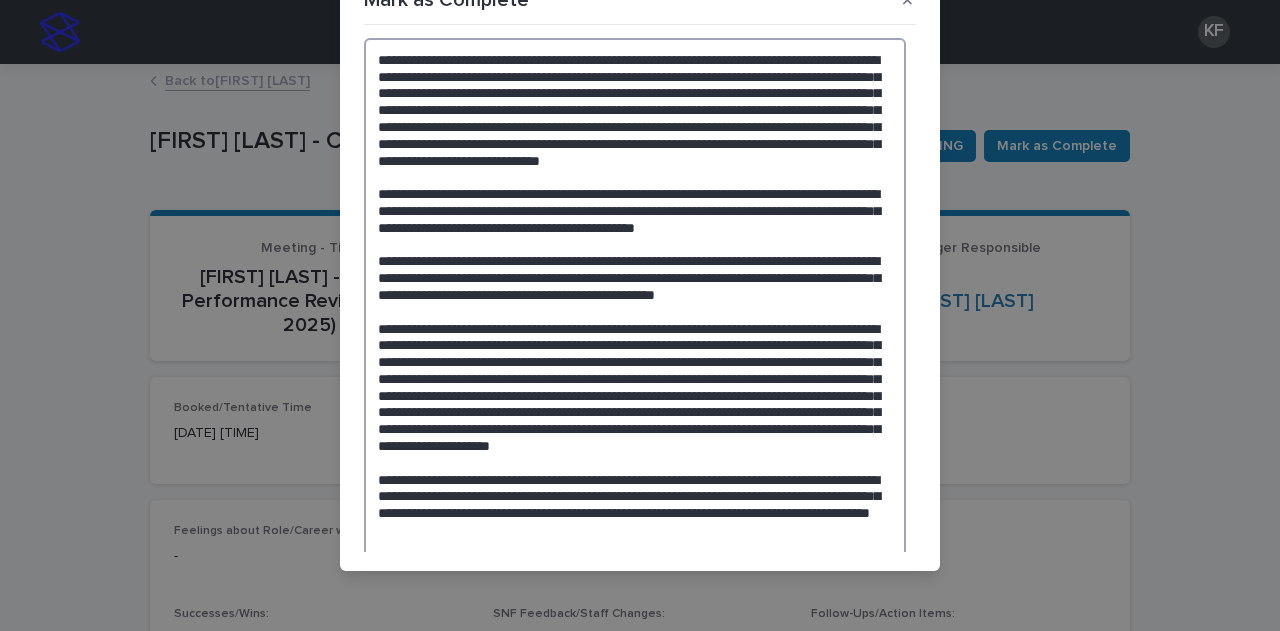 click at bounding box center (635, 328) 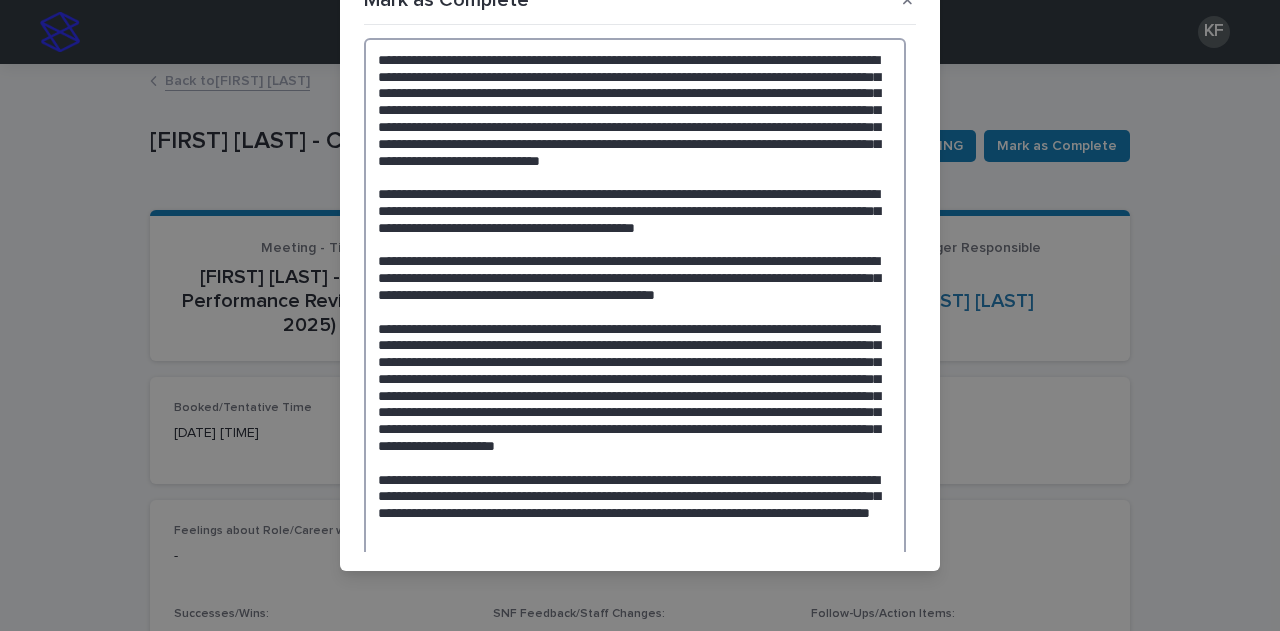drag, startPoint x: 810, startPoint y: 475, endPoint x: 741, endPoint y: 474, distance: 69.00725 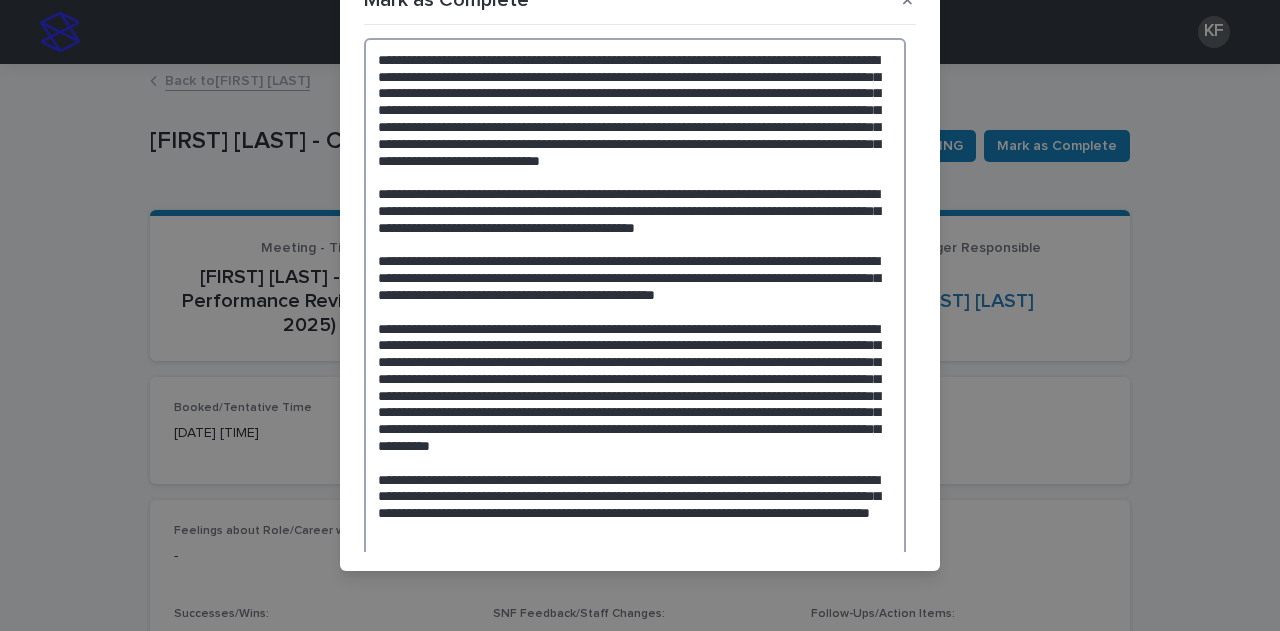 drag, startPoint x: 799, startPoint y: 479, endPoint x: 775, endPoint y: 479, distance: 24 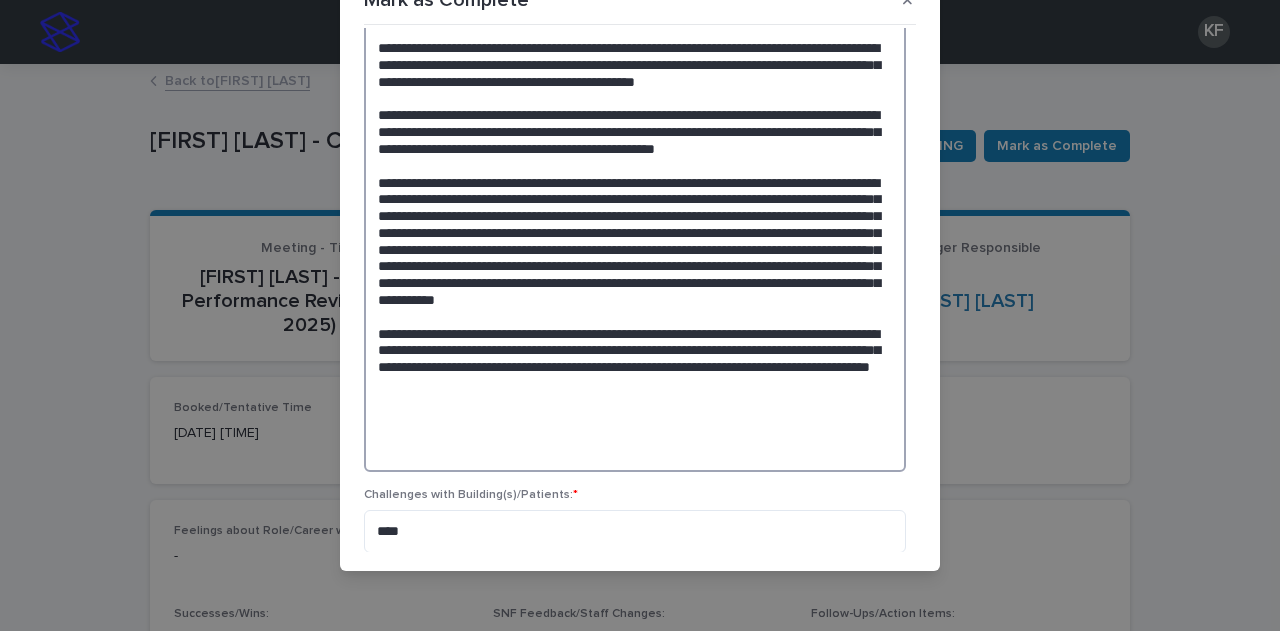 scroll, scrollTop: 361, scrollLeft: 0, axis: vertical 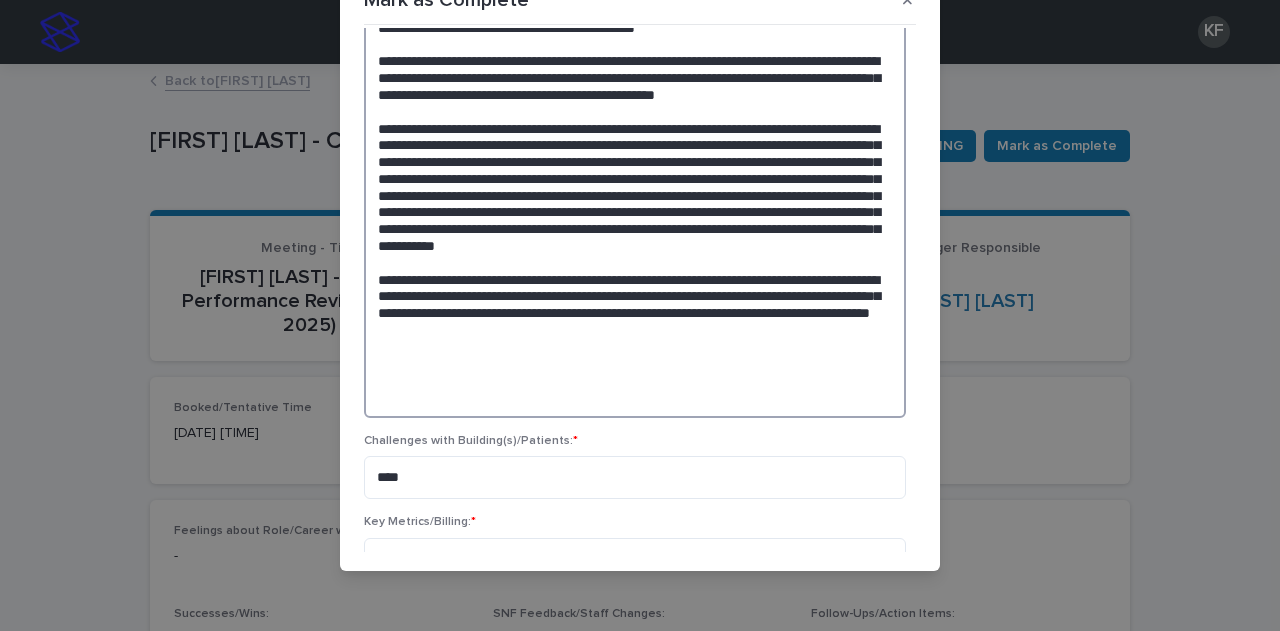 drag, startPoint x: 867, startPoint y: 351, endPoint x: 776, endPoint y: 348, distance: 91.04944 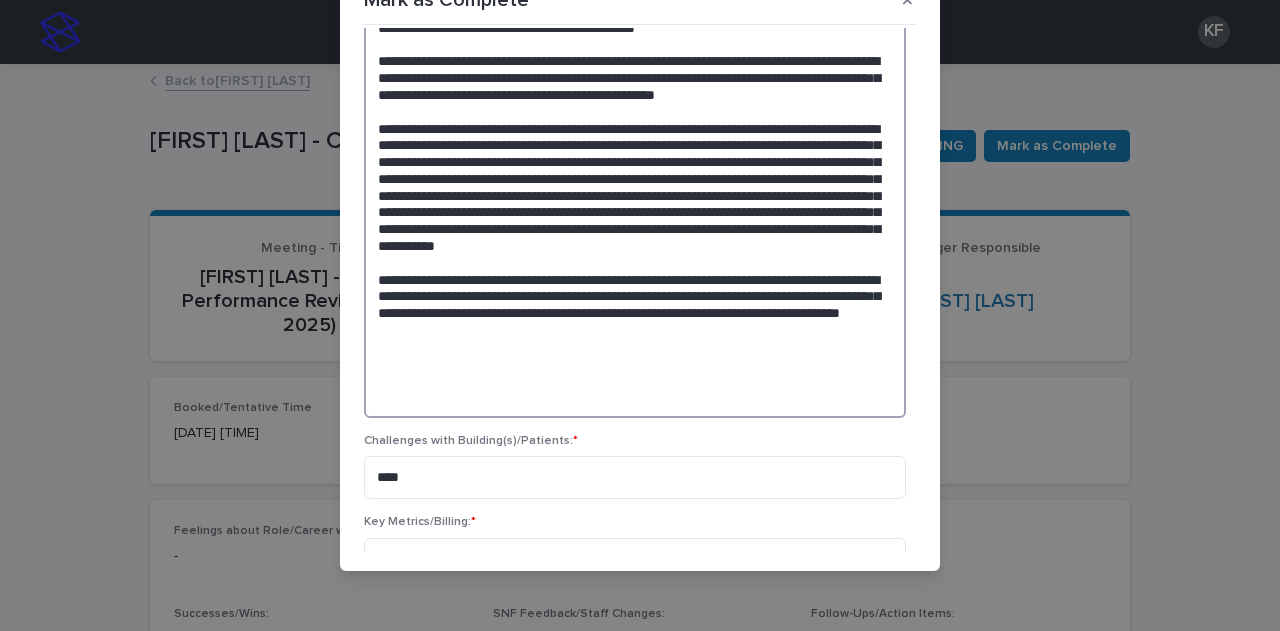 click at bounding box center (635, 128) 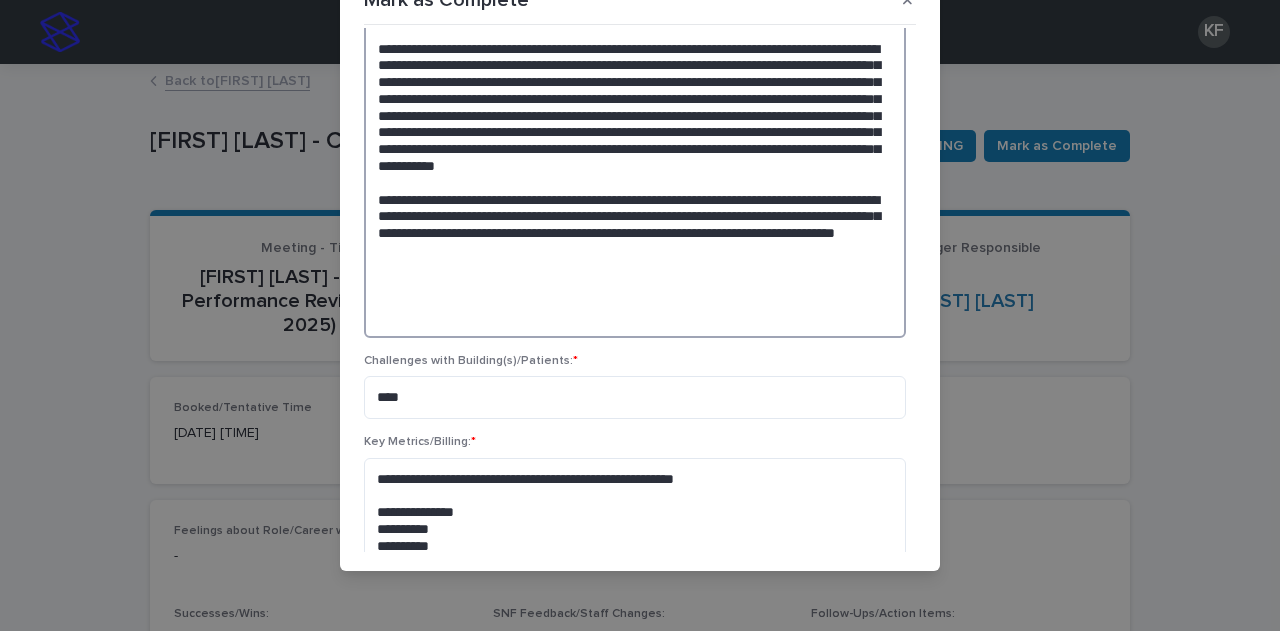 scroll, scrollTop: 461, scrollLeft: 0, axis: vertical 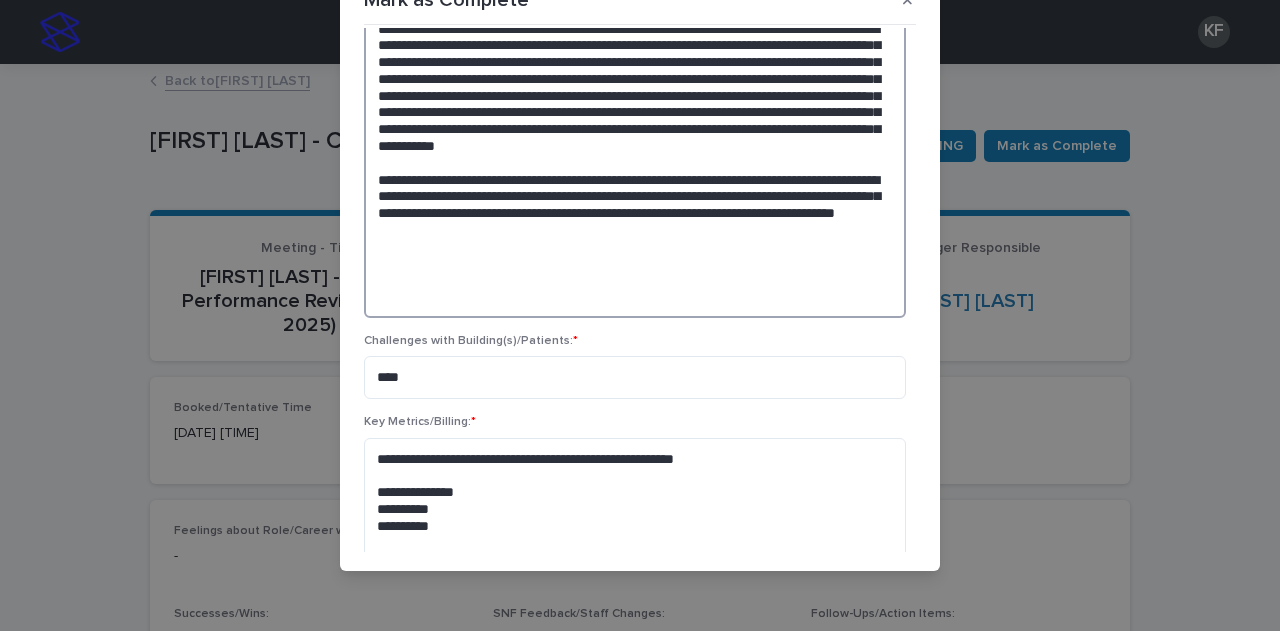 drag, startPoint x: 645, startPoint y: 297, endPoint x: 625, endPoint y: 296, distance: 20.024984 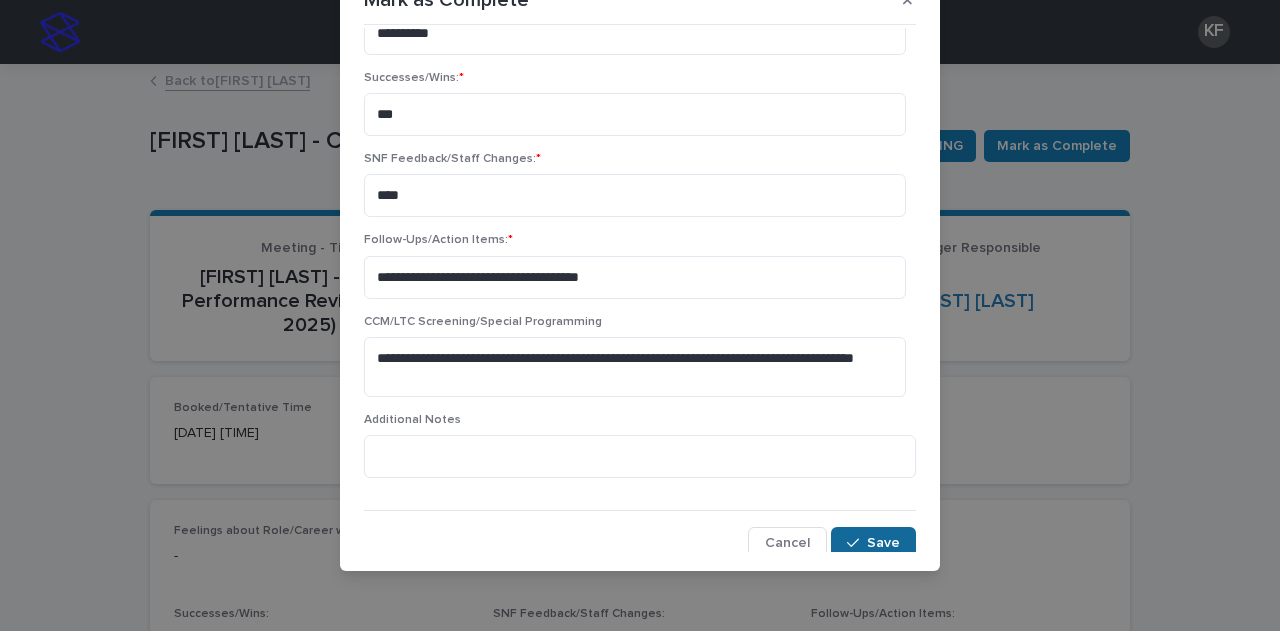scroll, scrollTop: 1045, scrollLeft: 0, axis: vertical 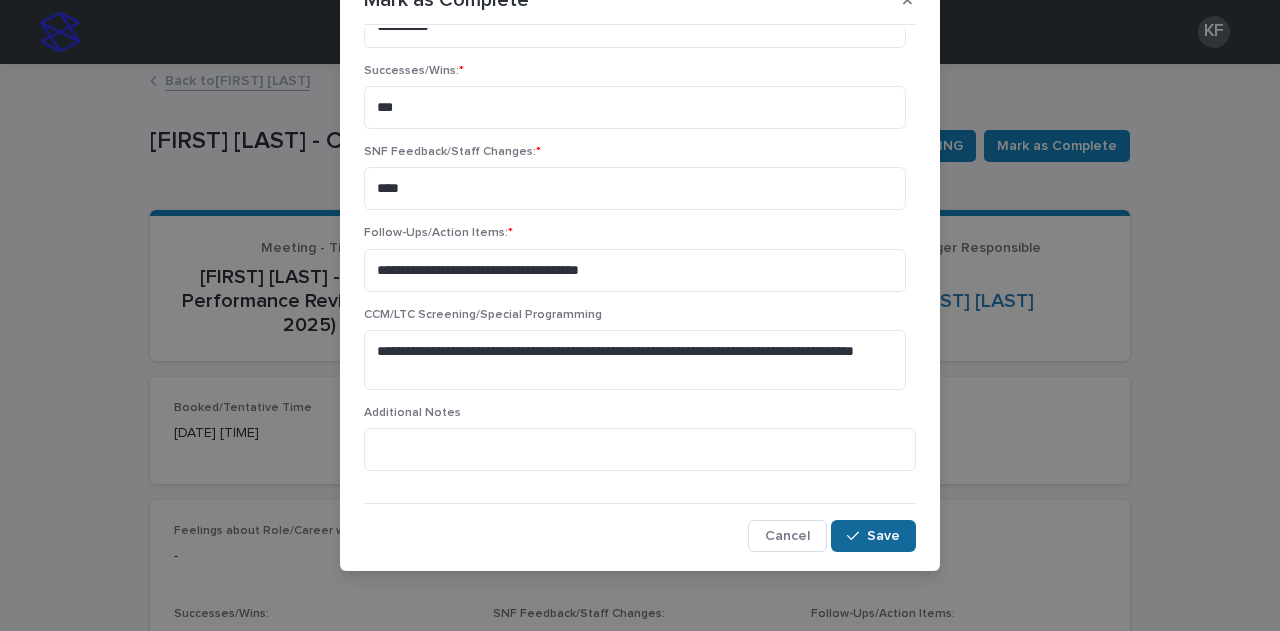 type on "**********" 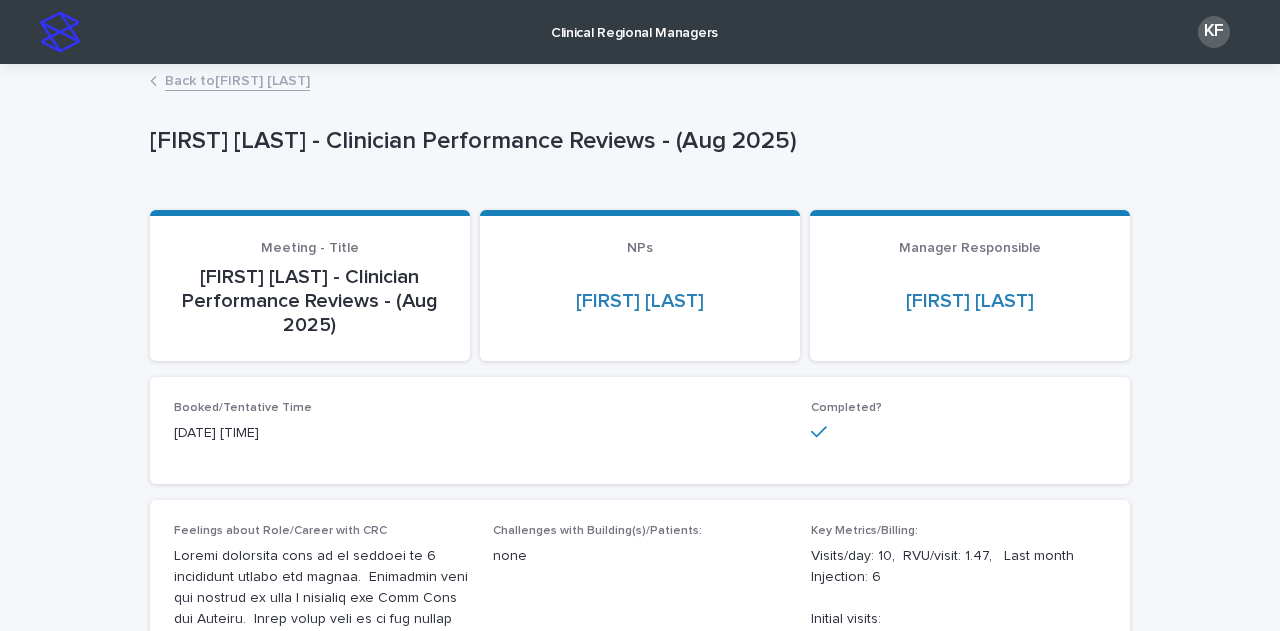 click on "Back to  [FIRST] [LAST]" at bounding box center [237, 79] 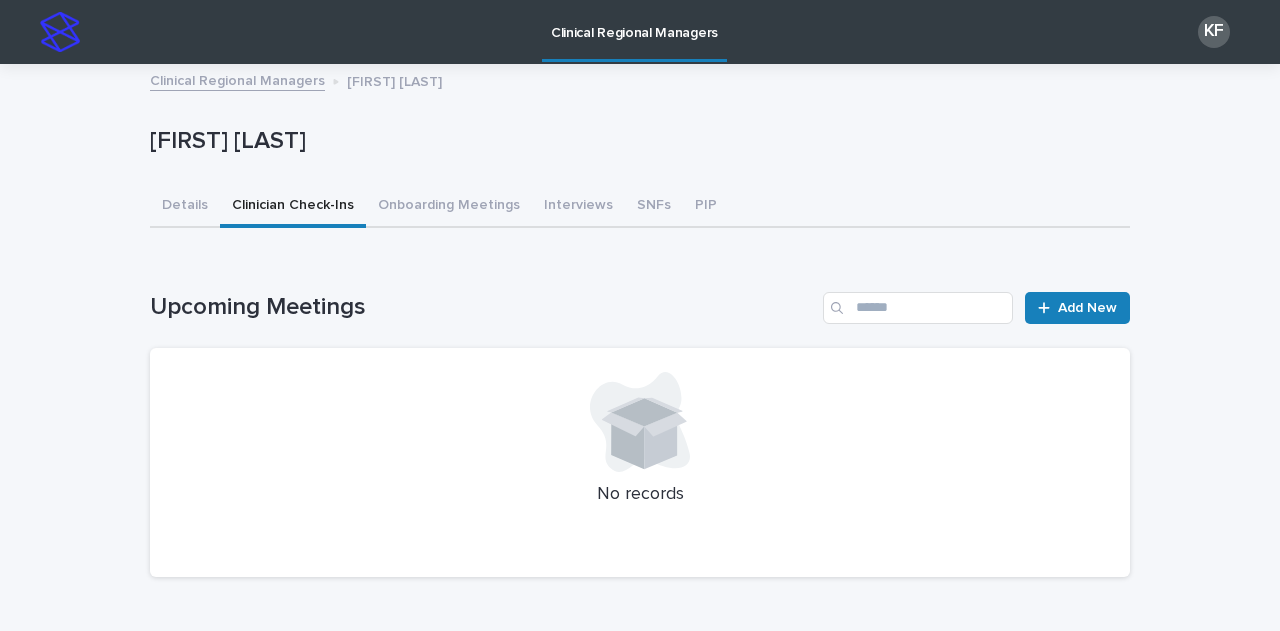 click on "Clinical Regional Managers" at bounding box center (634, 21) 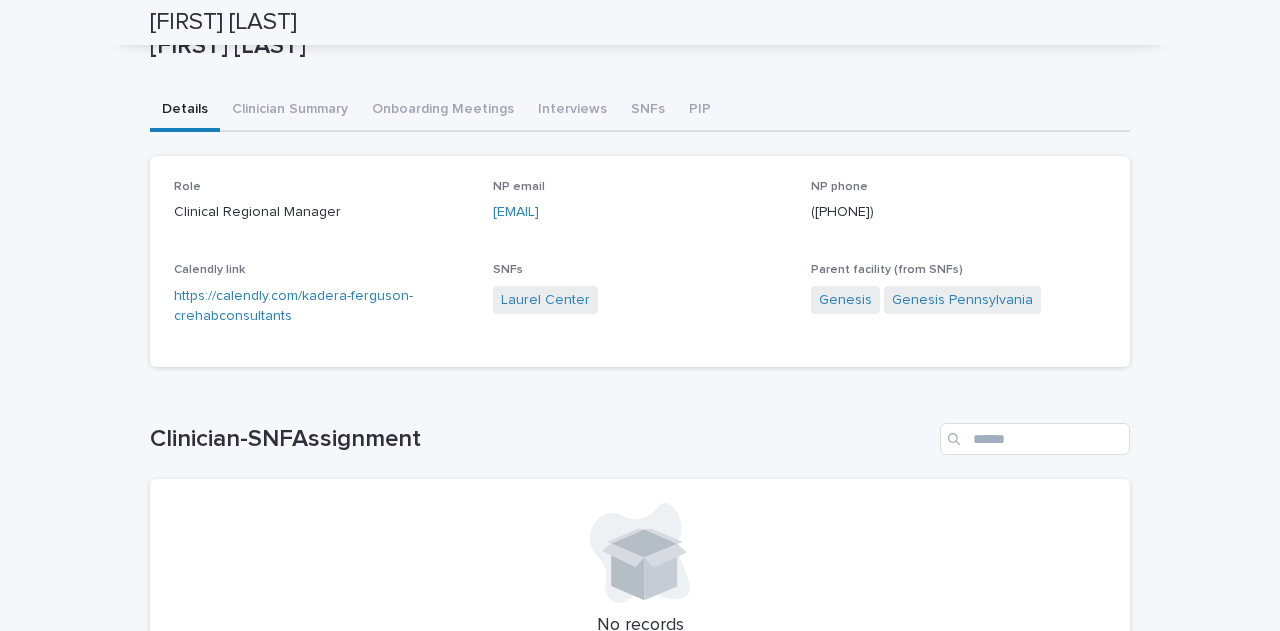 scroll, scrollTop: 0, scrollLeft: 0, axis: both 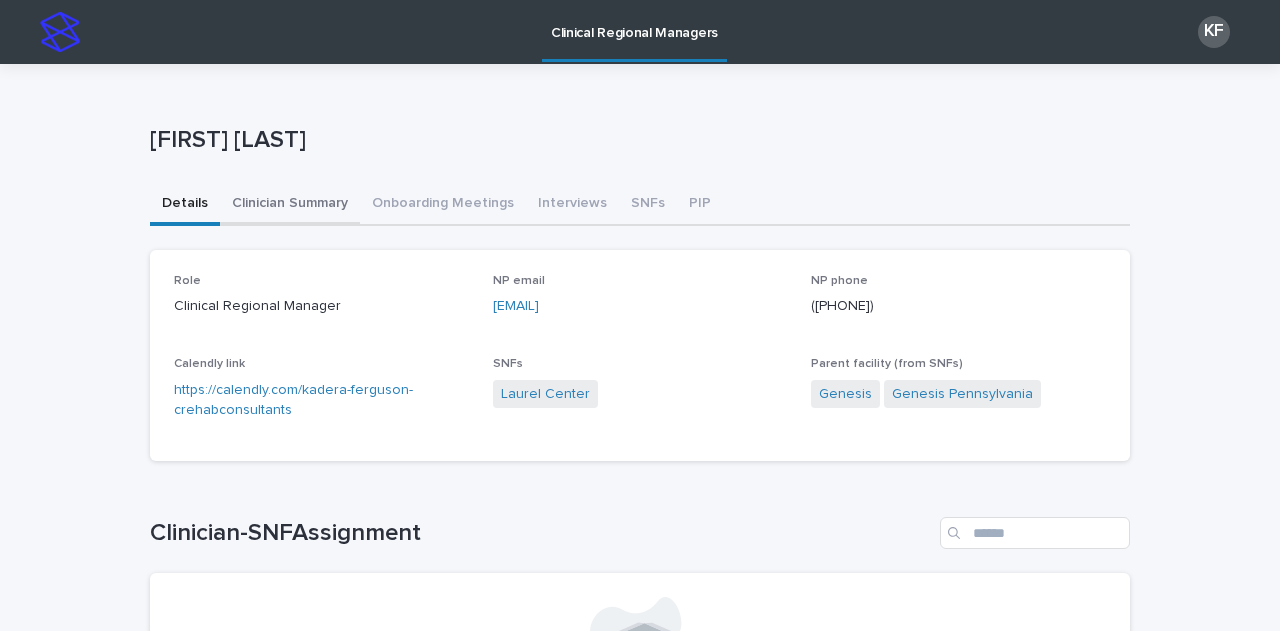 click on "Clinician Summary" at bounding box center [290, 205] 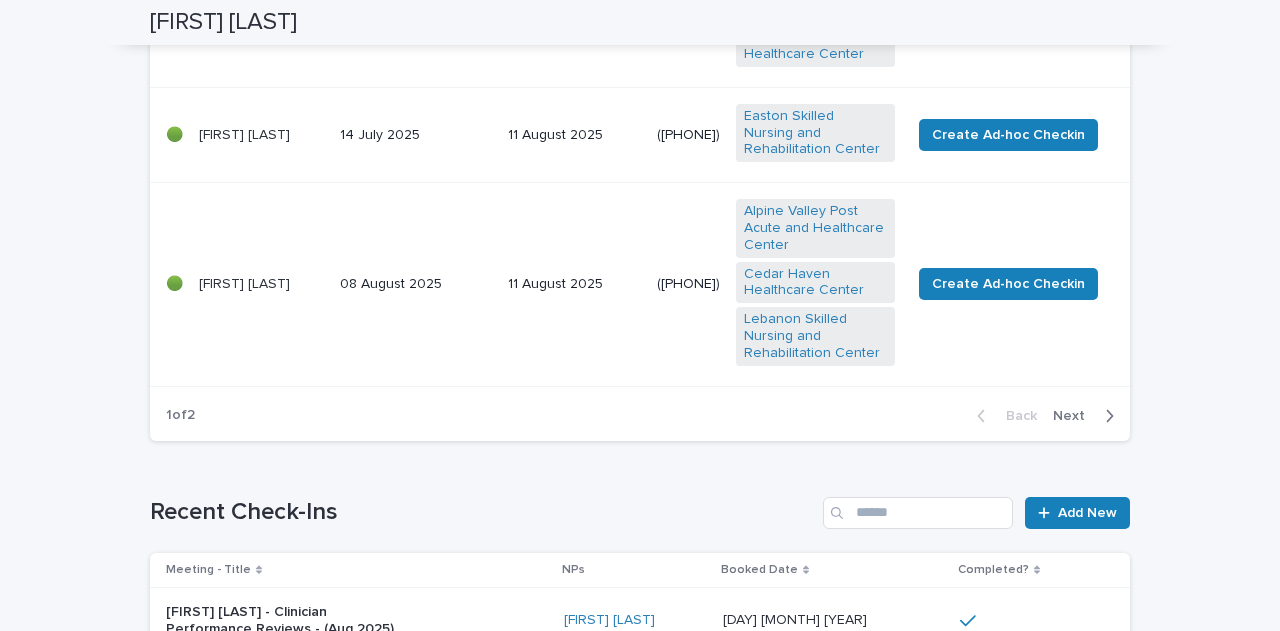 scroll, scrollTop: 1300, scrollLeft: 0, axis: vertical 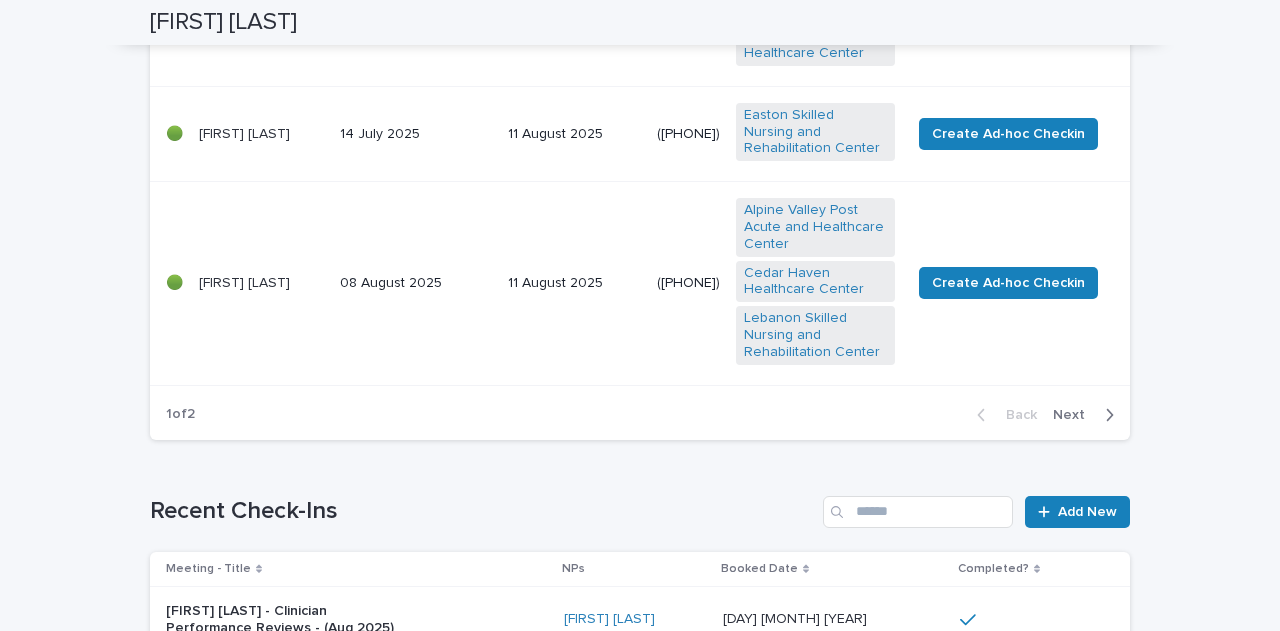 click on "Next" at bounding box center (1075, 415) 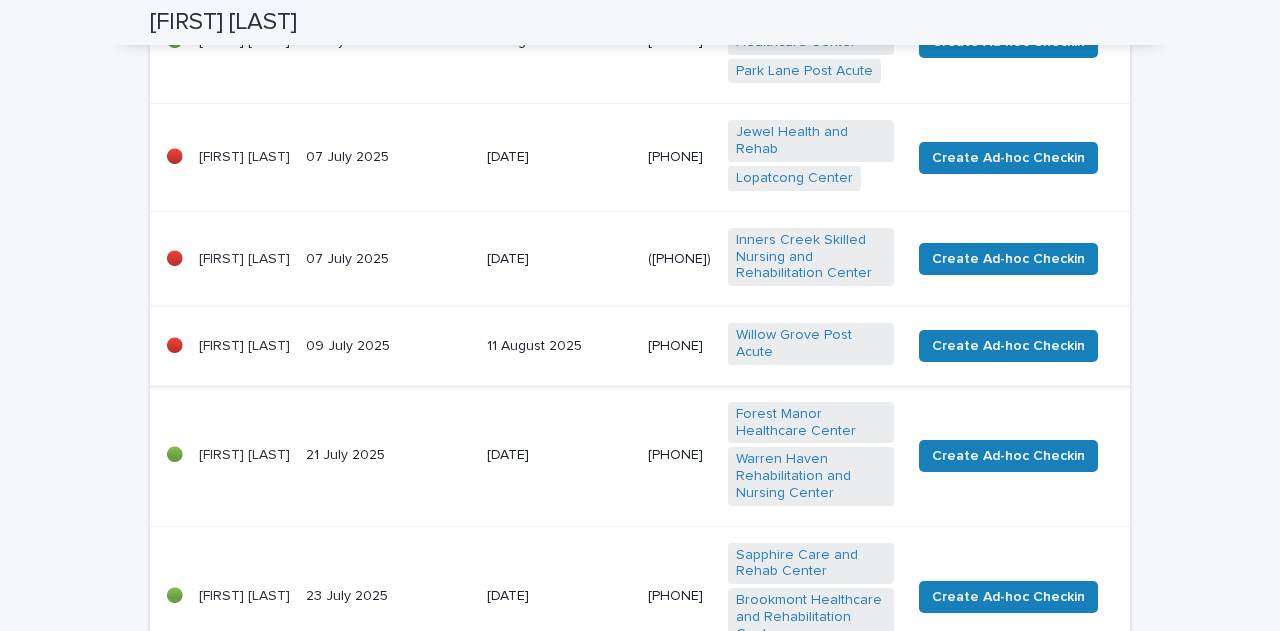 scroll, scrollTop: 926, scrollLeft: 0, axis: vertical 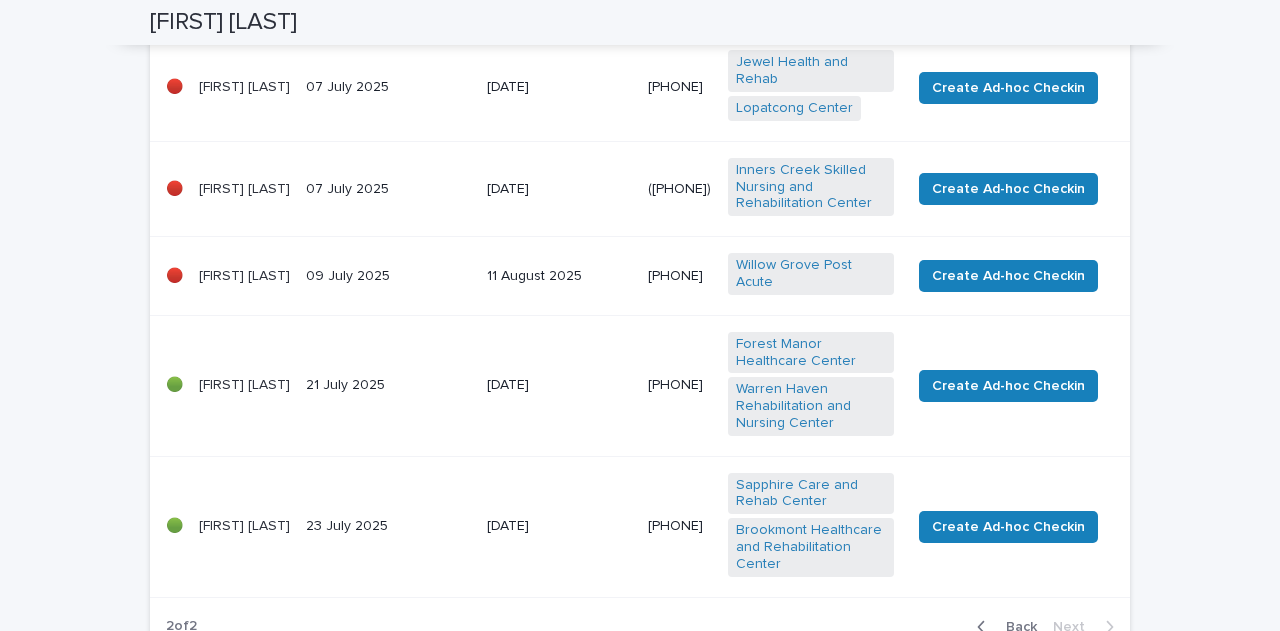 click on "09 July 2025" at bounding box center [388, 276] 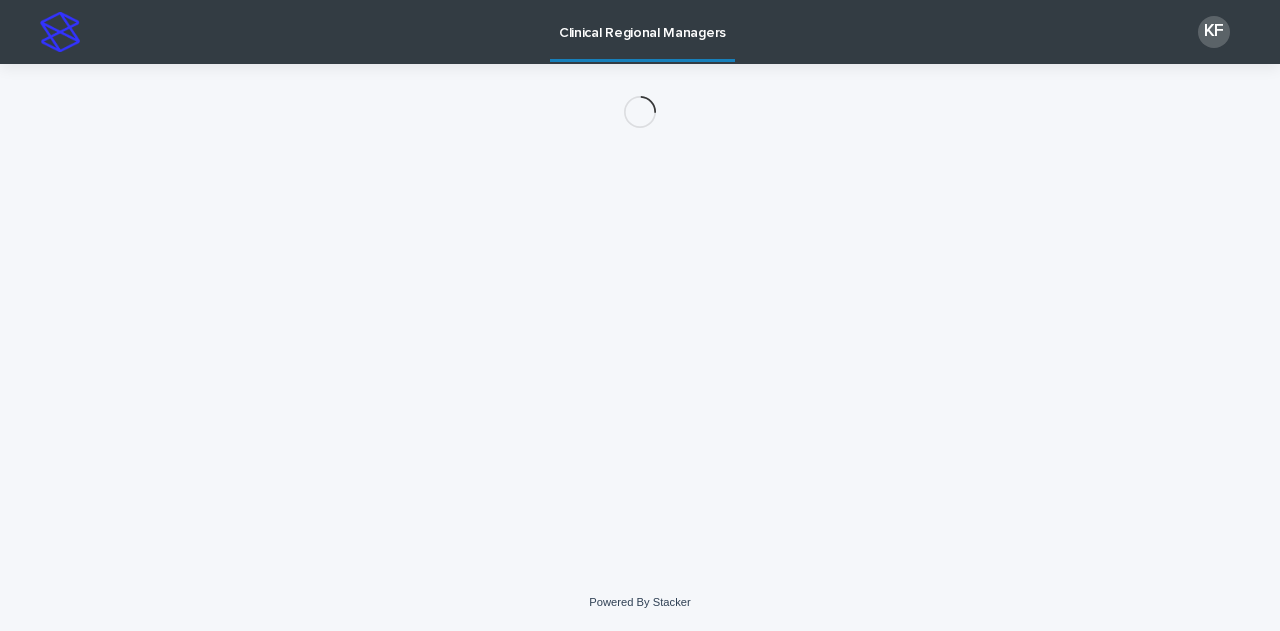 scroll, scrollTop: 0, scrollLeft: 0, axis: both 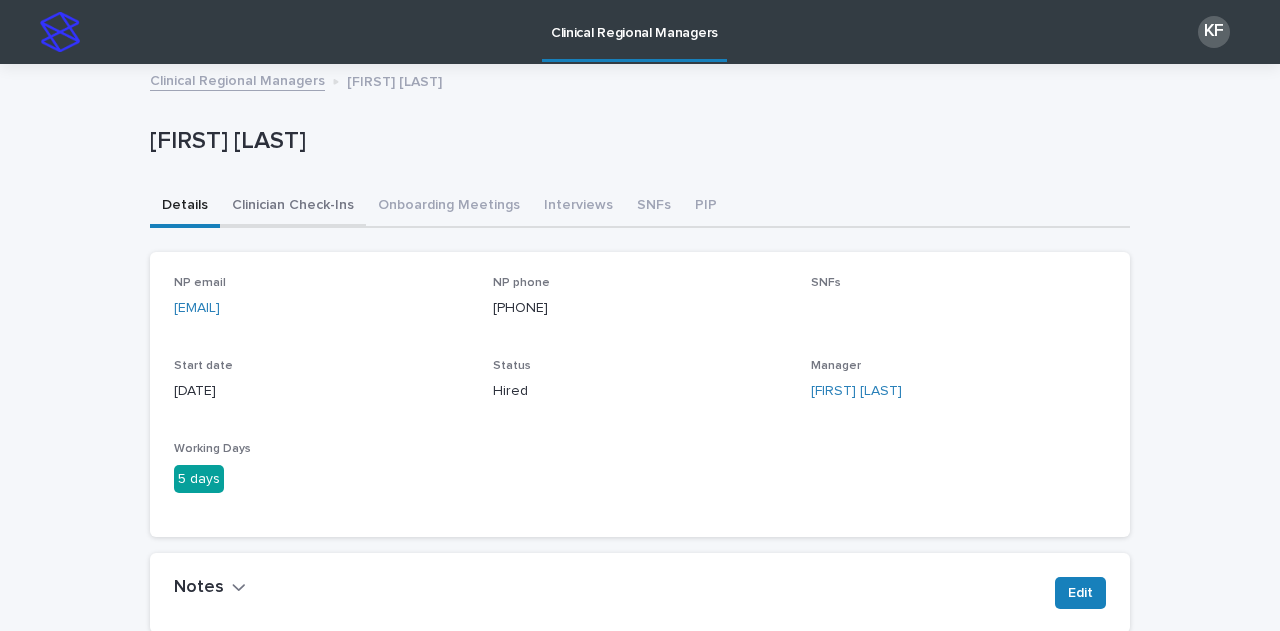 click on "Clinician Check-Ins" at bounding box center [293, 207] 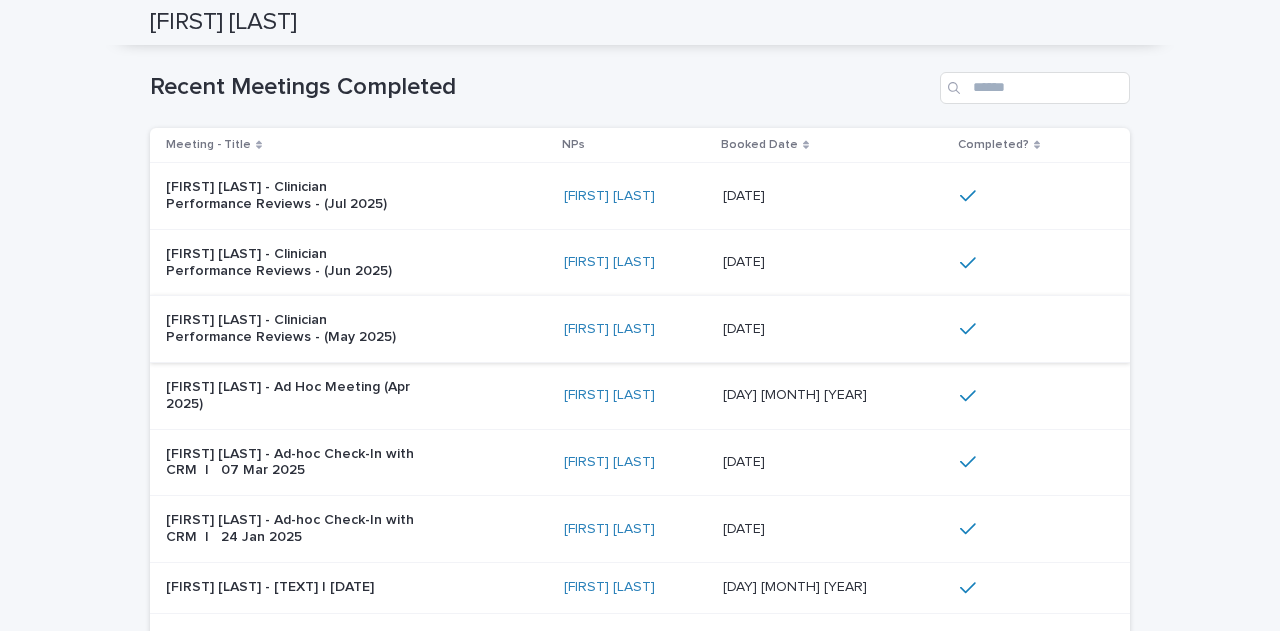 scroll, scrollTop: 500, scrollLeft: 0, axis: vertical 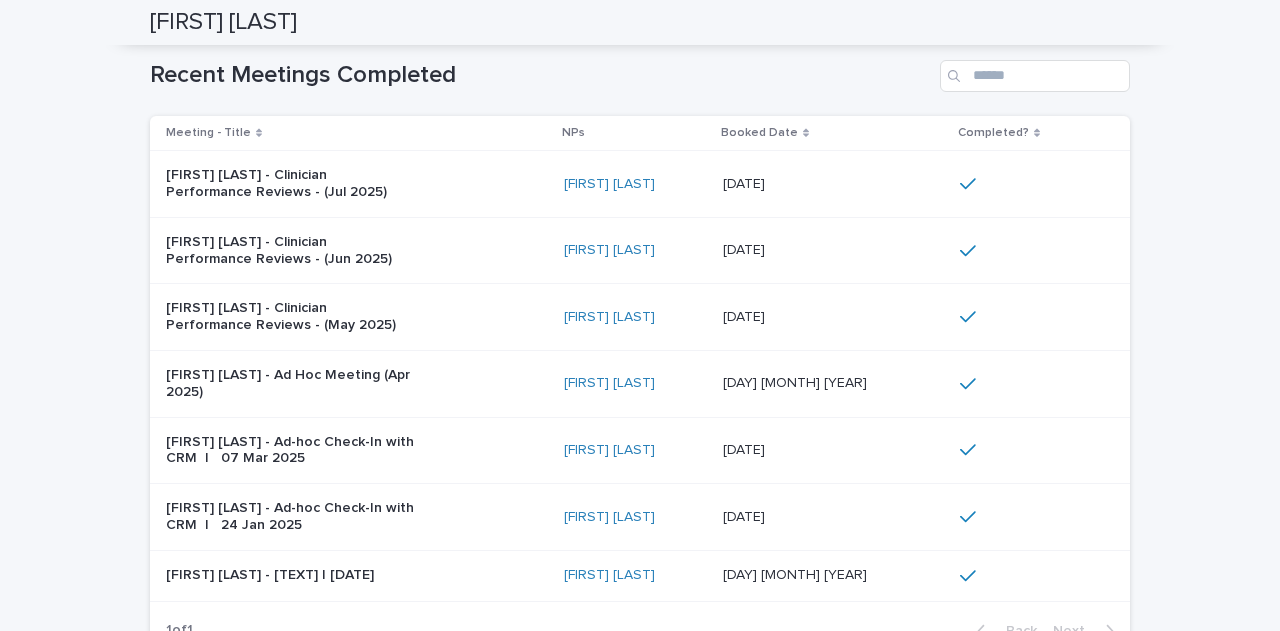 click on "[FIRST] [LAST] - Clinician Performance Reviews - (Jul 2025)" at bounding box center (357, 184) 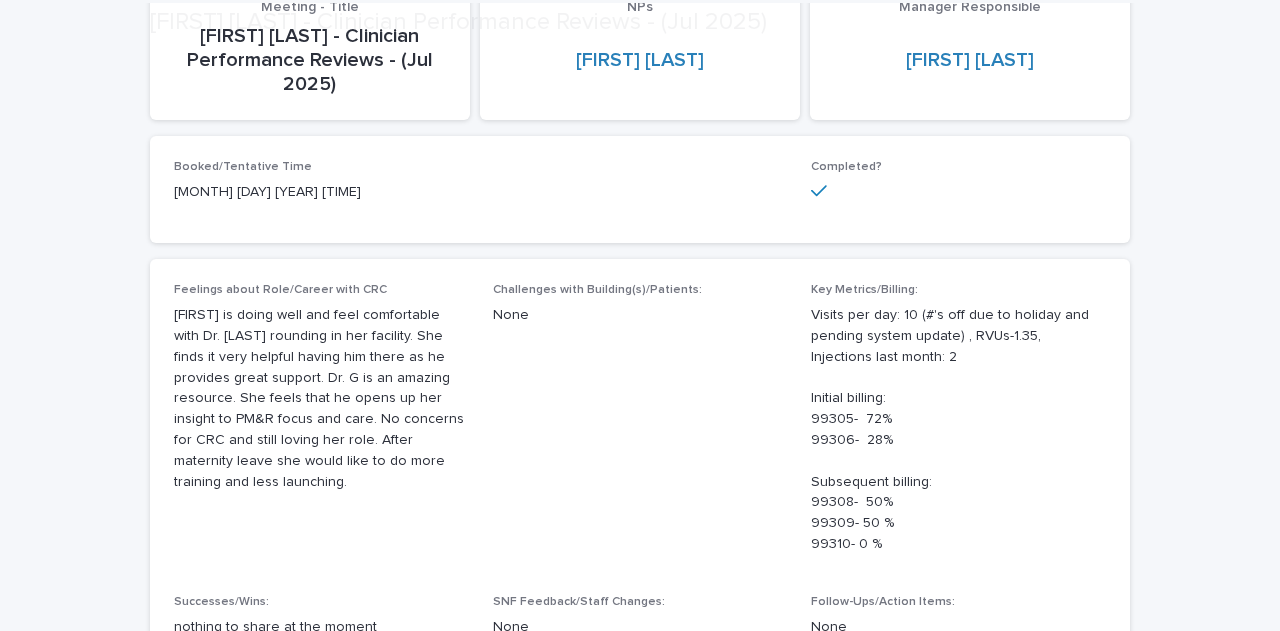 scroll, scrollTop: 400, scrollLeft: 0, axis: vertical 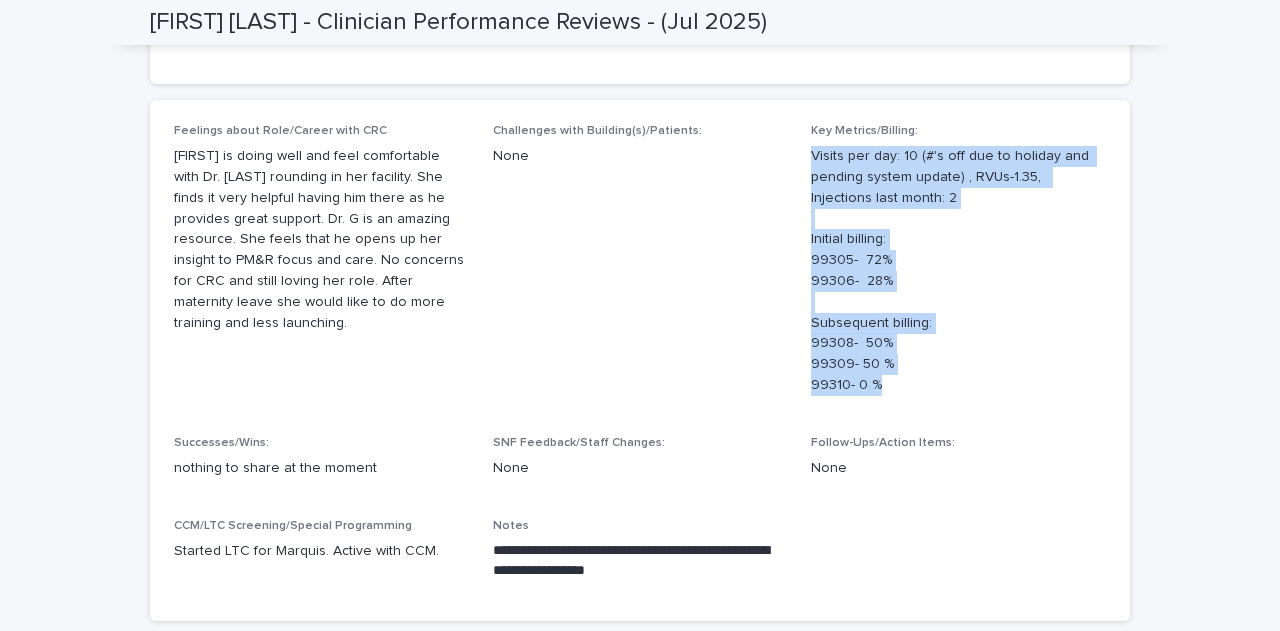 drag, startPoint x: 862, startPoint y: 395, endPoint x: 802, endPoint y: 158, distance: 244.47699 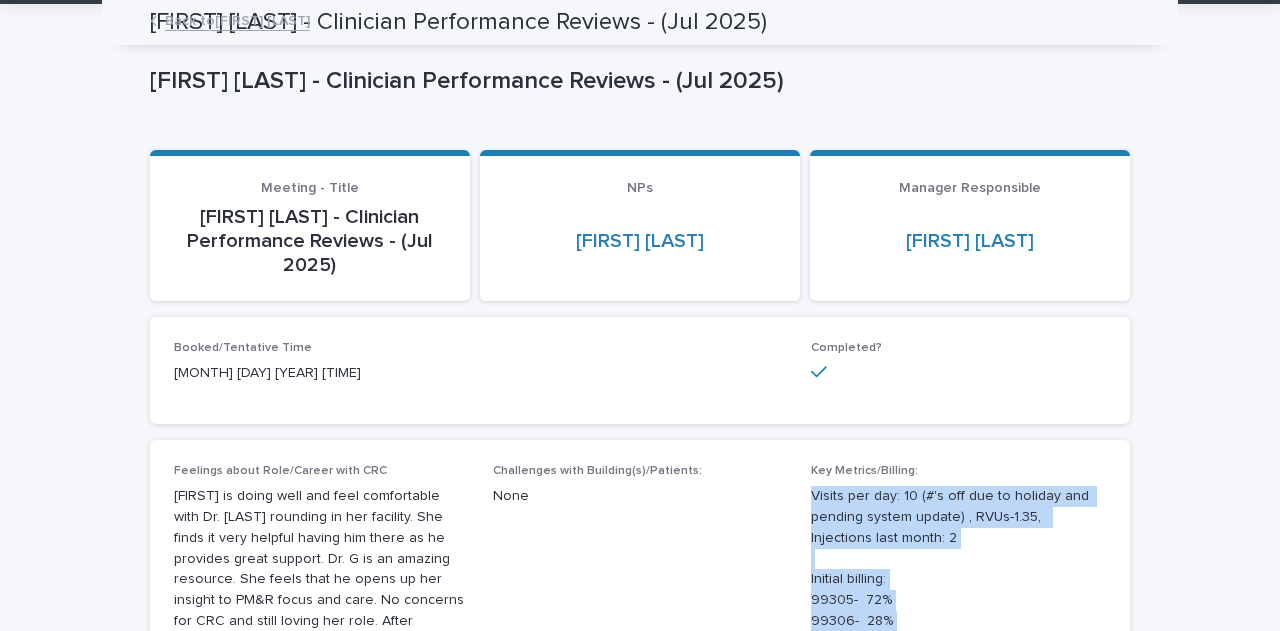 scroll, scrollTop: 0, scrollLeft: 0, axis: both 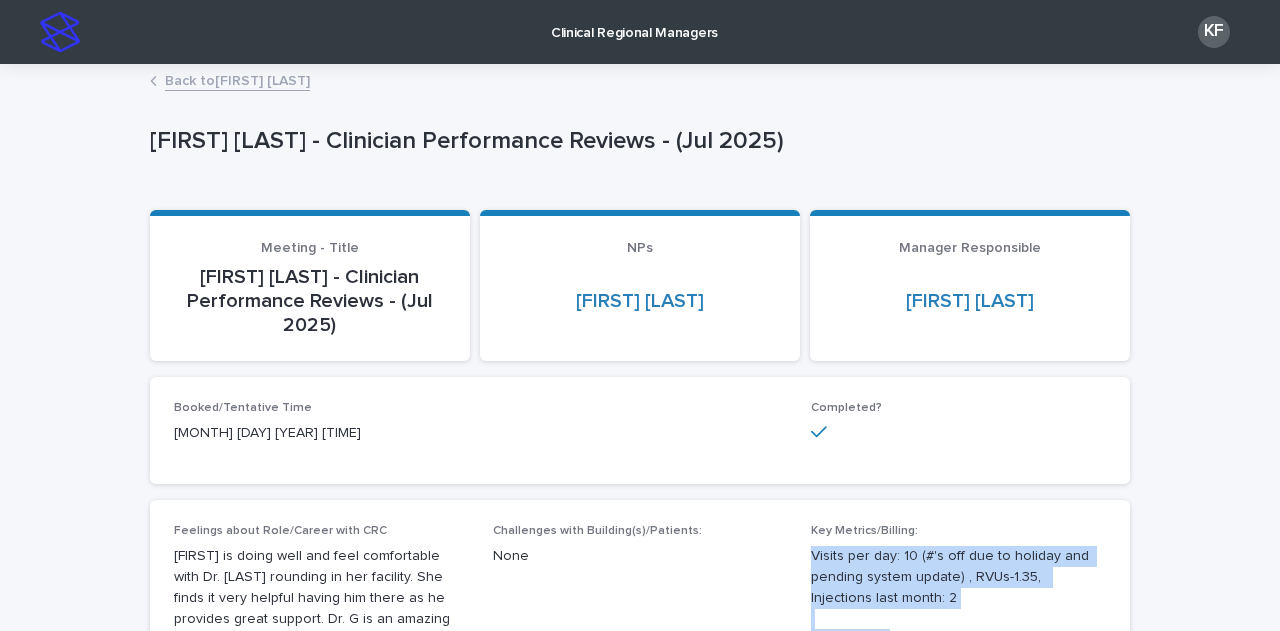 click on "Back to [FIRST] [LAST]" at bounding box center (237, 79) 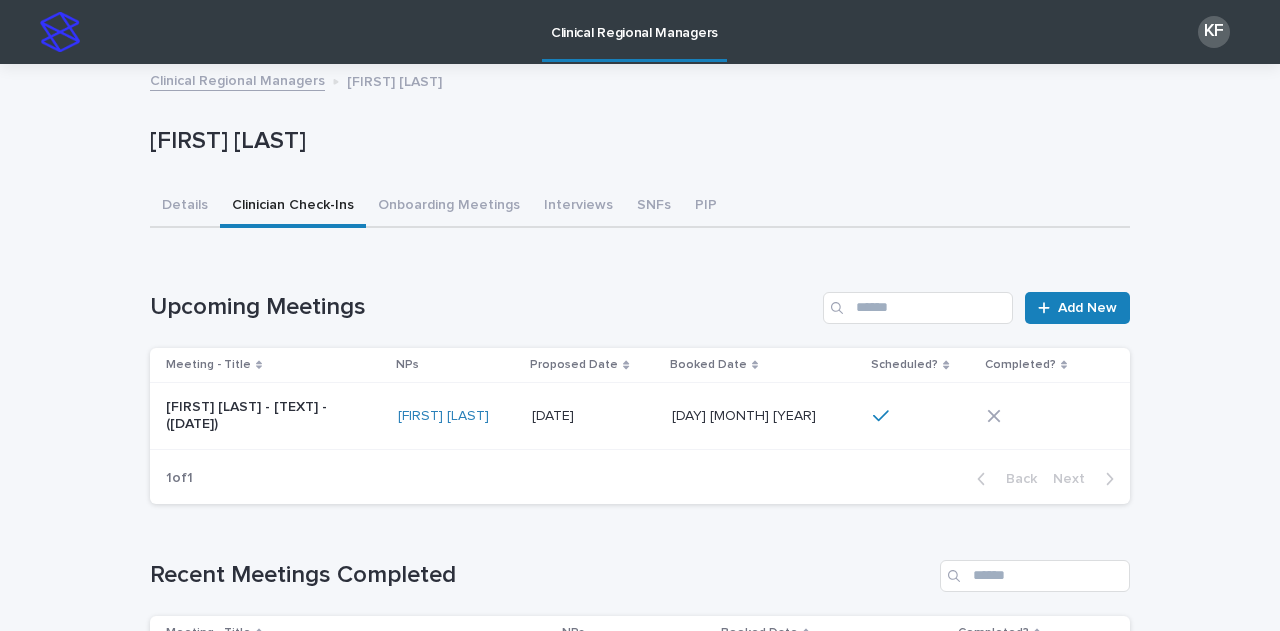 click on "[FIRST] [LAST]" at bounding box center (457, 416) 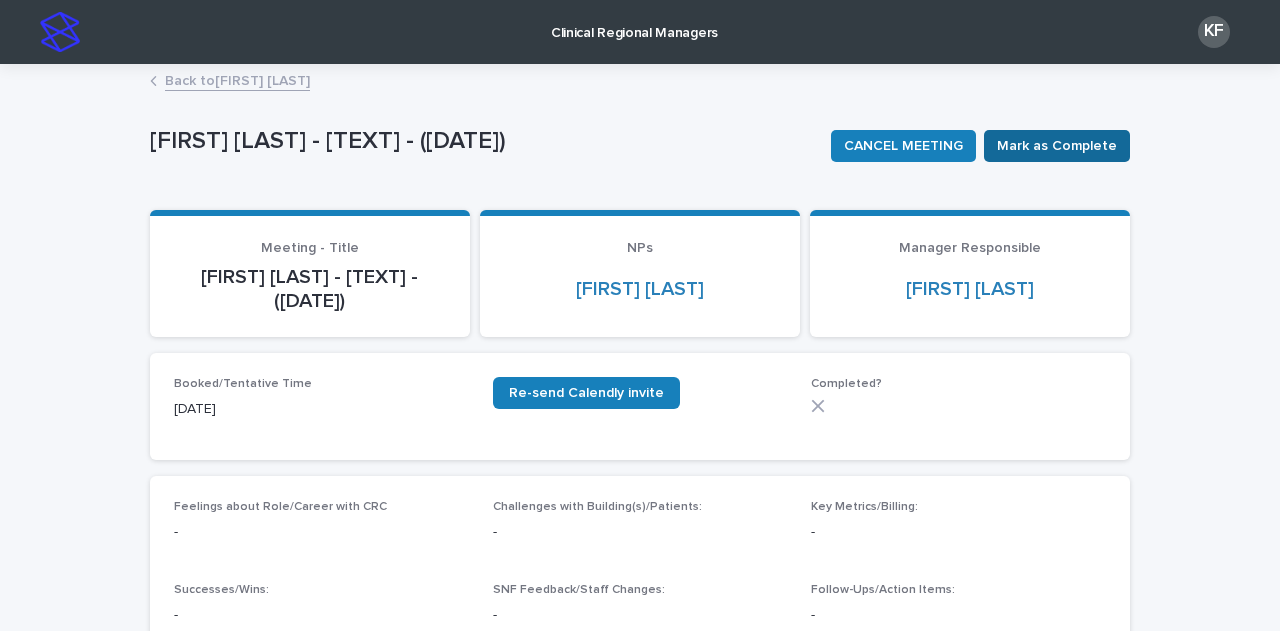 click on "Mark as Complete" at bounding box center (1057, 146) 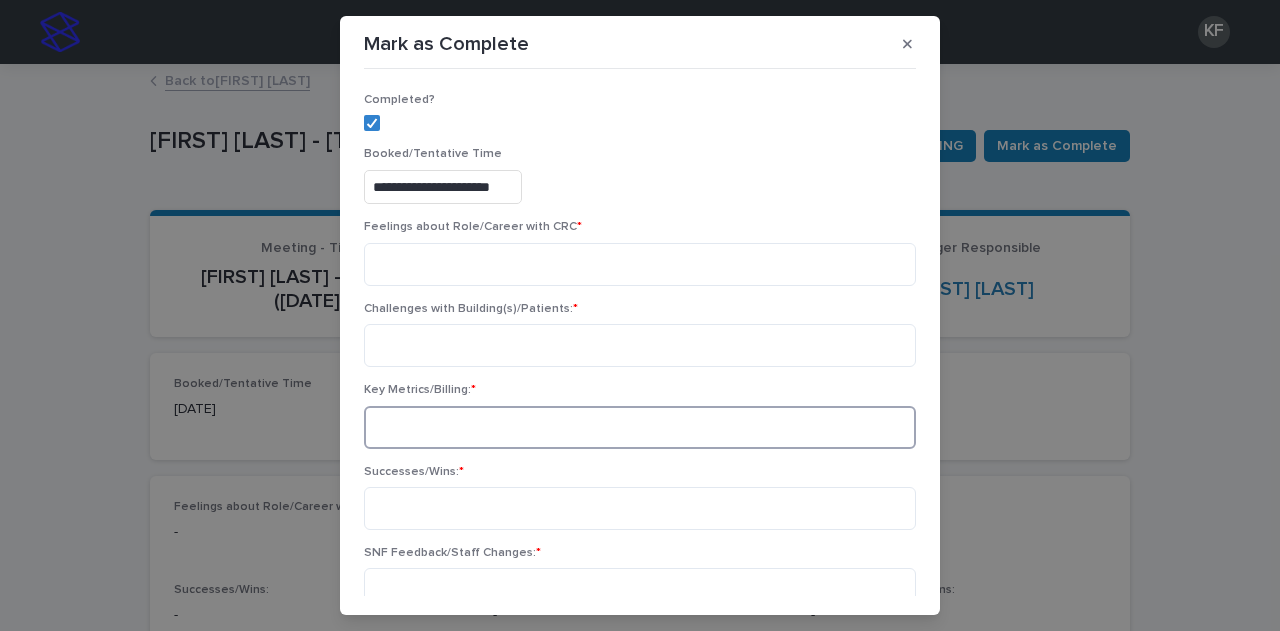 click at bounding box center (640, 427) 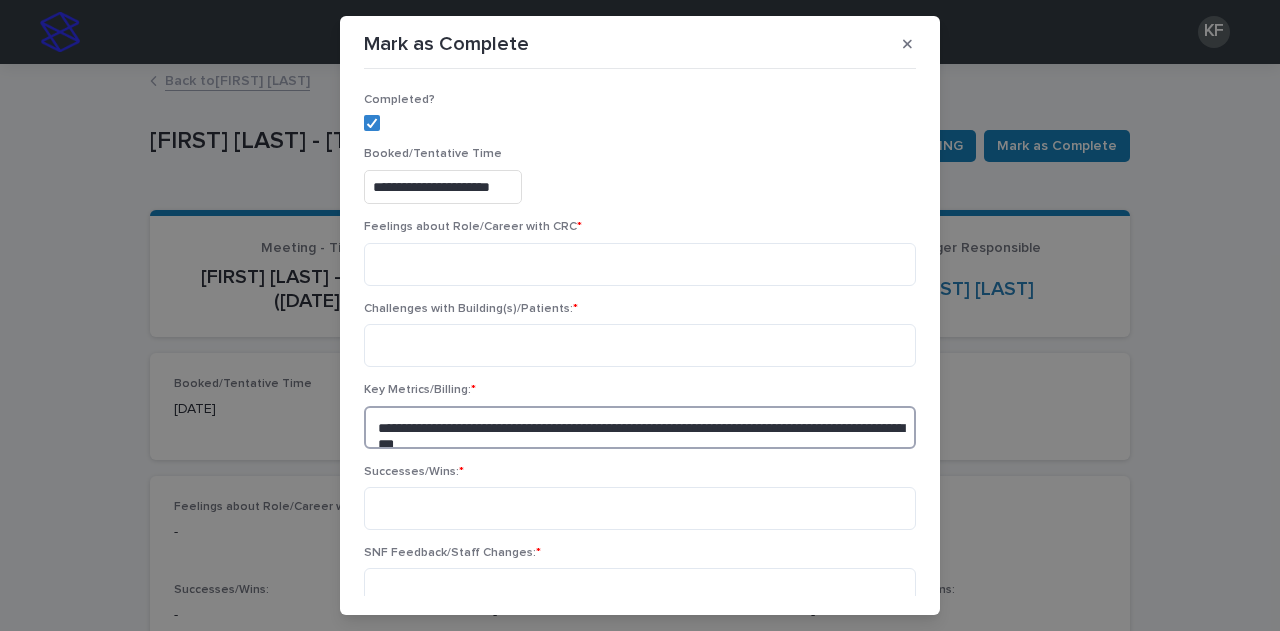 scroll, scrollTop: 7, scrollLeft: 0, axis: vertical 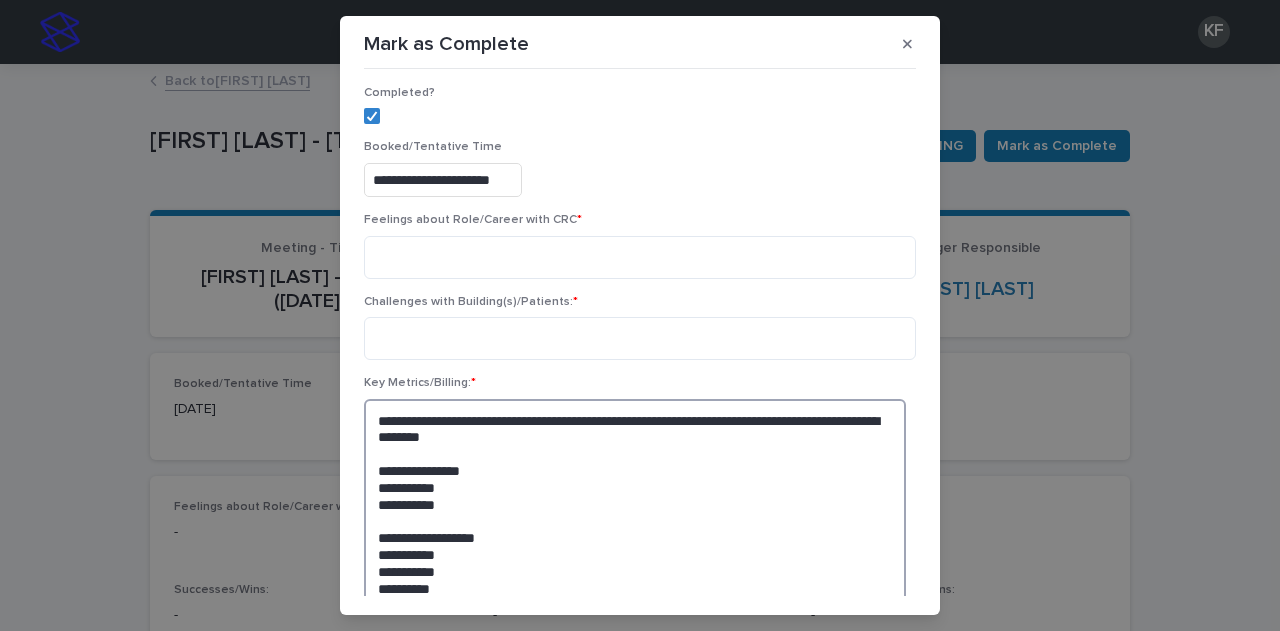 drag, startPoint x: 780, startPoint y: 420, endPoint x: 463, endPoint y: 417, distance: 317.0142 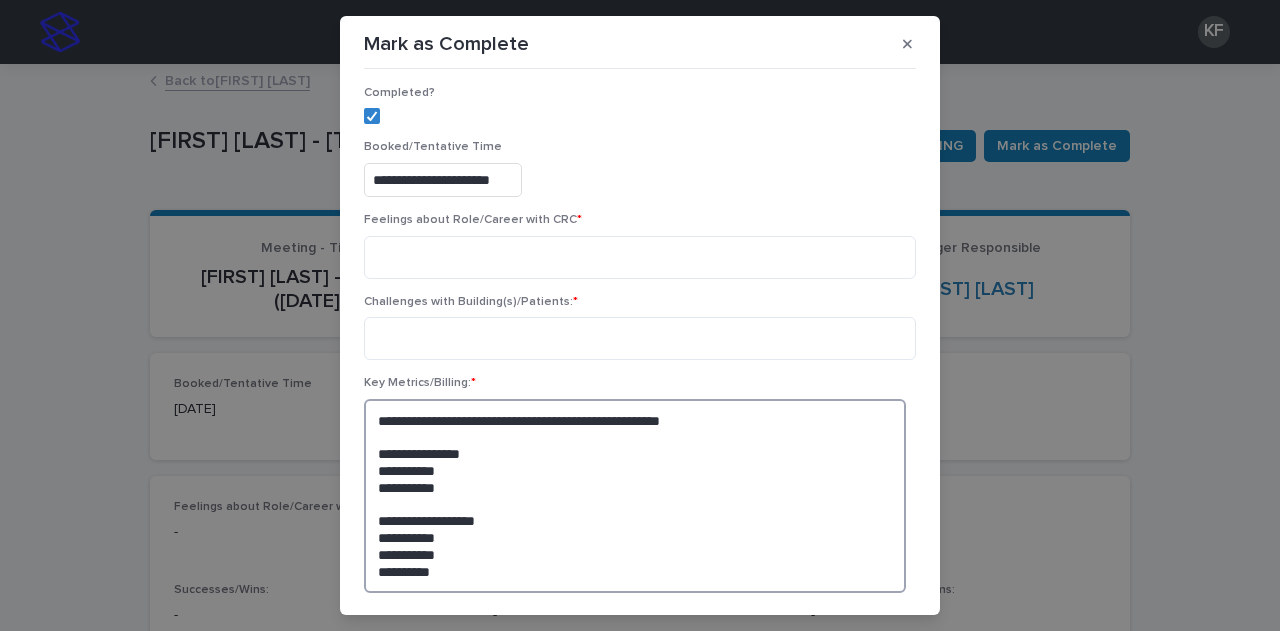 click on "**********" at bounding box center (635, 496) 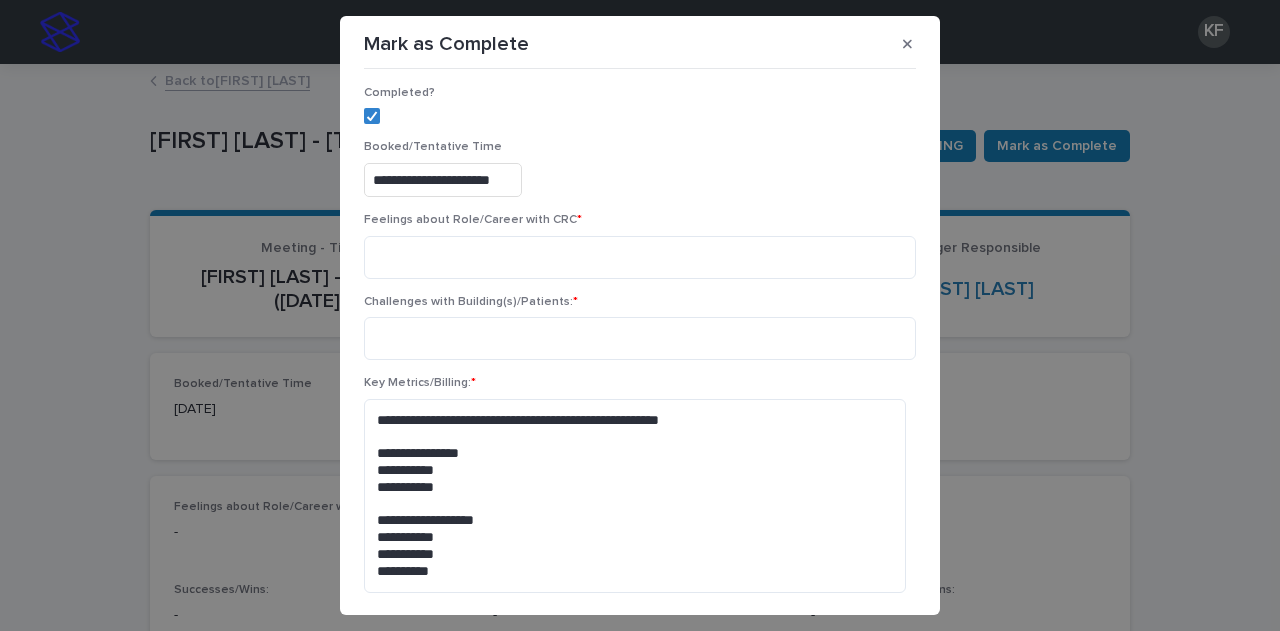 click on "Feelings about Role/Career with CRC *" at bounding box center (640, 253) 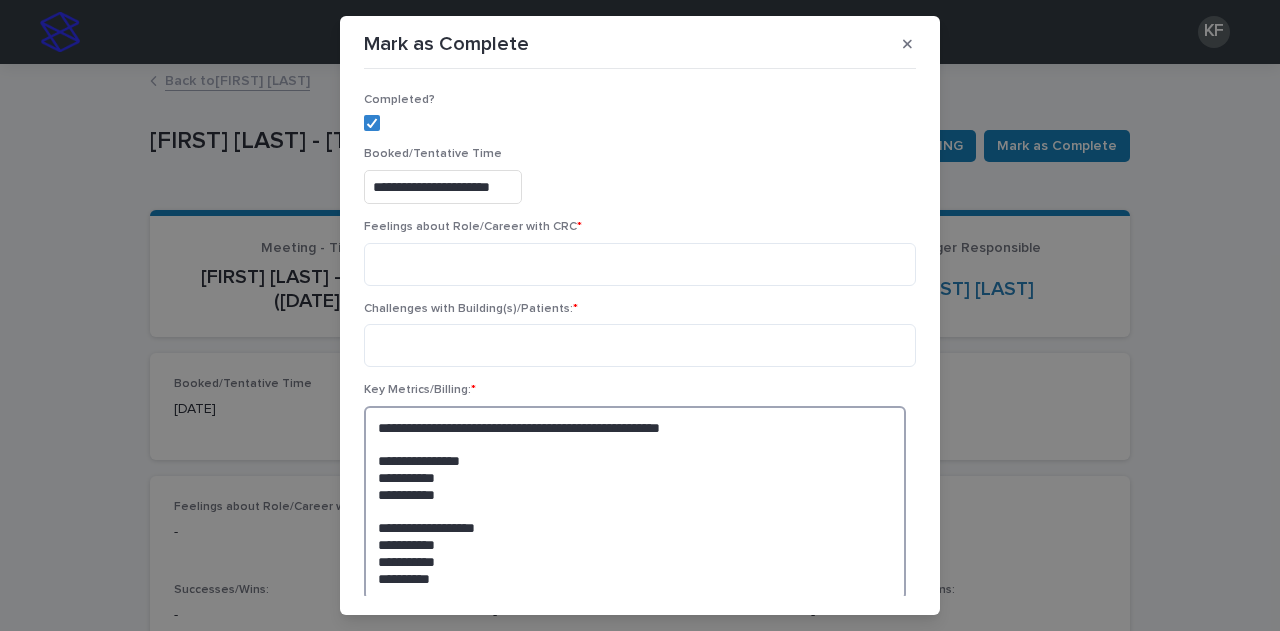 click on "**********" at bounding box center [635, 503] 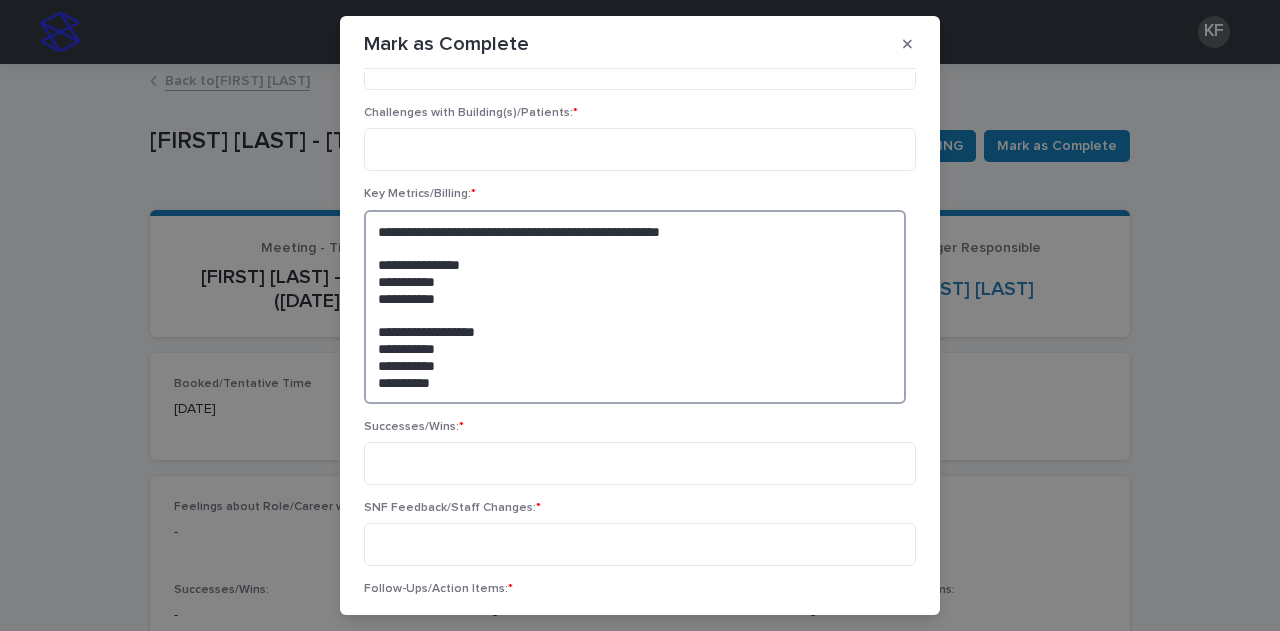 scroll, scrollTop: 200, scrollLeft: 0, axis: vertical 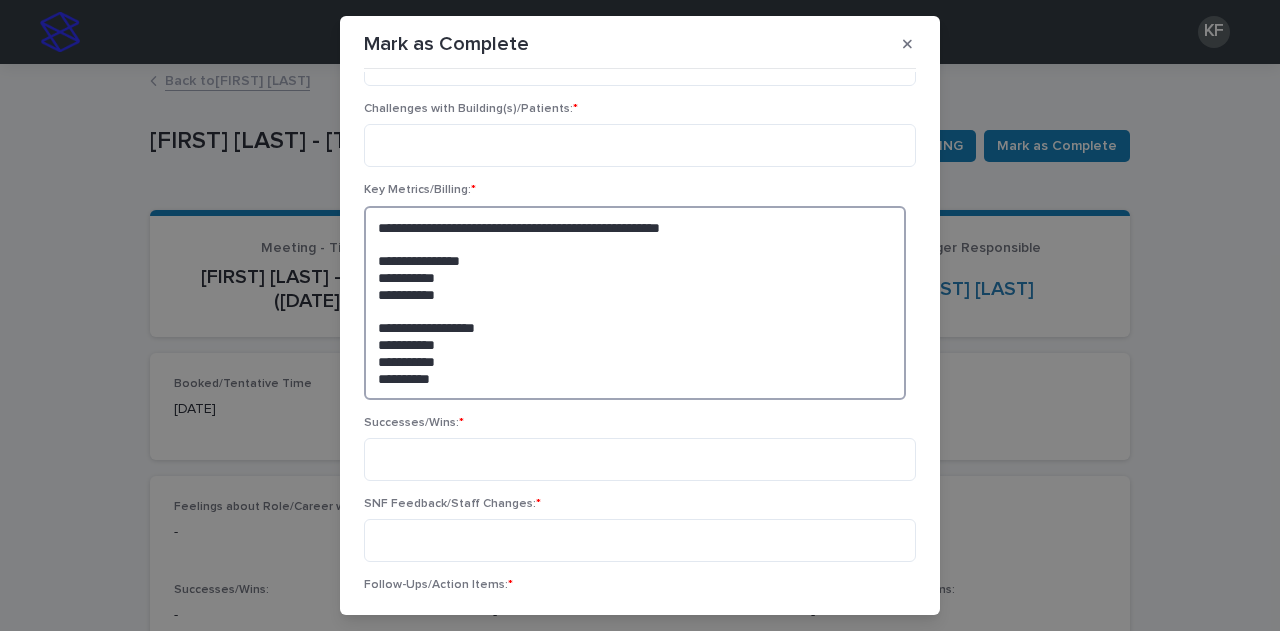 click on "**********" at bounding box center (635, 303) 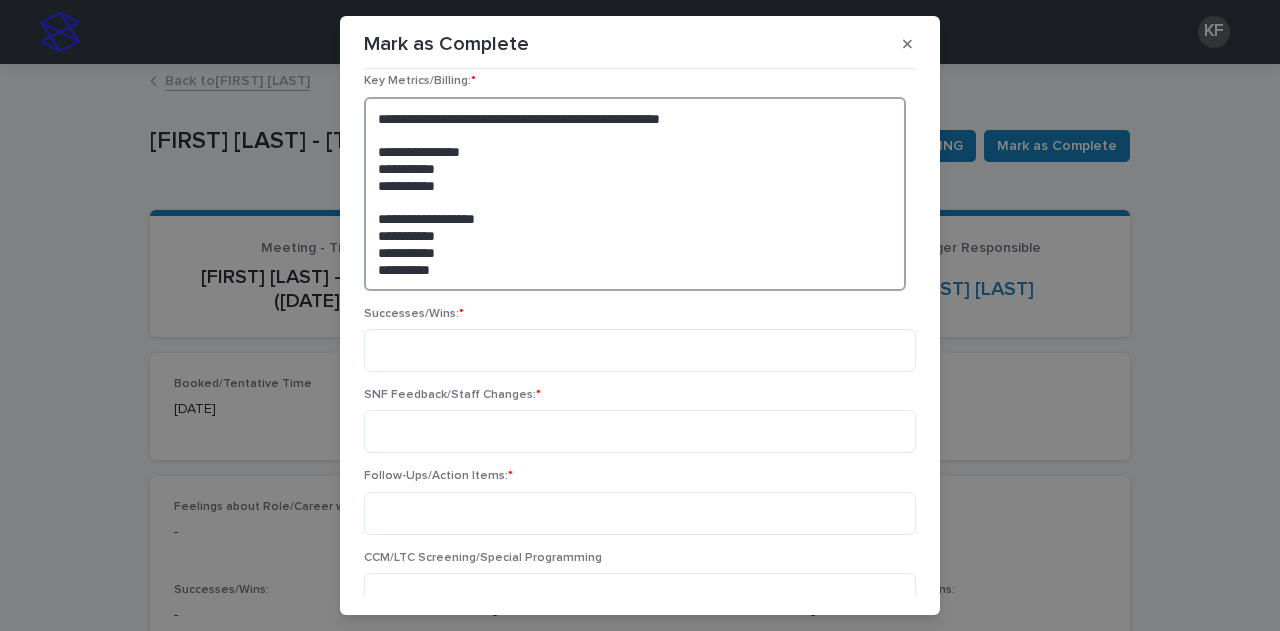 scroll, scrollTop: 0, scrollLeft: 0, axis: both 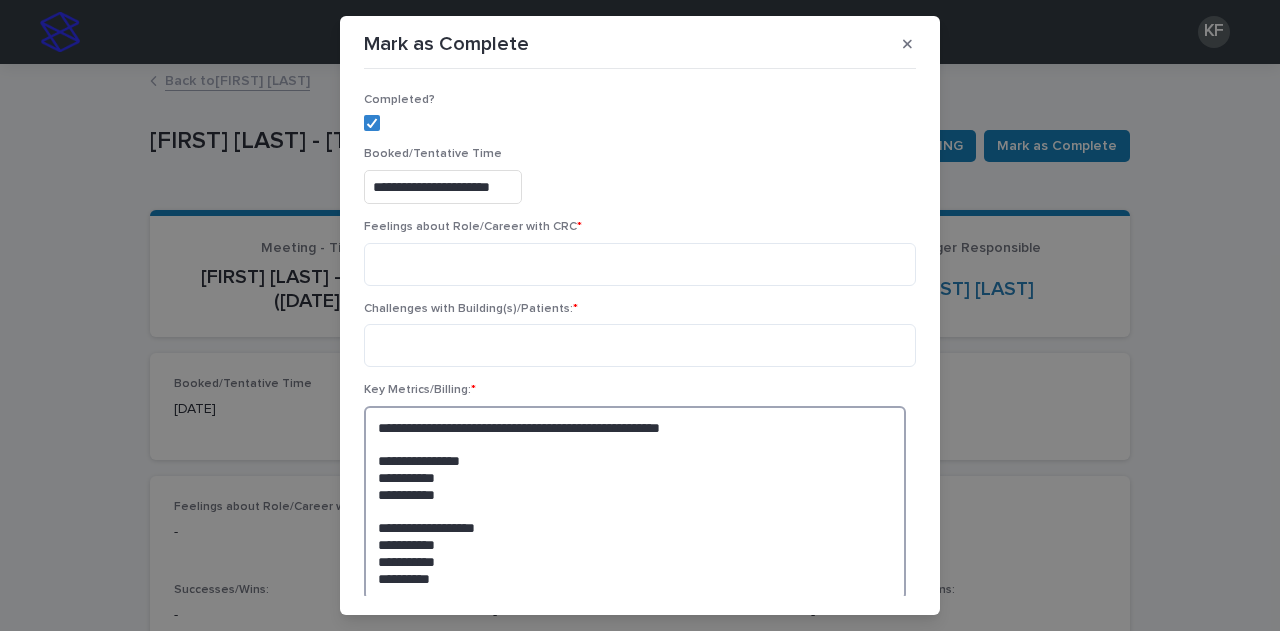 type on "**********" 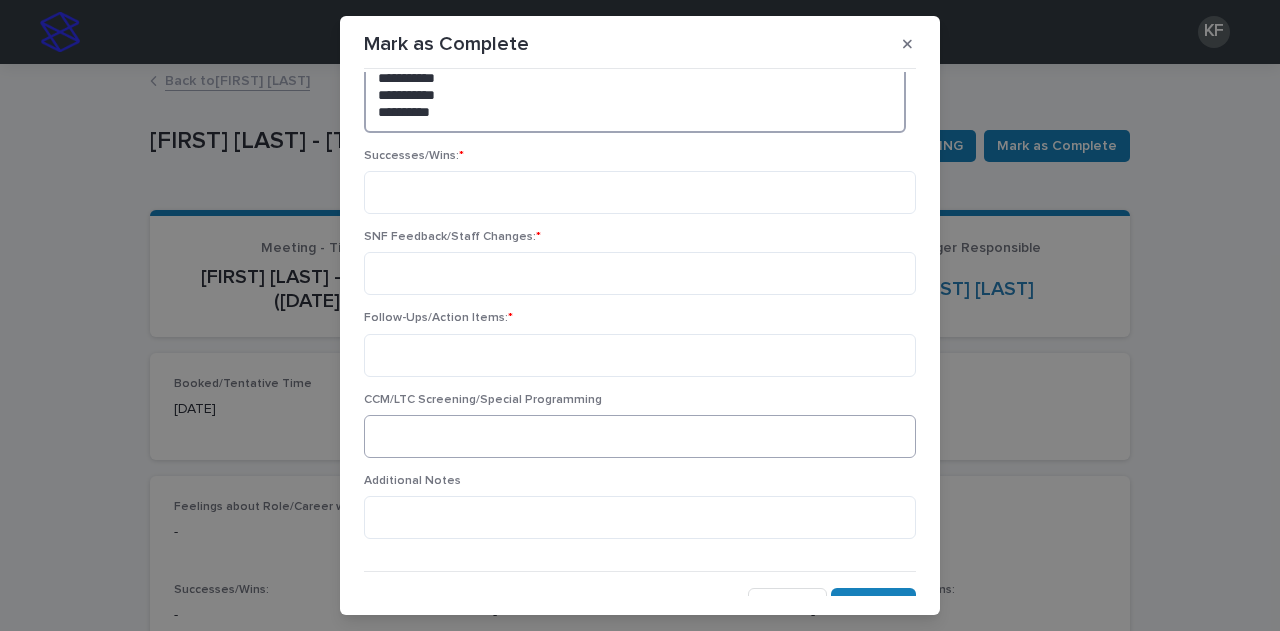 scroll, scrollTop: 491, scrollLeft: 0, axis: vertical 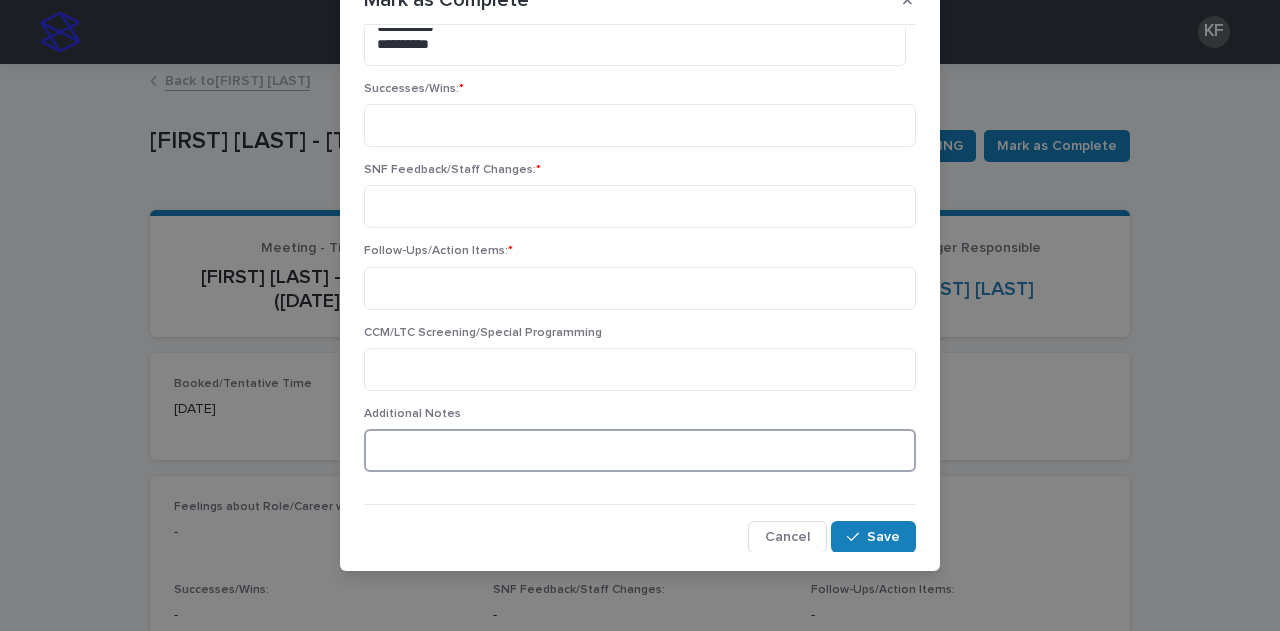 click at bounding box center [640, 450] 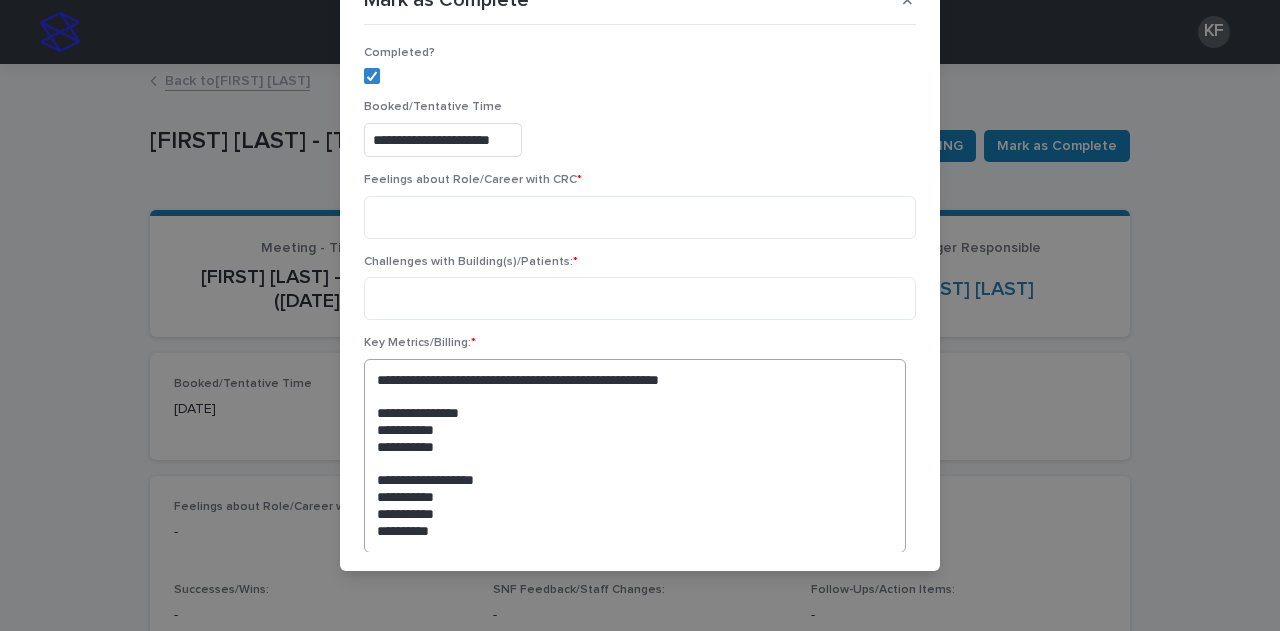 scroll, scrollTop: 0, scrollLeft: 0, axis: both 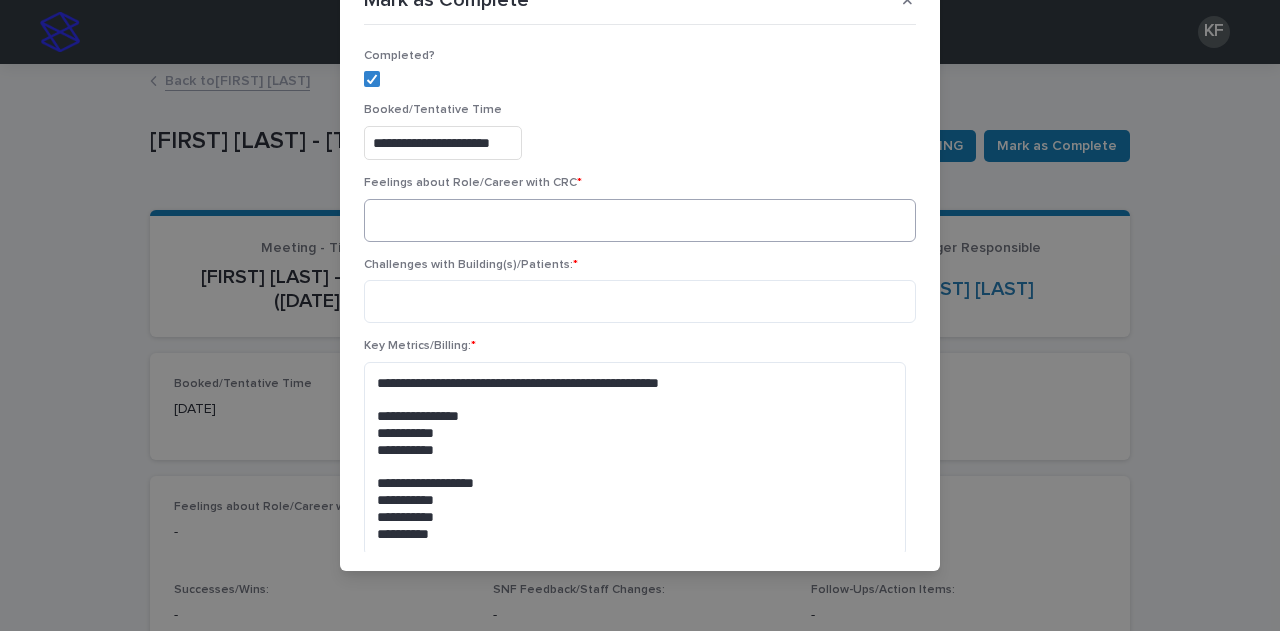 type on "**********" 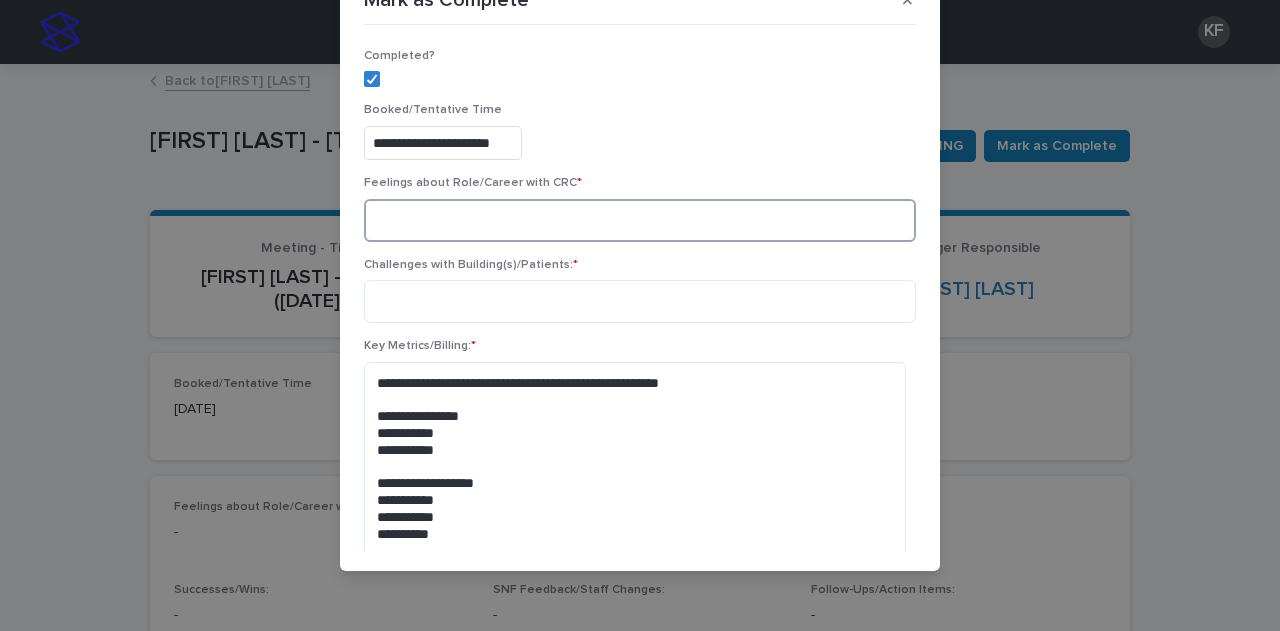 click at bounding box center (640, 220) 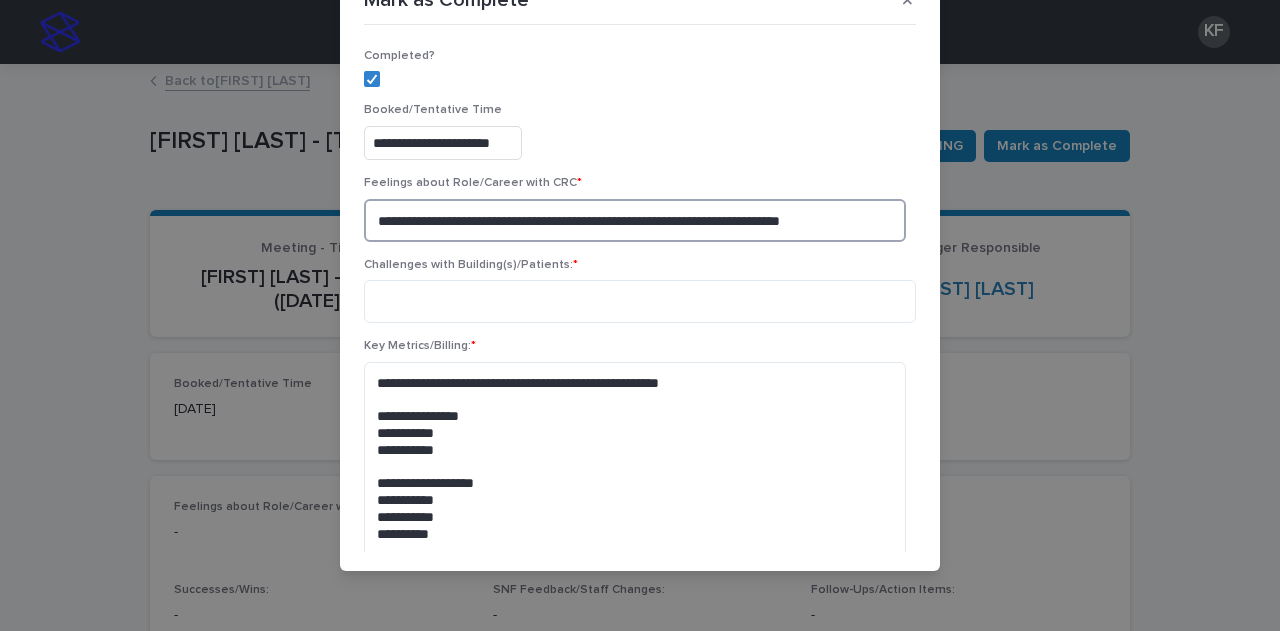 click on "**********" at bounding box center (635, 220) 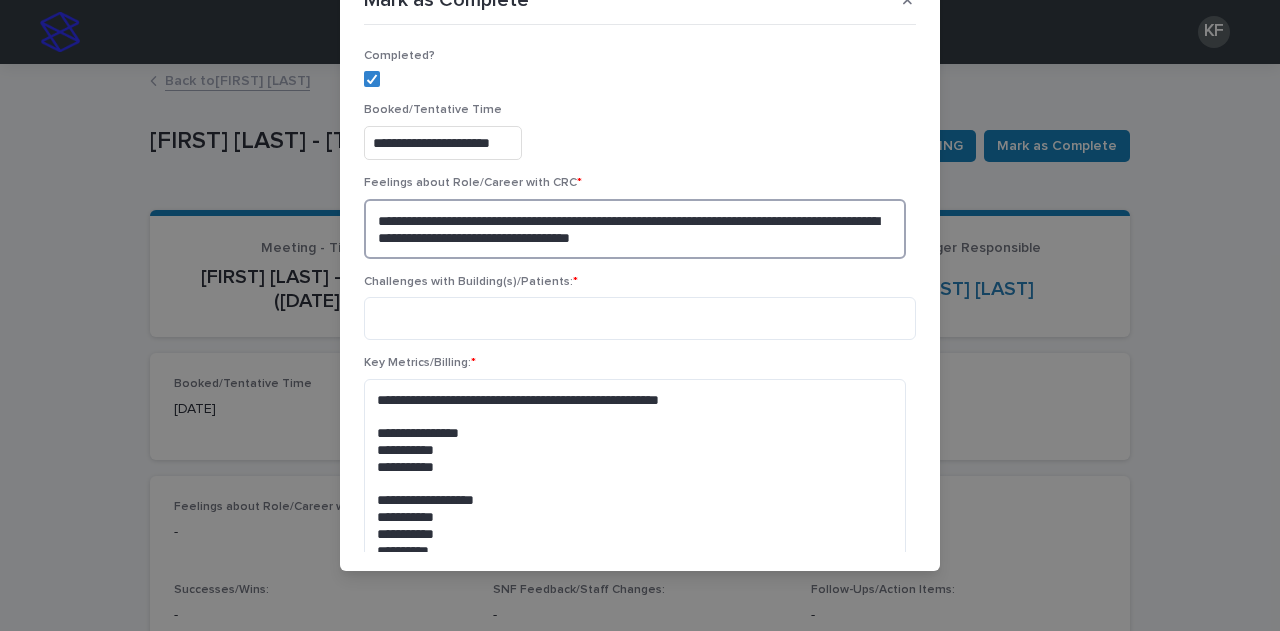 click on "**********" at bounding box center [635, 229] 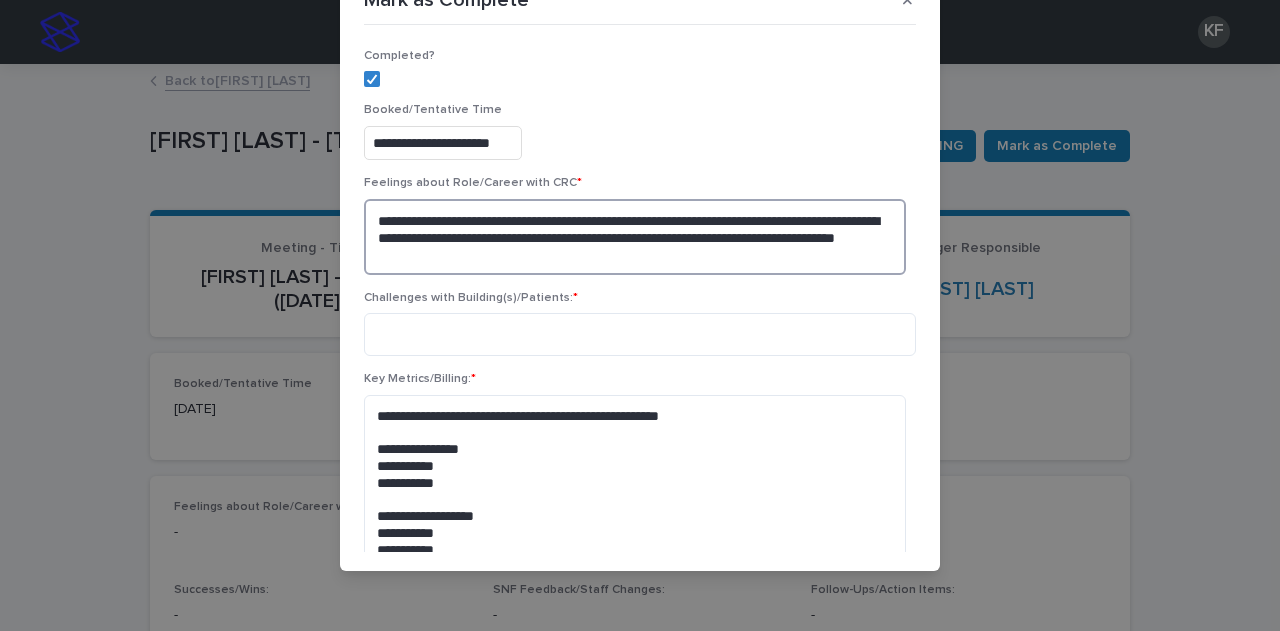 click on "**********" at bounding box center [635, 237] 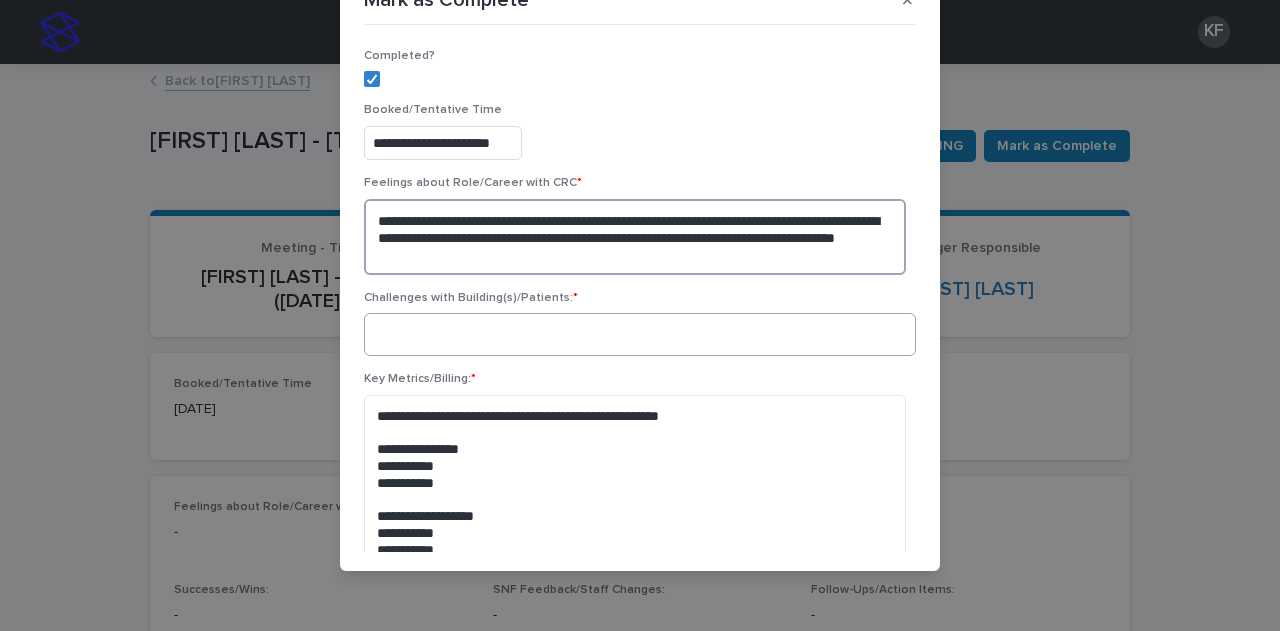 scroll, scrollTop: 500, scrollLeft: 0, axis: vertical 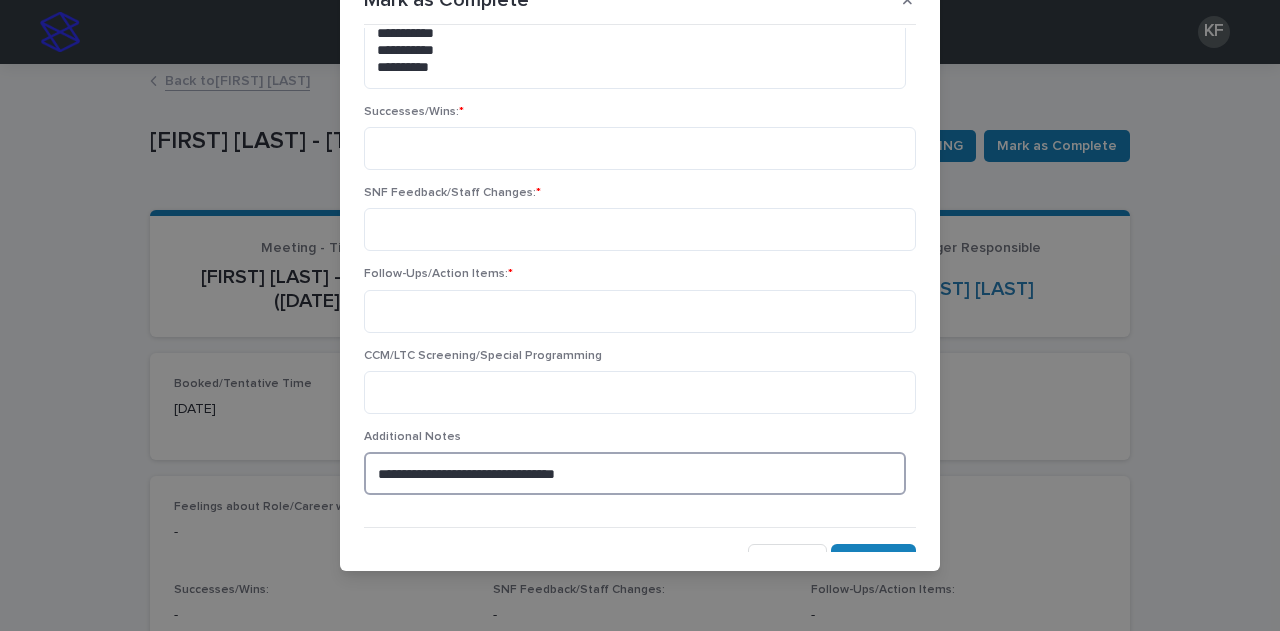 click on "**********" at bounding box center [635, 473] 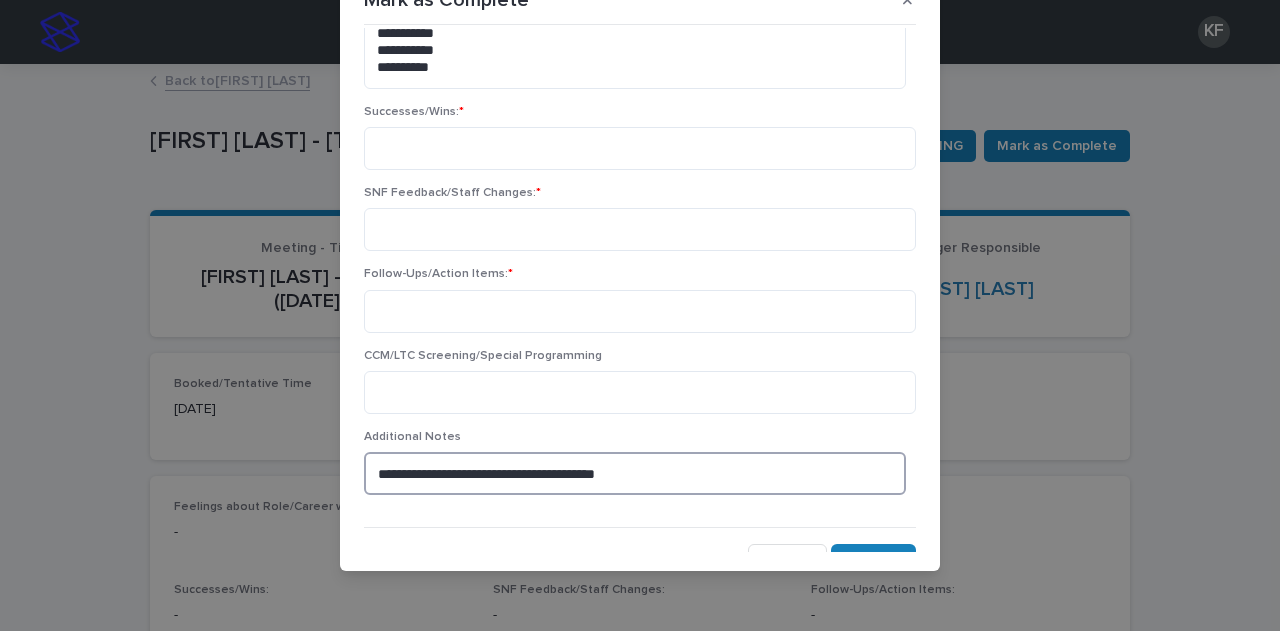 drag, startPoint x: 604, startPoint y: 477, endPoint x: 353, endPoint y: 476, distance: 251.002 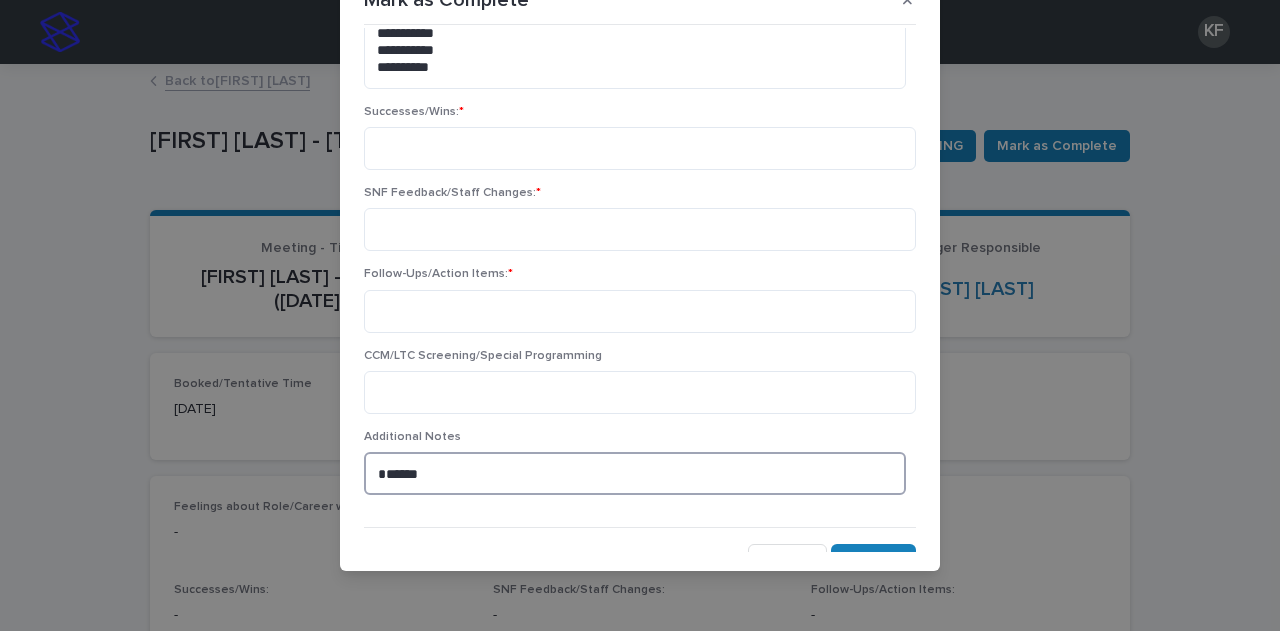 paste on "**********" 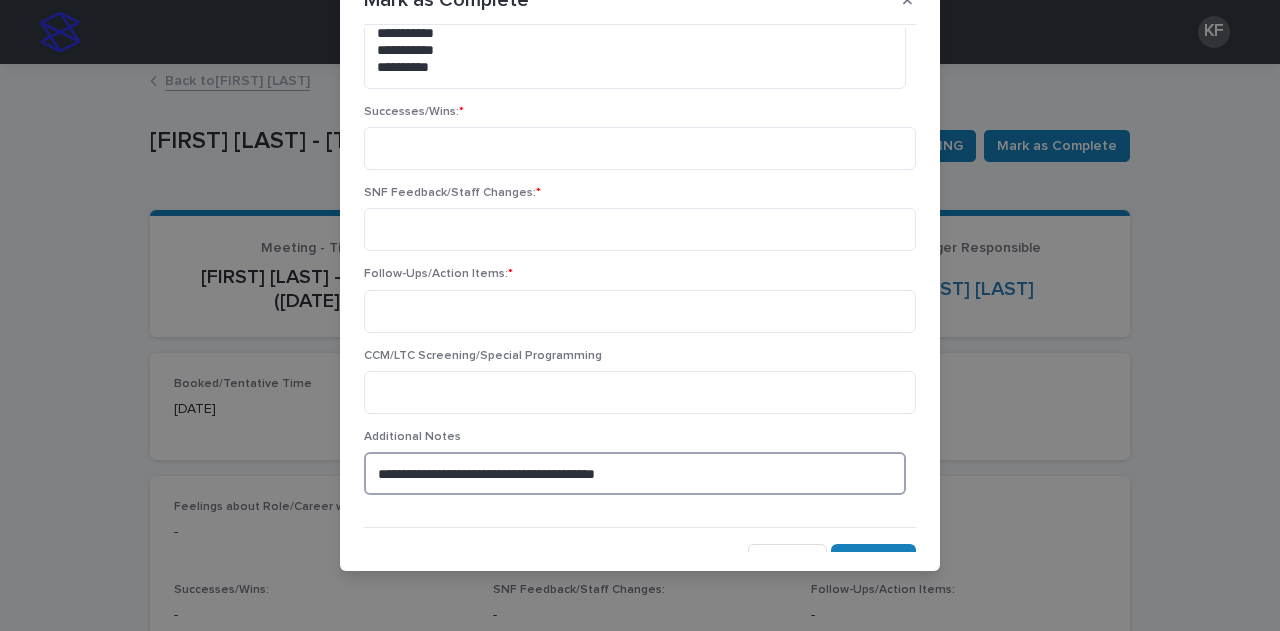 drag, startPoint x: 648, startPoint y: 476, endPoint x: 636, endPoint y: 470, distance: 13.416408 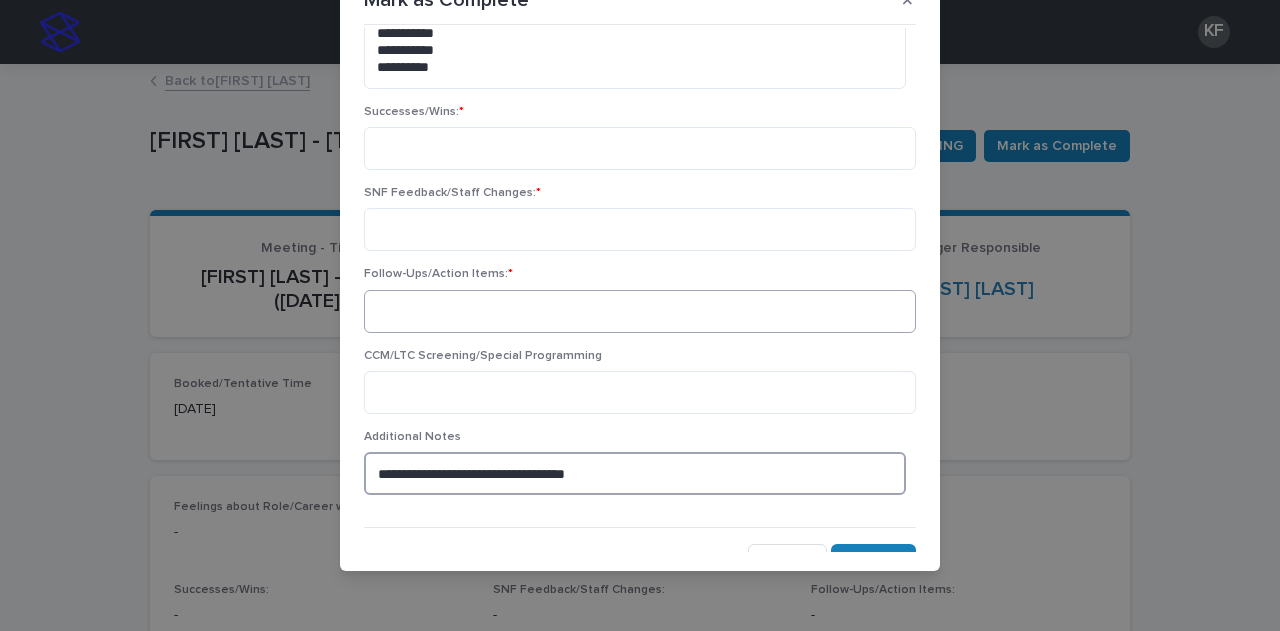 type on "**********" 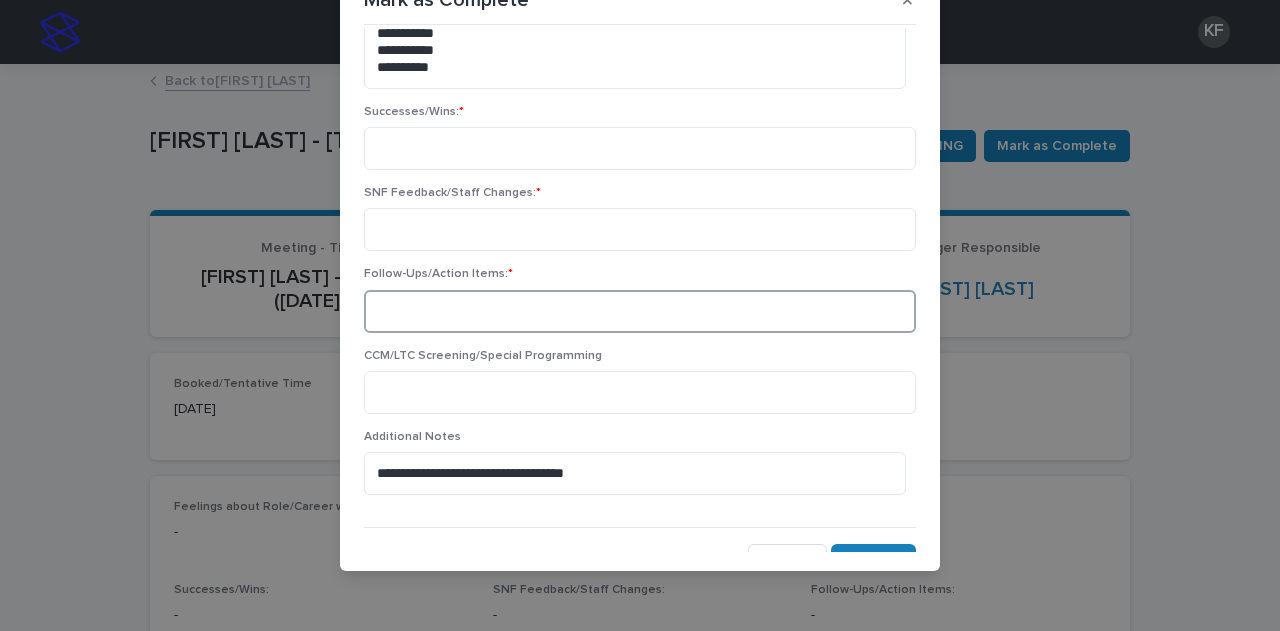 click at bounding box center [640, 311] 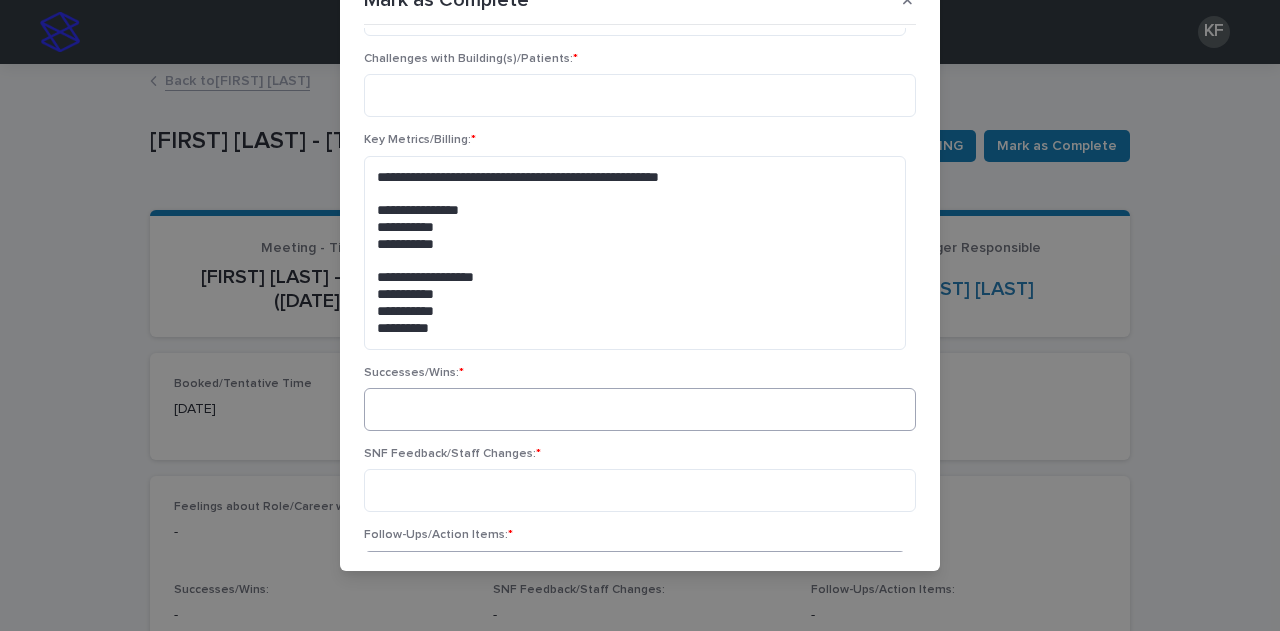 scroll, scrollTop: 100, scrollLeft: 0, axis: vertical 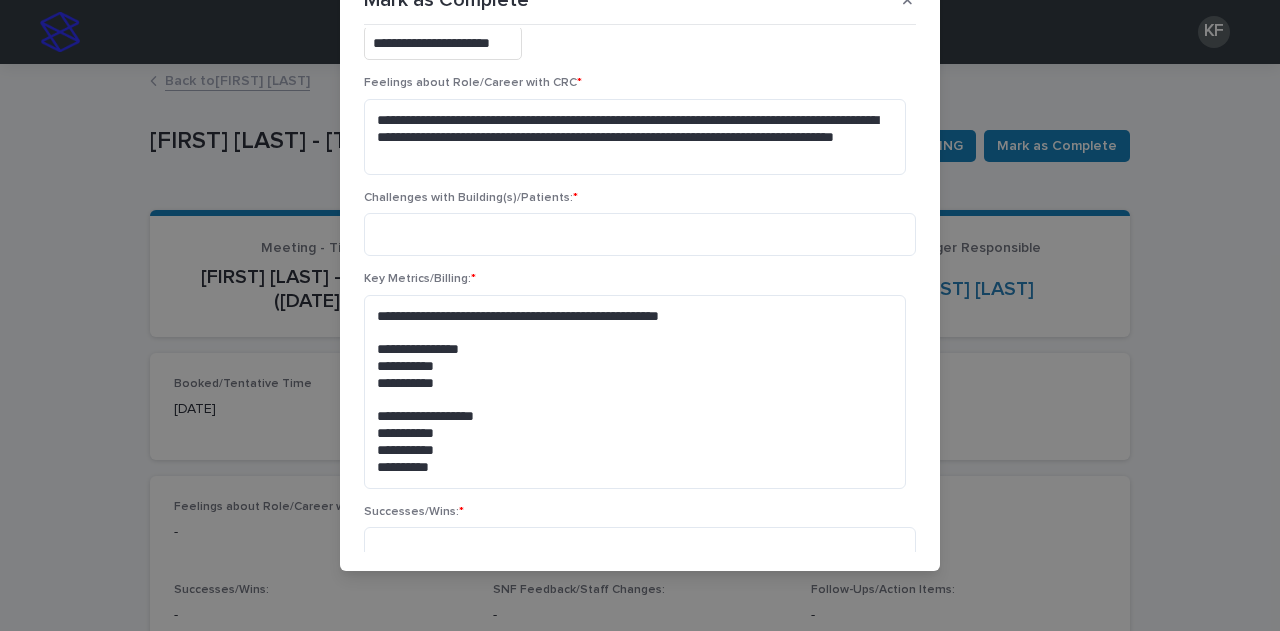 type on "**********" 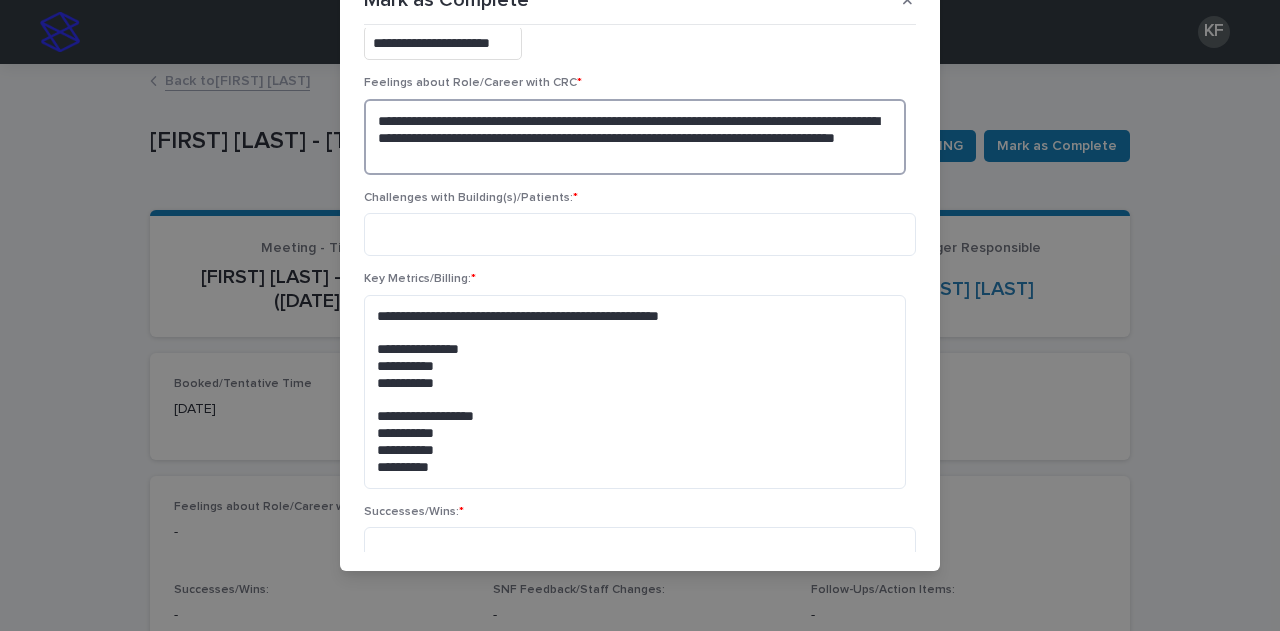 click on "**********" at bounding box center [635, 137] 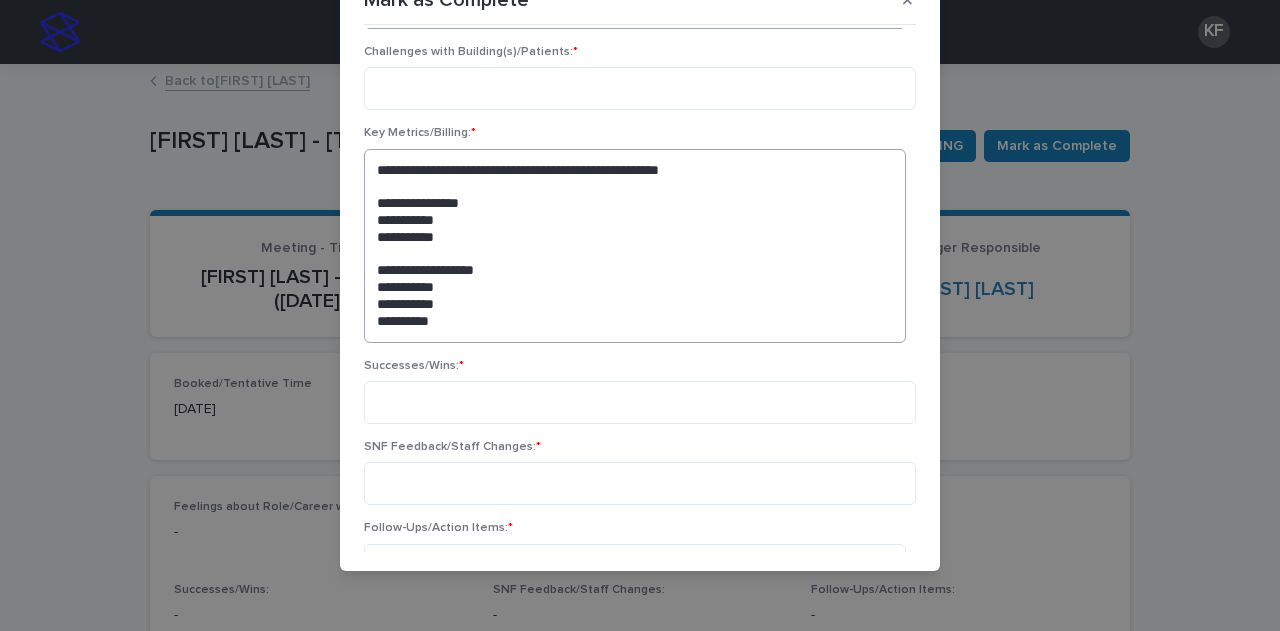 scroll, scrollTop: 300, scrollLeft: 0, axis: vertical 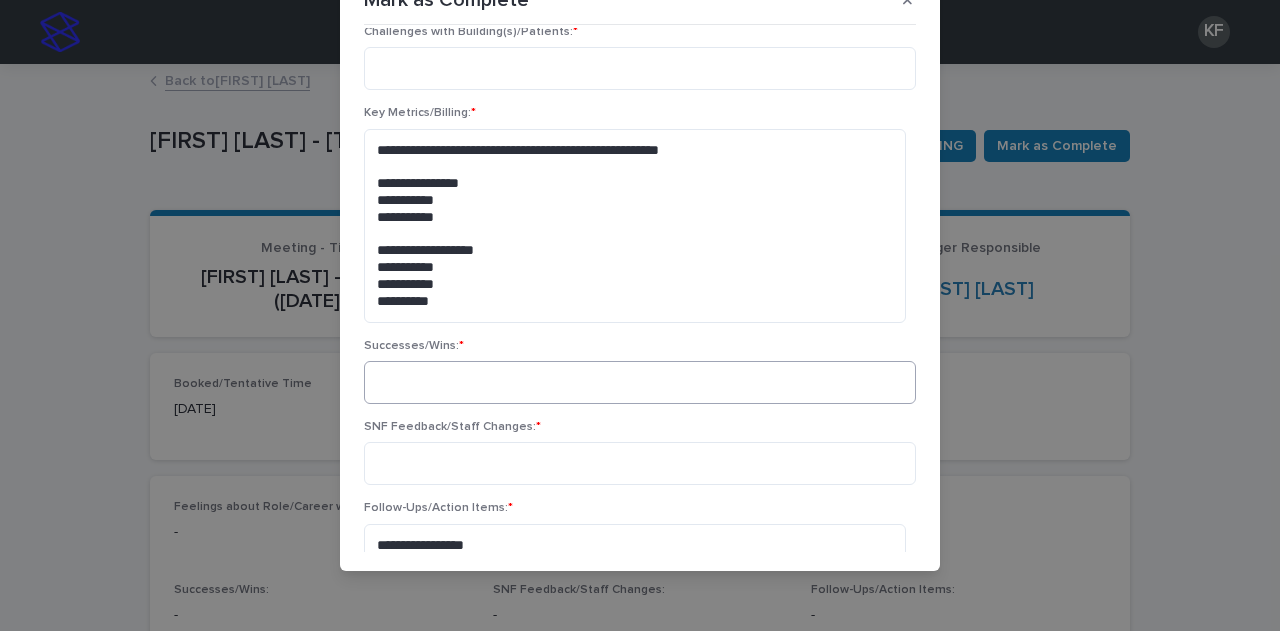 type on "**********" 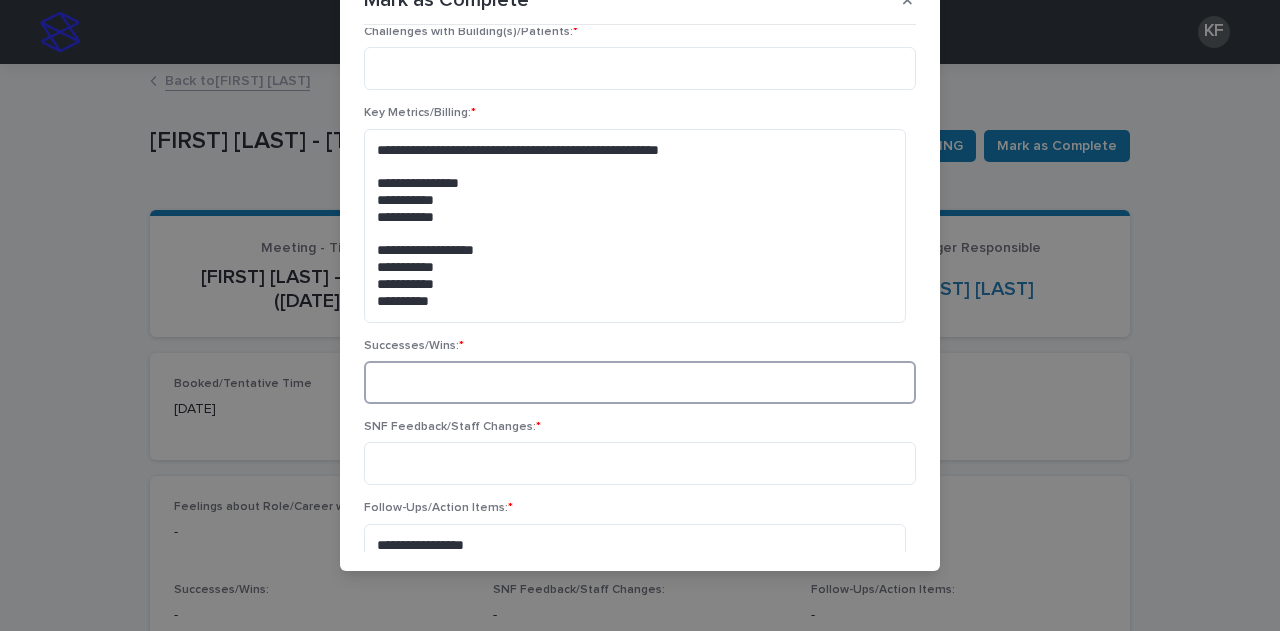click at bounding box center [640, 382] 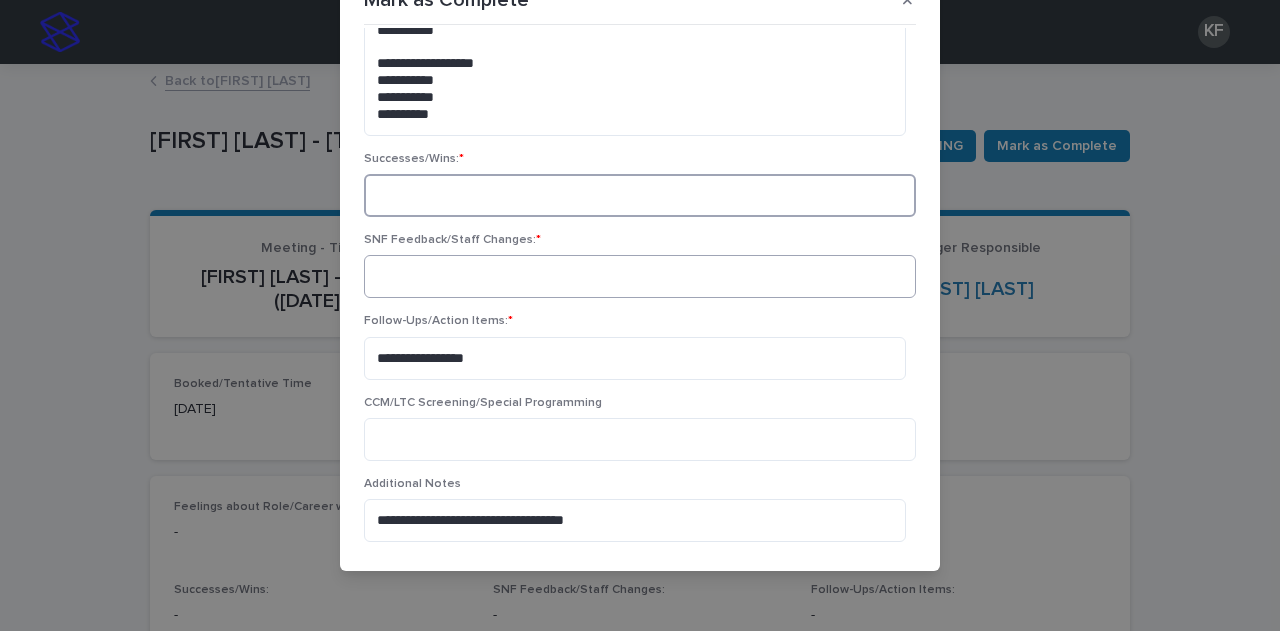 scroll, scrollTop: 500, scrollLeft: 0, axis: vertical 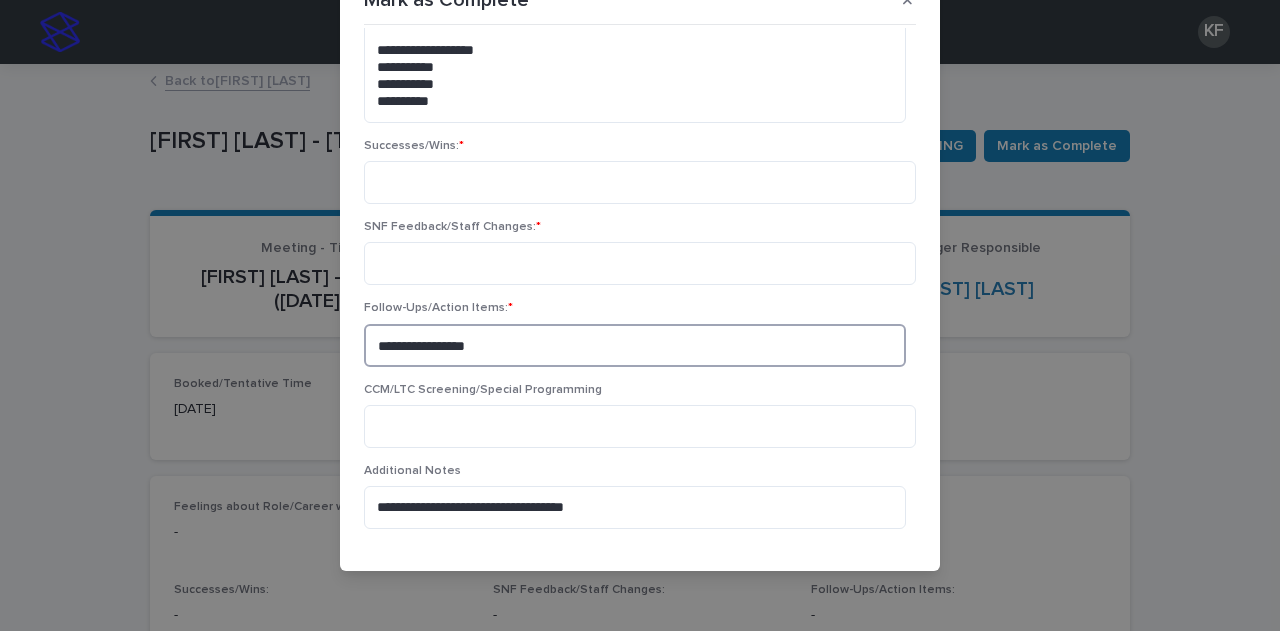 drag, startPoint x: 471, startPoint y: 348, endPoint x: 365, endPoint y: 346, distance: 106.01887 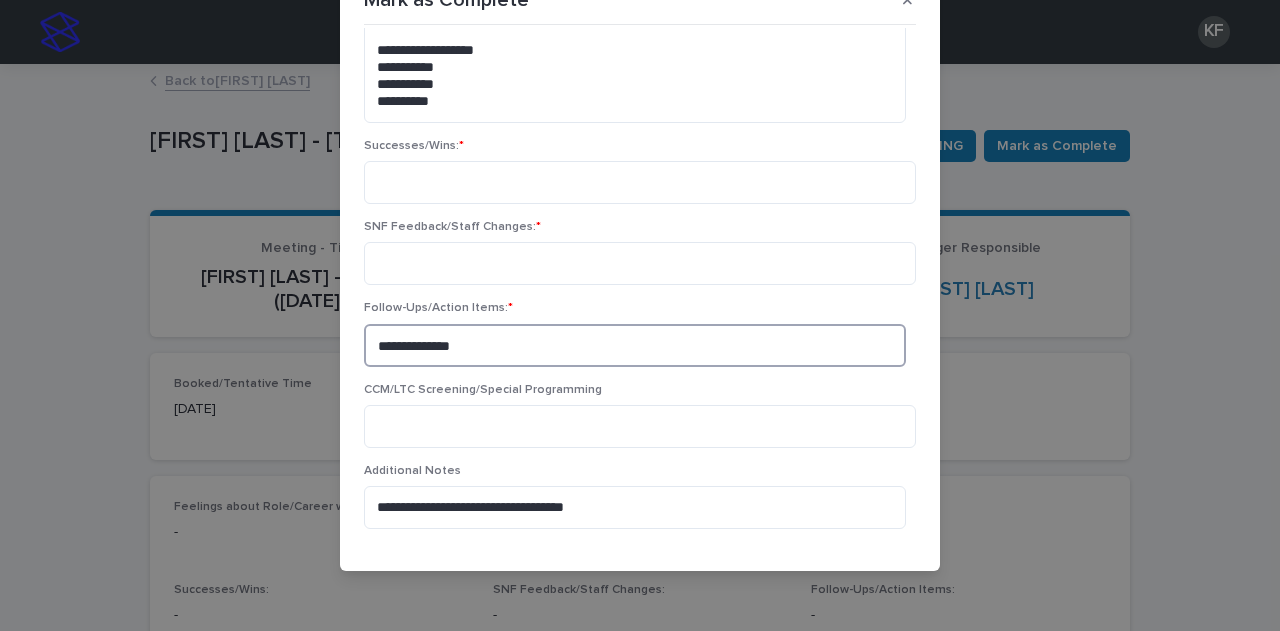 scroll, scrollTop: 0, scrollLeft: 0, axis: both 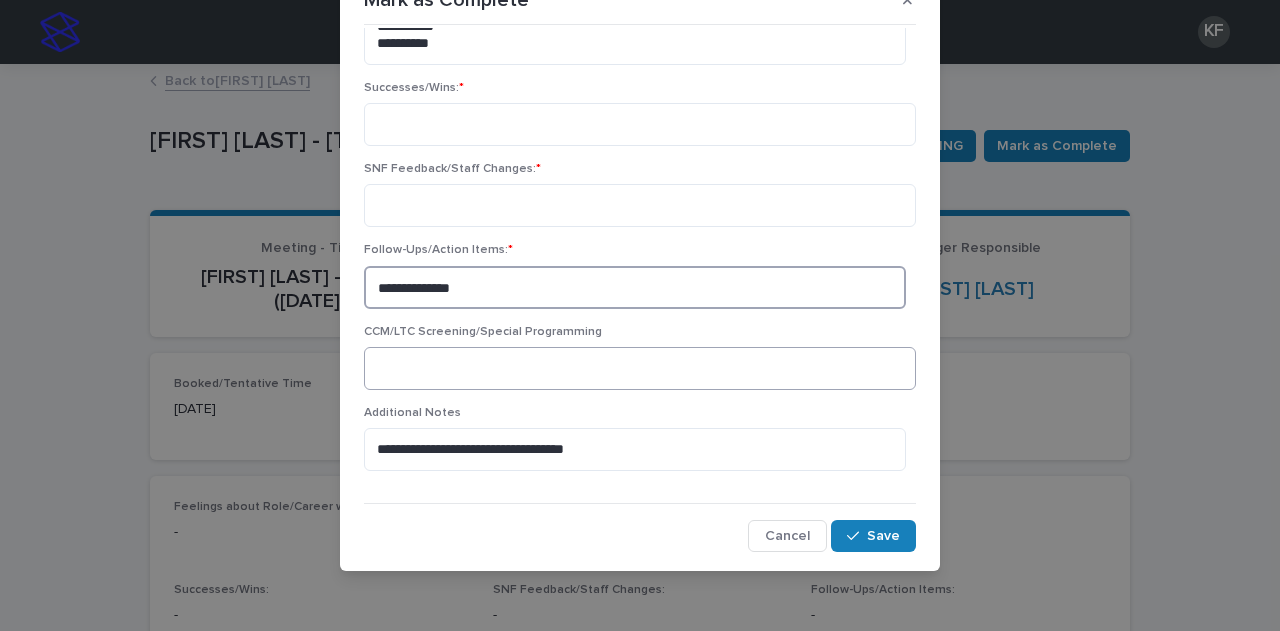 type on "**********" 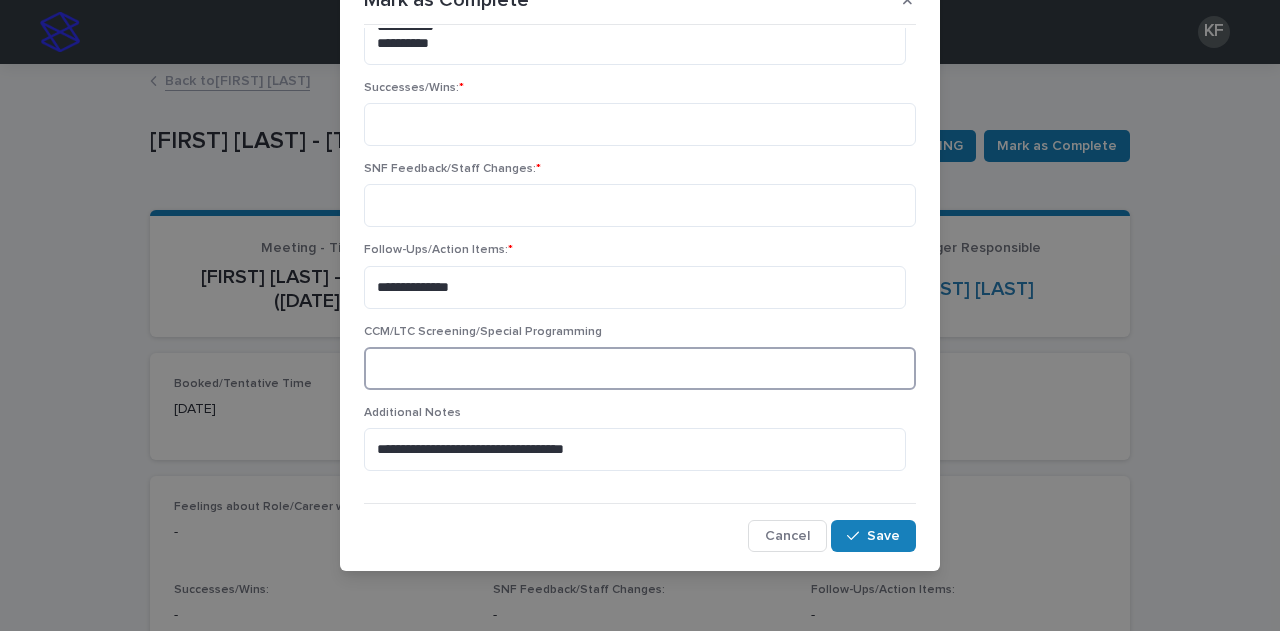 click at bounding box center (640, 368) 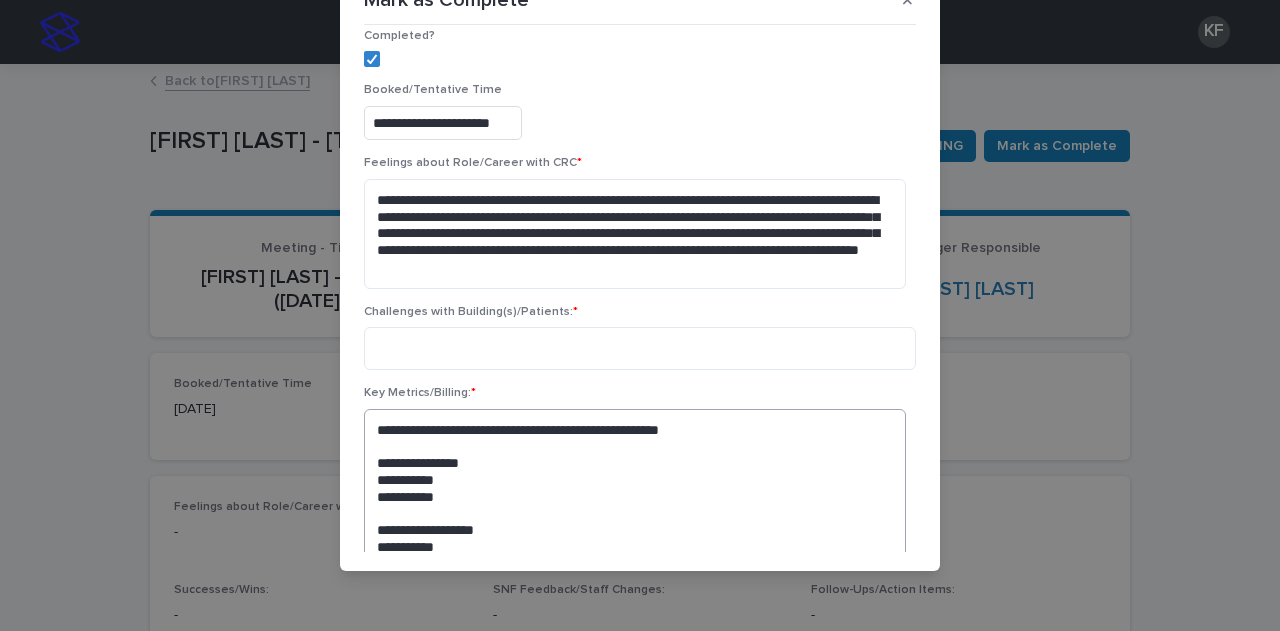 scroll, scrollTop: 0, scrollLeft: 0, axis: both 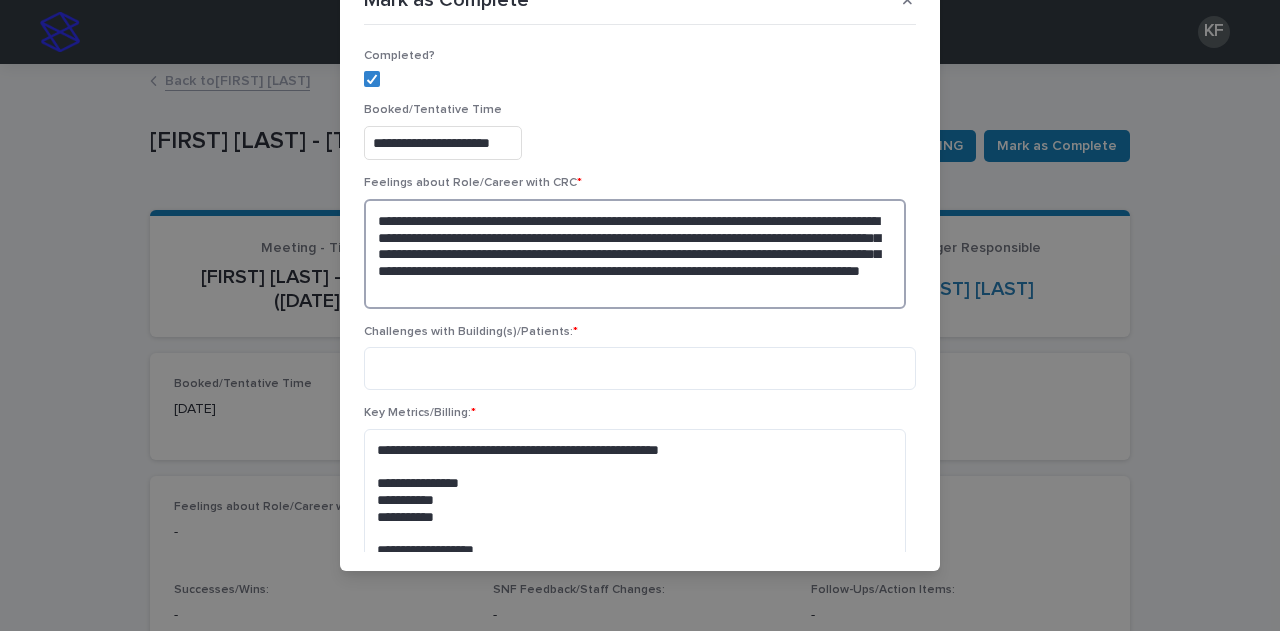 click on "**********" at bounding box center (635, 254) 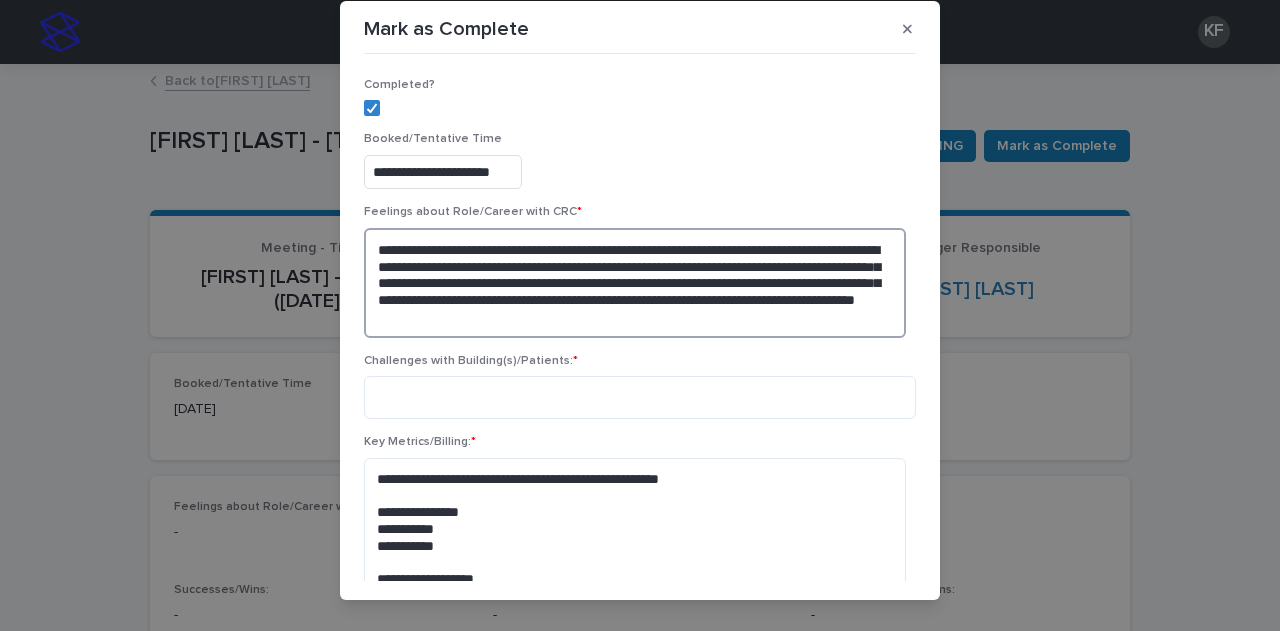 scroll, scrollTop: 0, scrollLeft: 0, axis: both 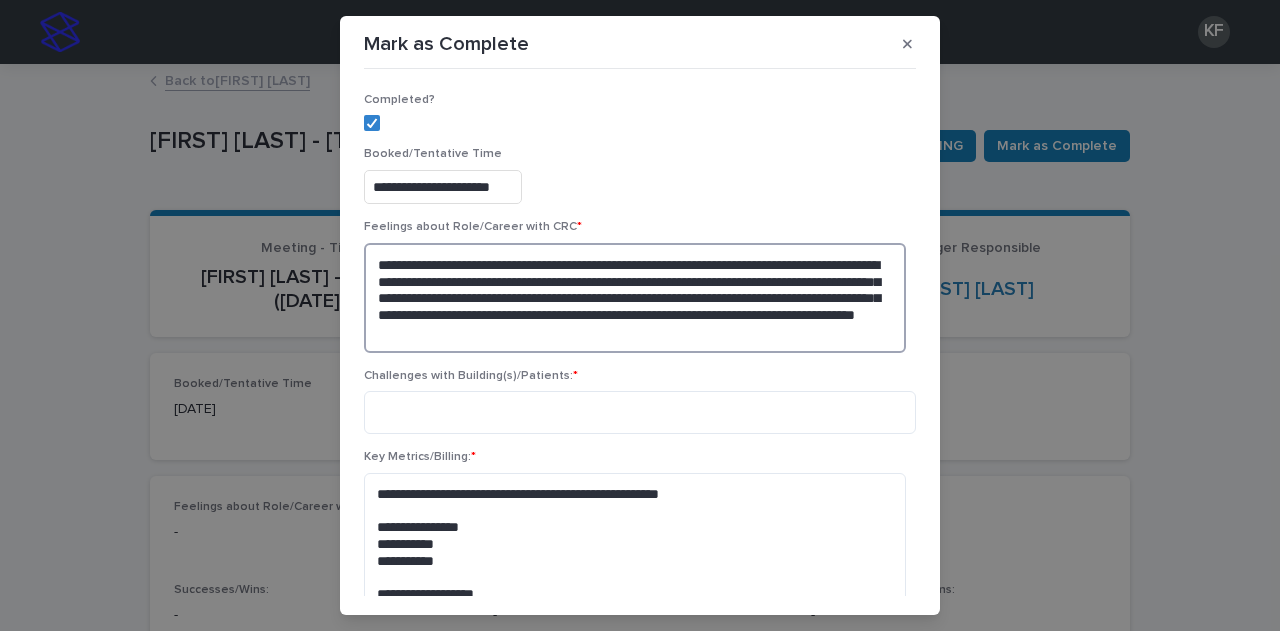 type on "**********" 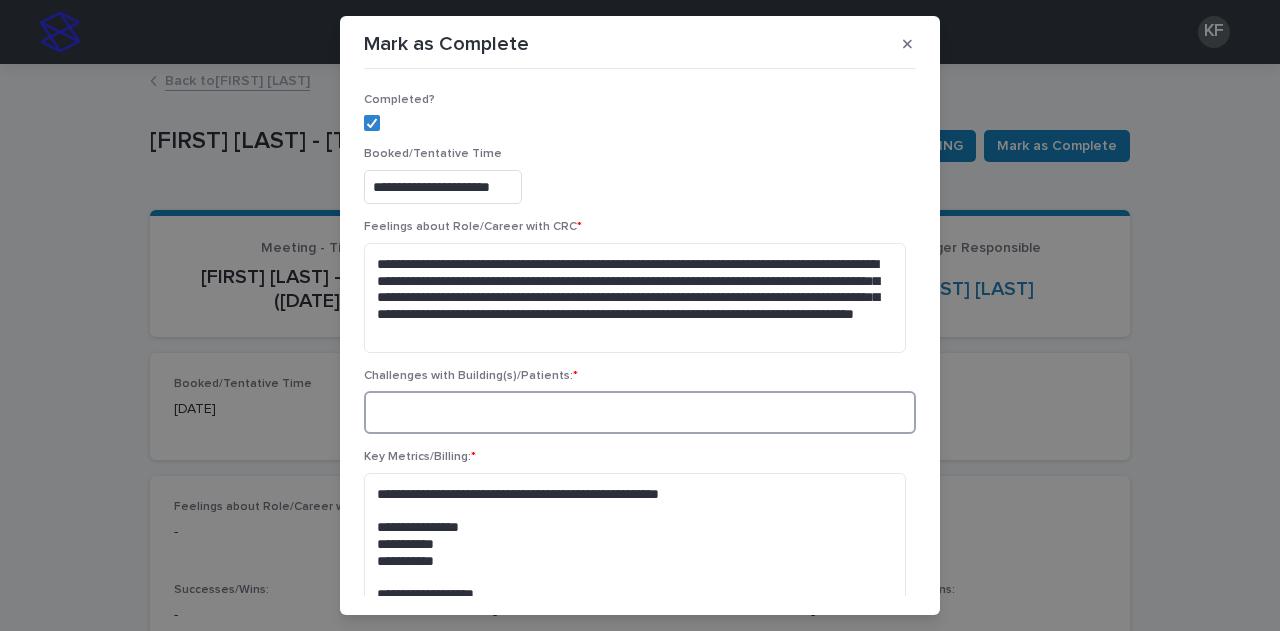 click at bounding box center (640, 412) 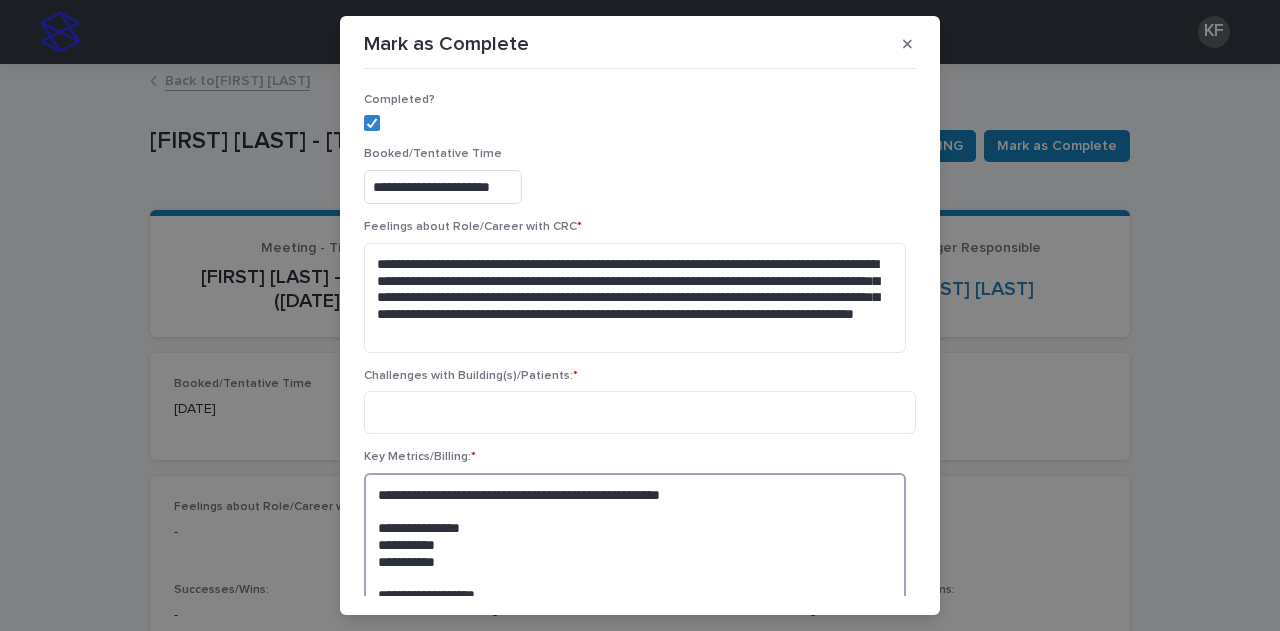 click on "**********" at bounding box center (635, 570) 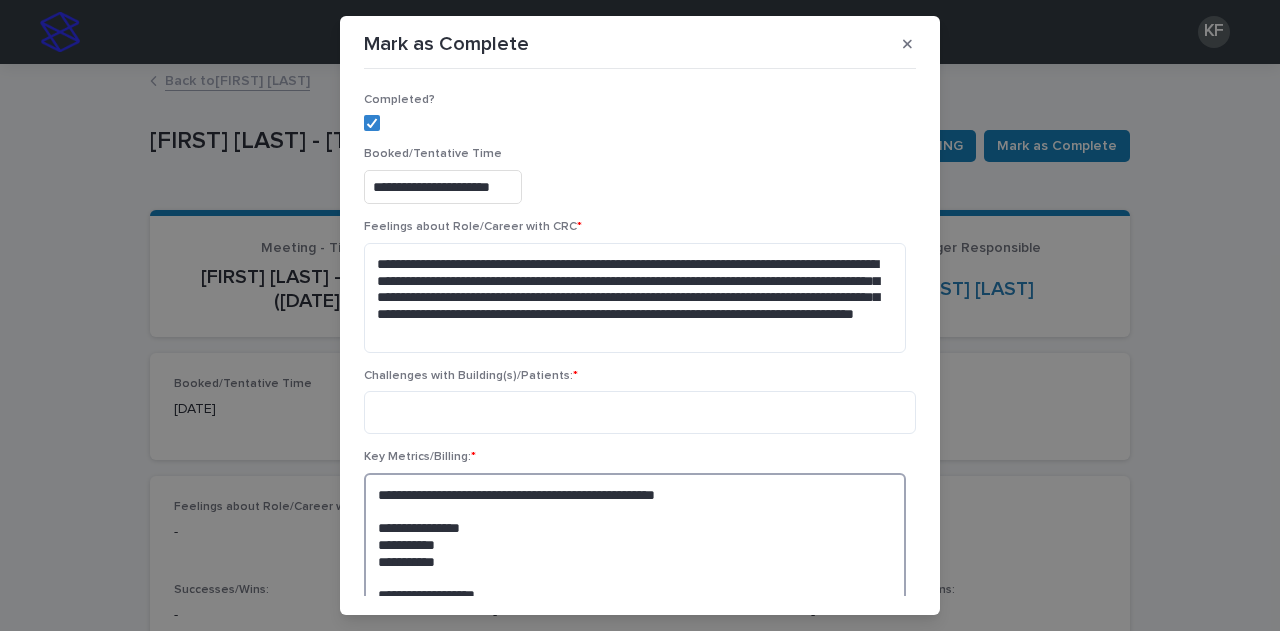 type on "**********" 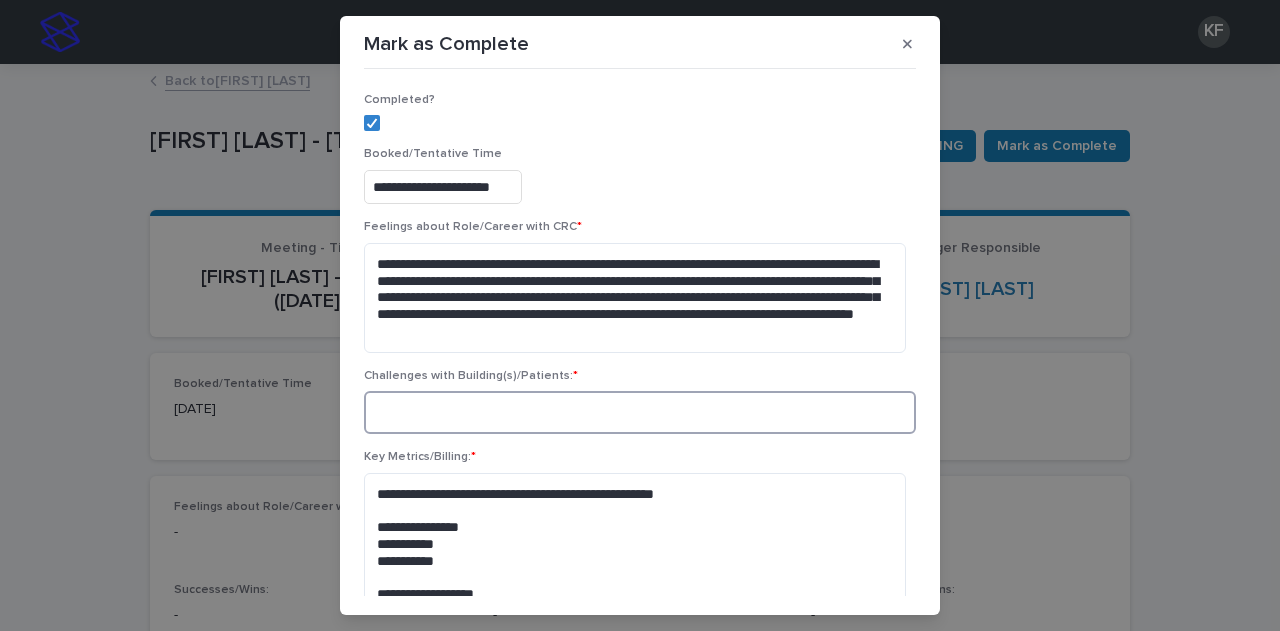 click at bounding box center [640, 412] 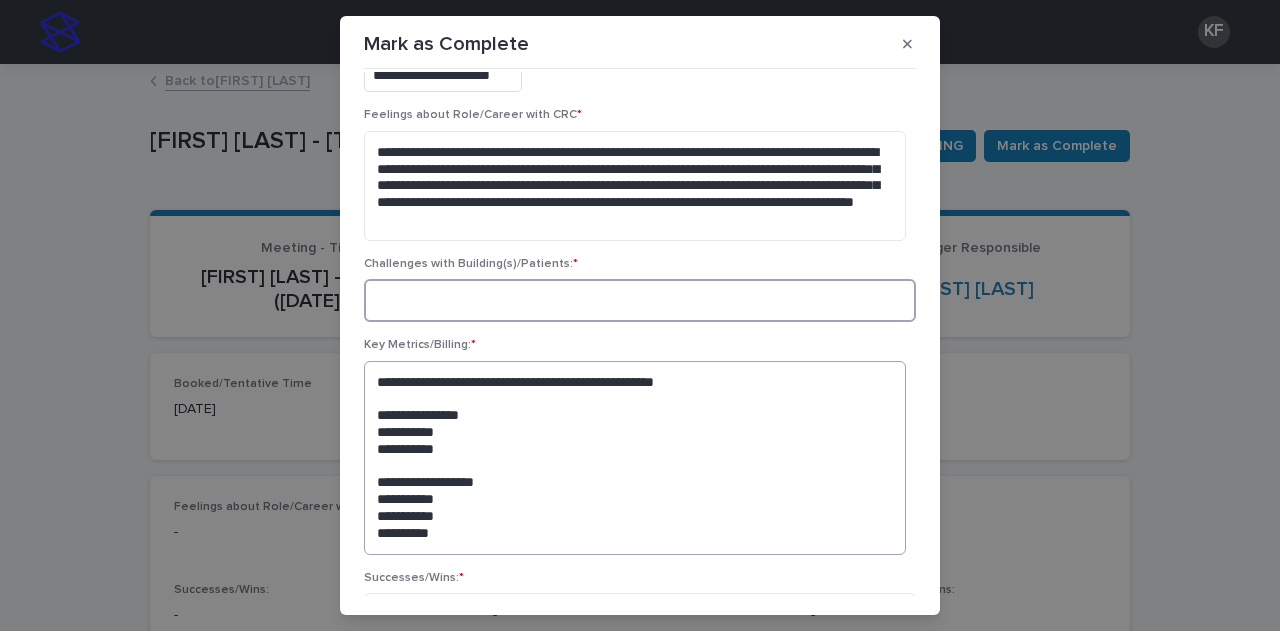 scroll, scrollTop: 0, scrollLeft: 0, axis: both 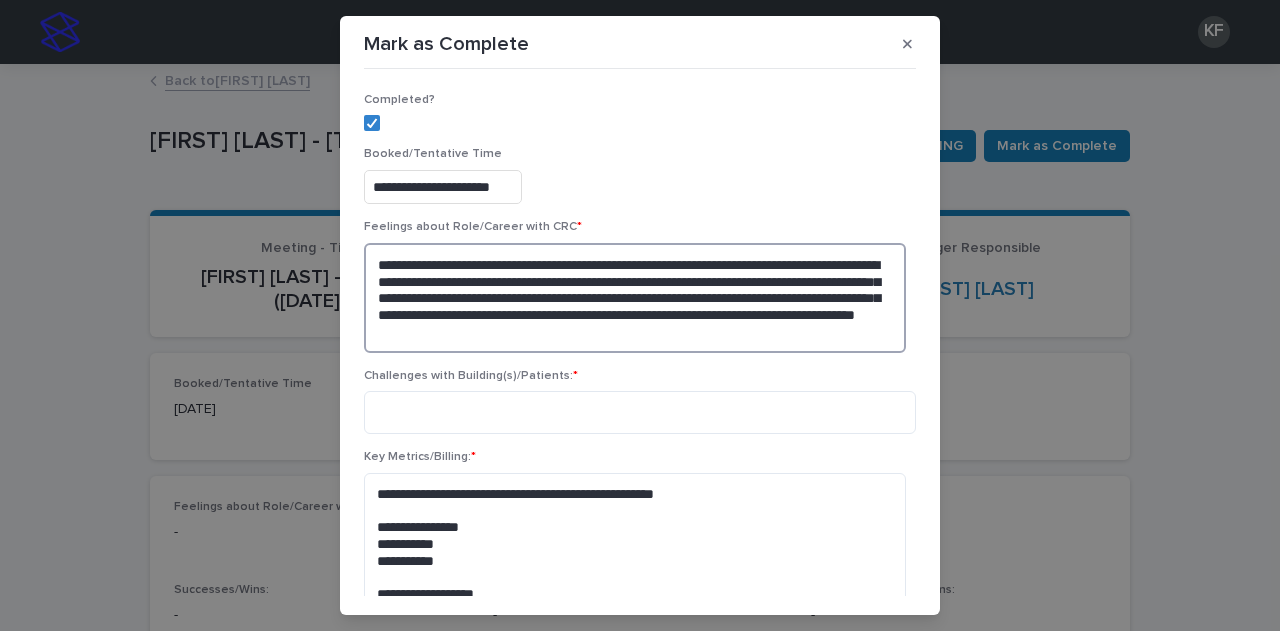 click on "**********" at bounding box center (635, 298) 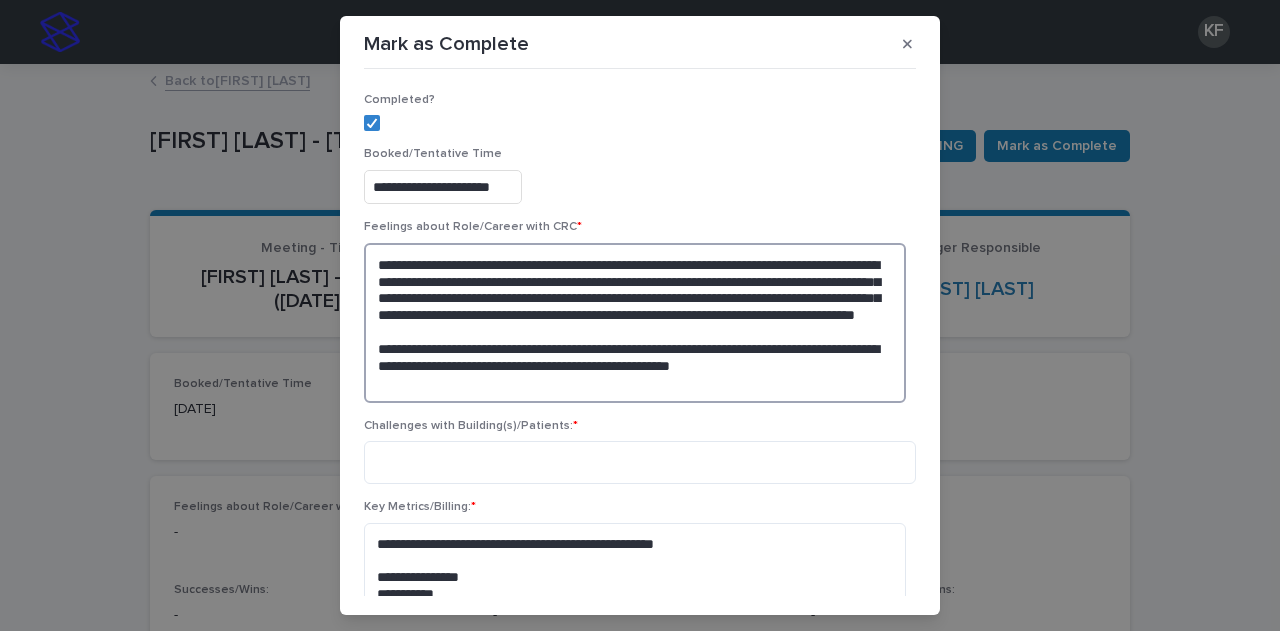 click on "**********" at bounding box center (635, 323) 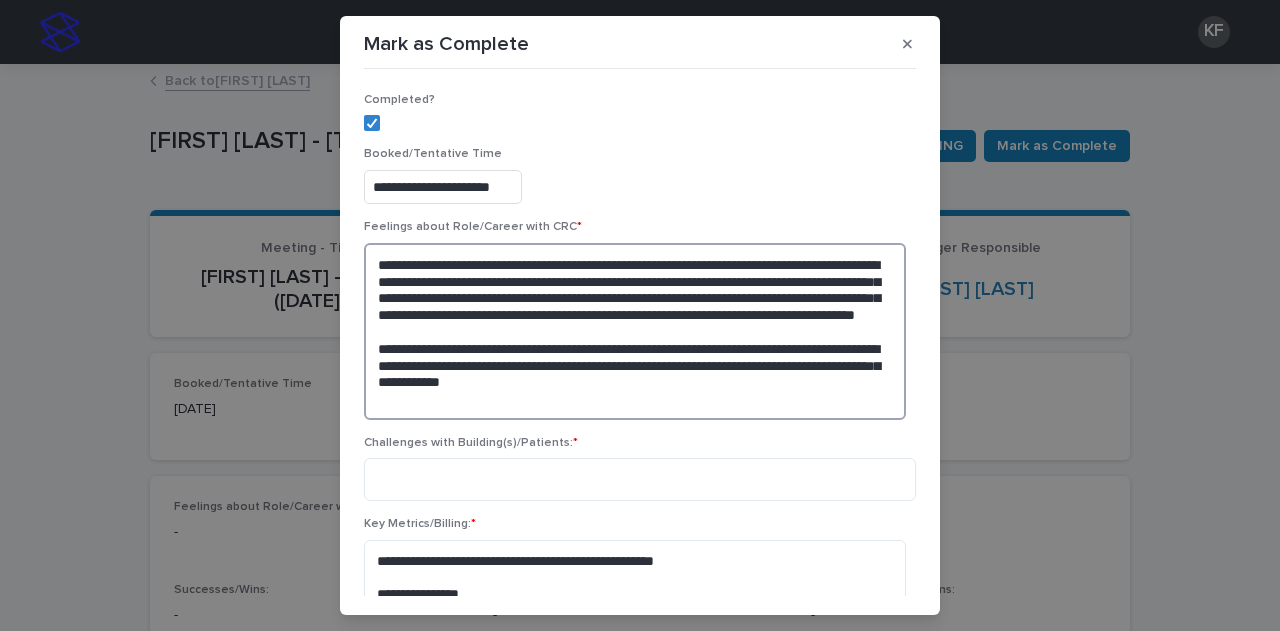 click on "**********" at bounding box center [635, 331] 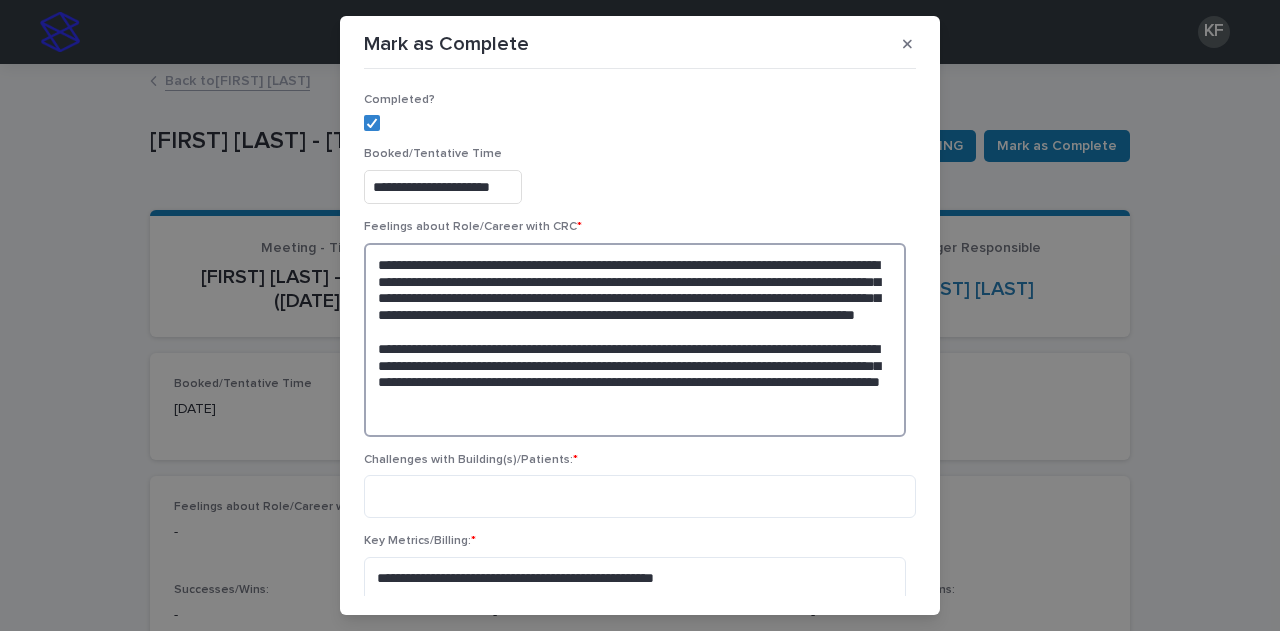 click on "**********" at bounding box center (635, 340) 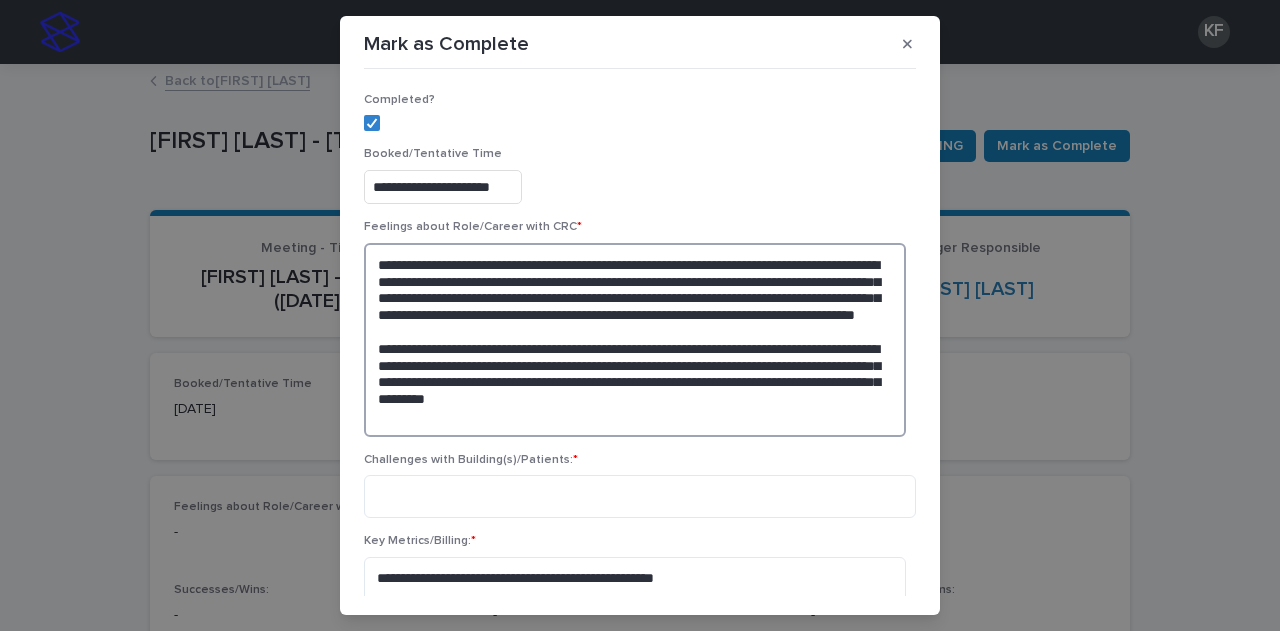 click on "**********" at bounding box center [635, 340] 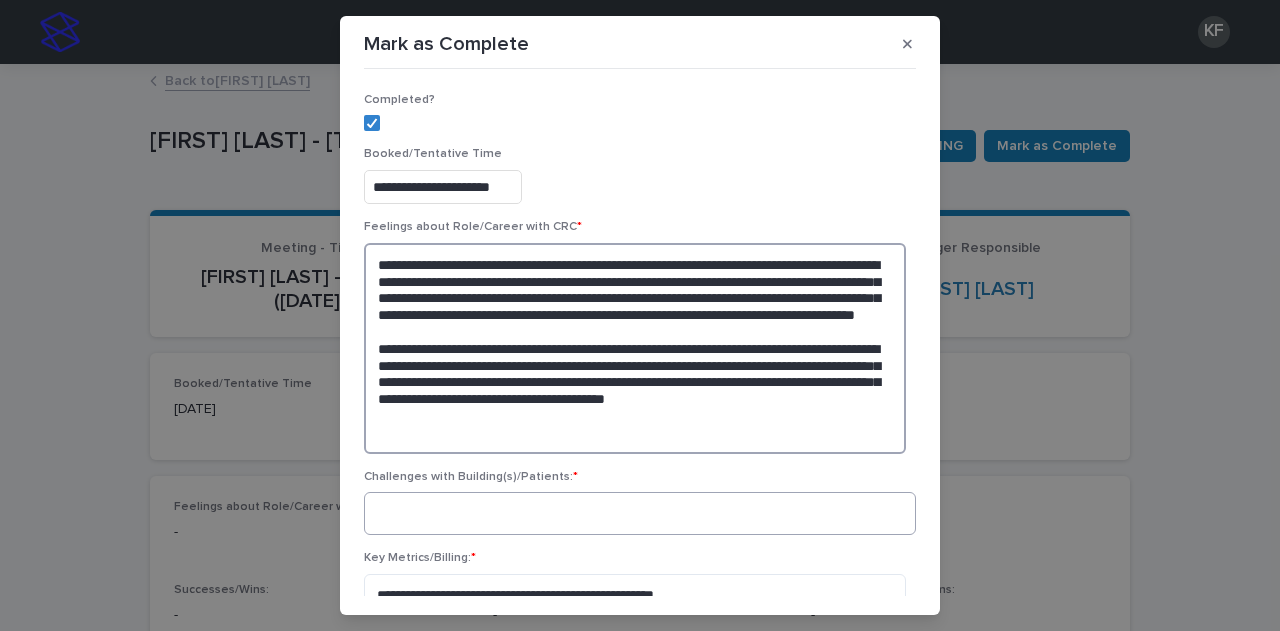 scroll, scrollTop: 100, scrollLeft: 0, axis: vertical 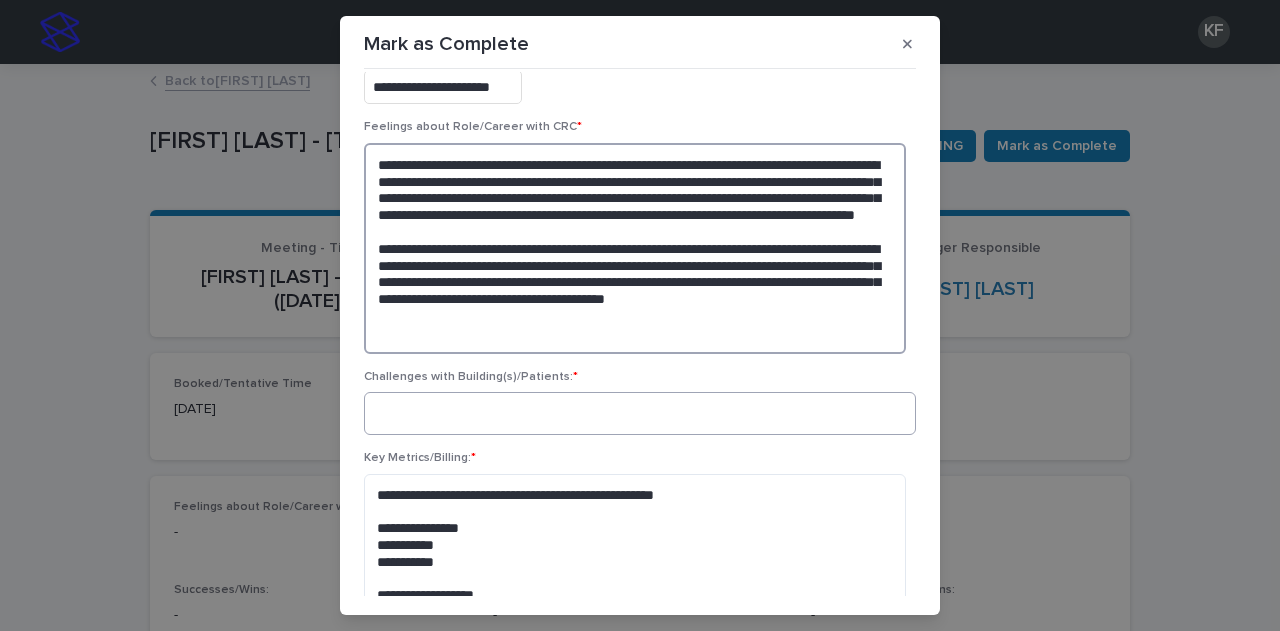 type on "**********" 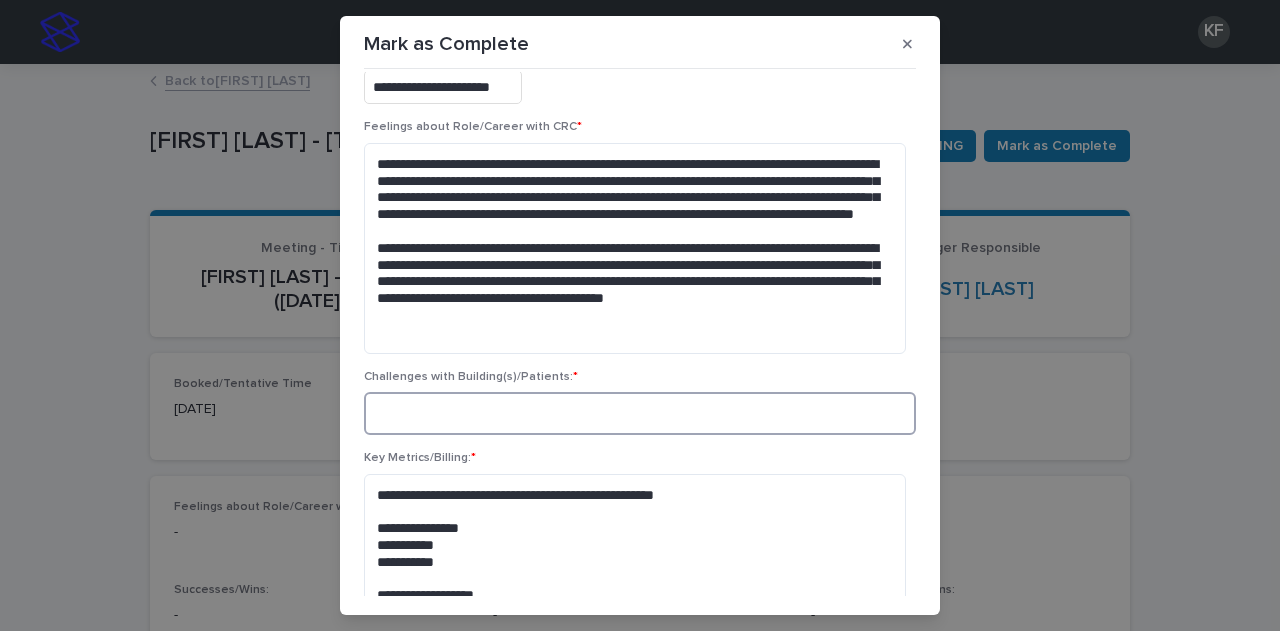 click at bounding box center (640, 413) 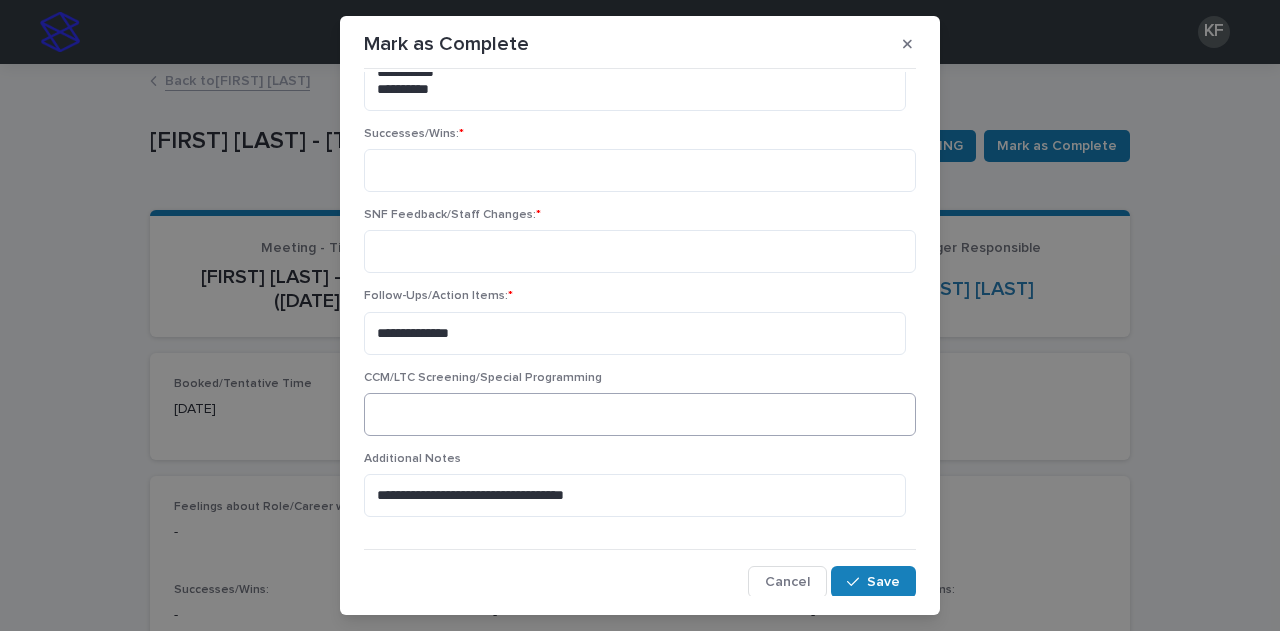 scroll, scrollTop: 659, scrollLeft: 0, axis: vertical 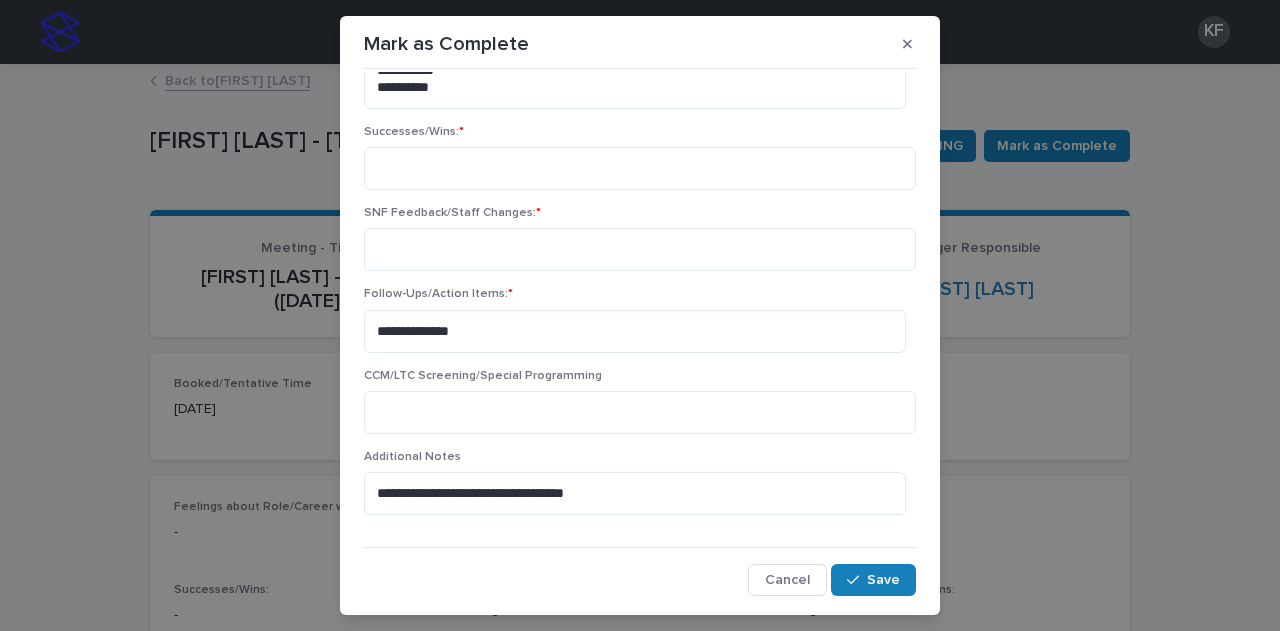 type on "***" 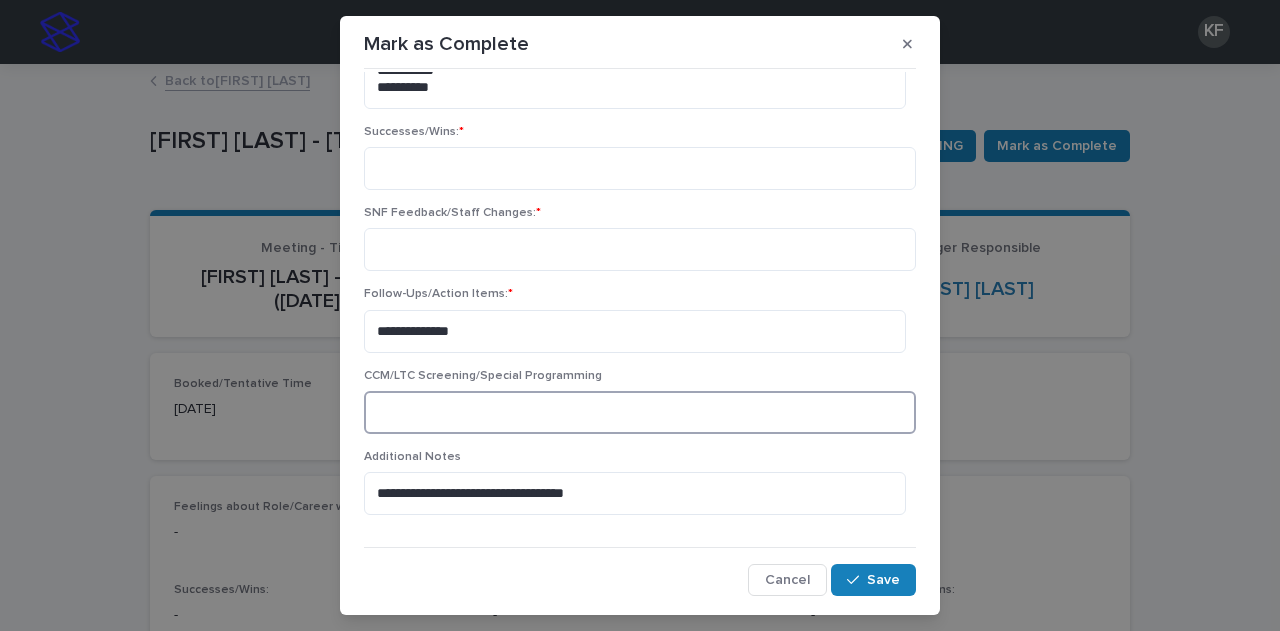 click at bounding box center [640, 412] 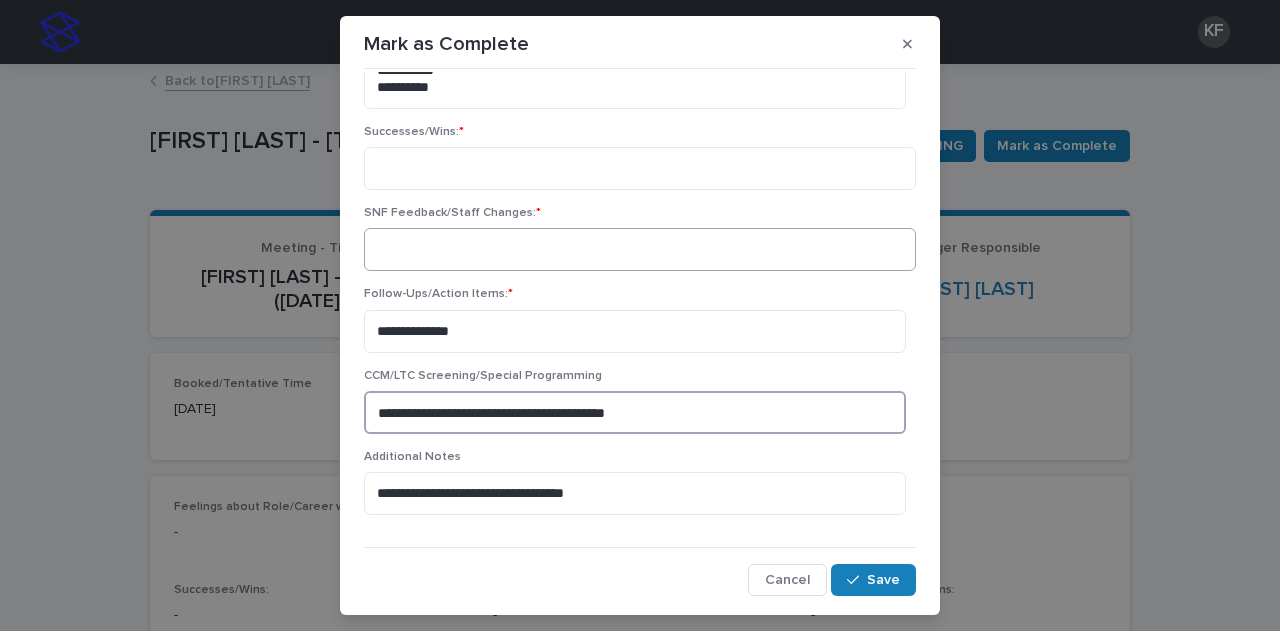 type on "**********" 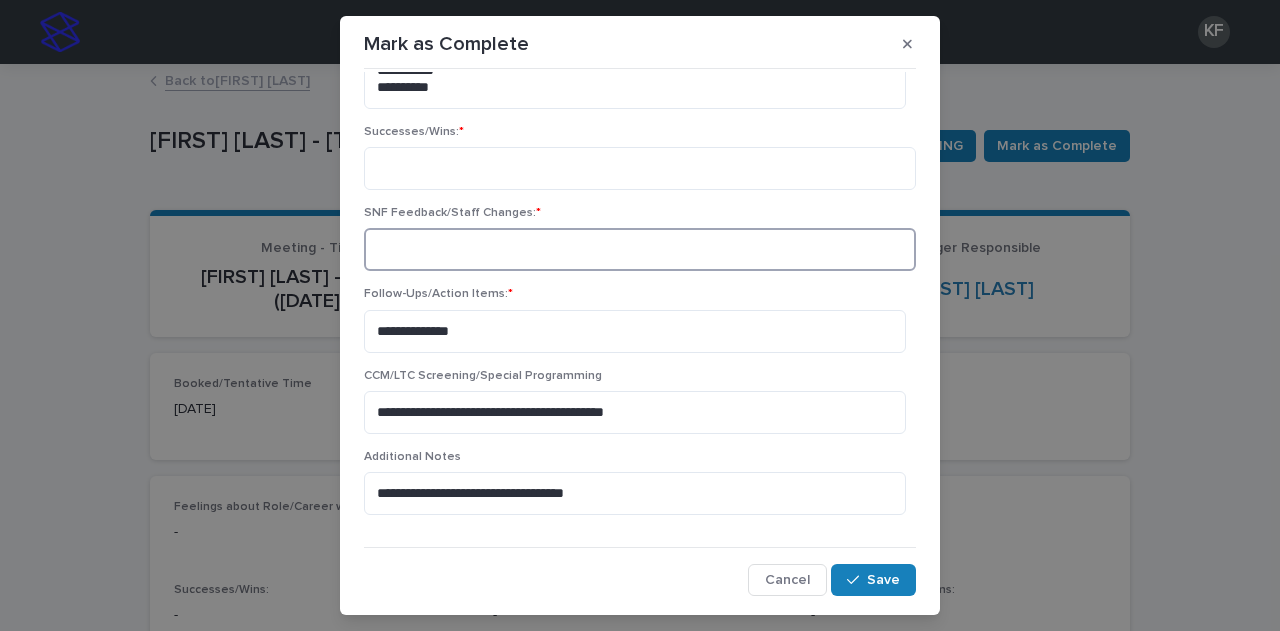 click at bounding box center [640, 249] 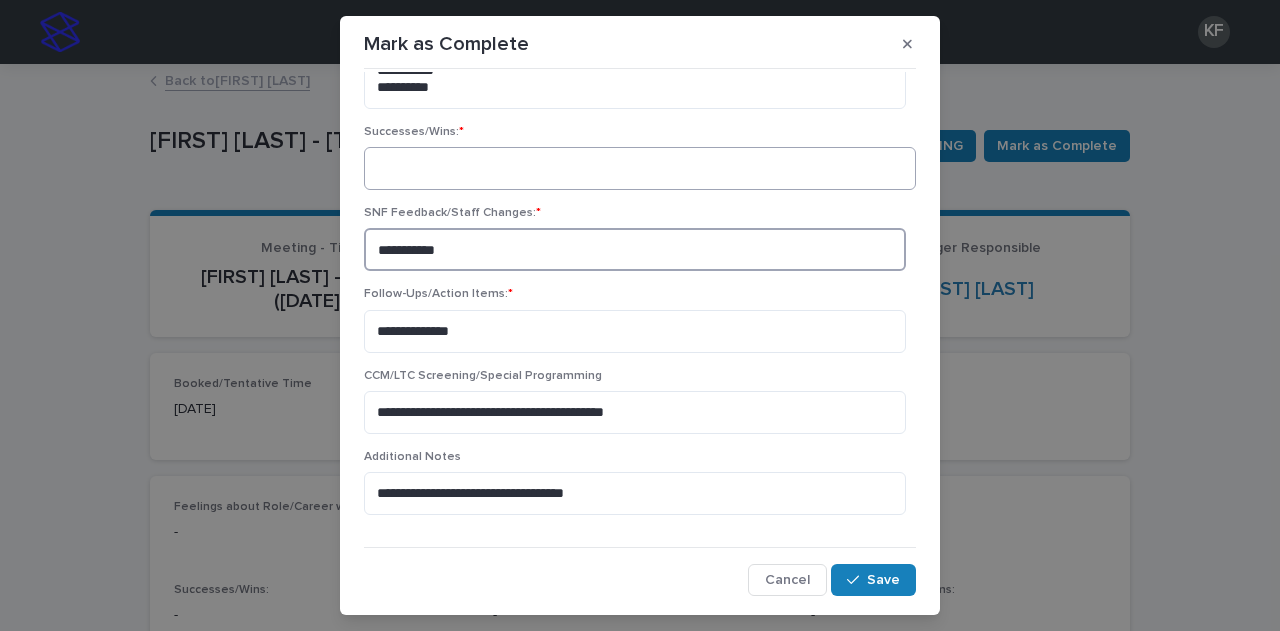 type on "**********" 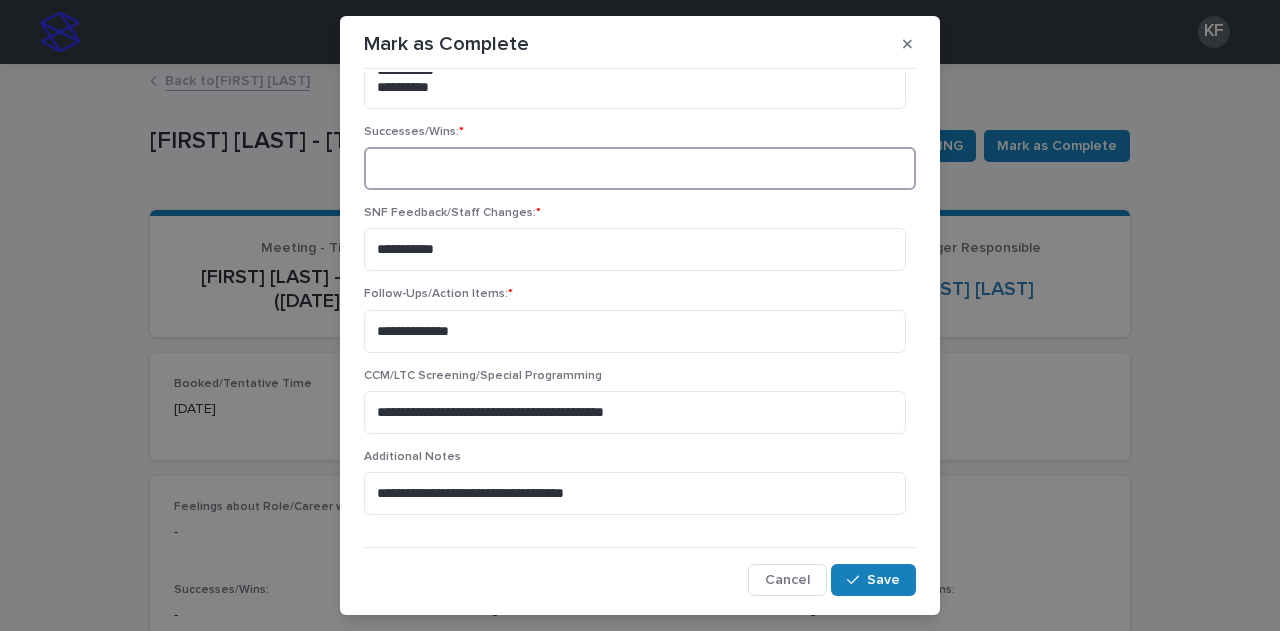 click at bounding box center (640, 168) 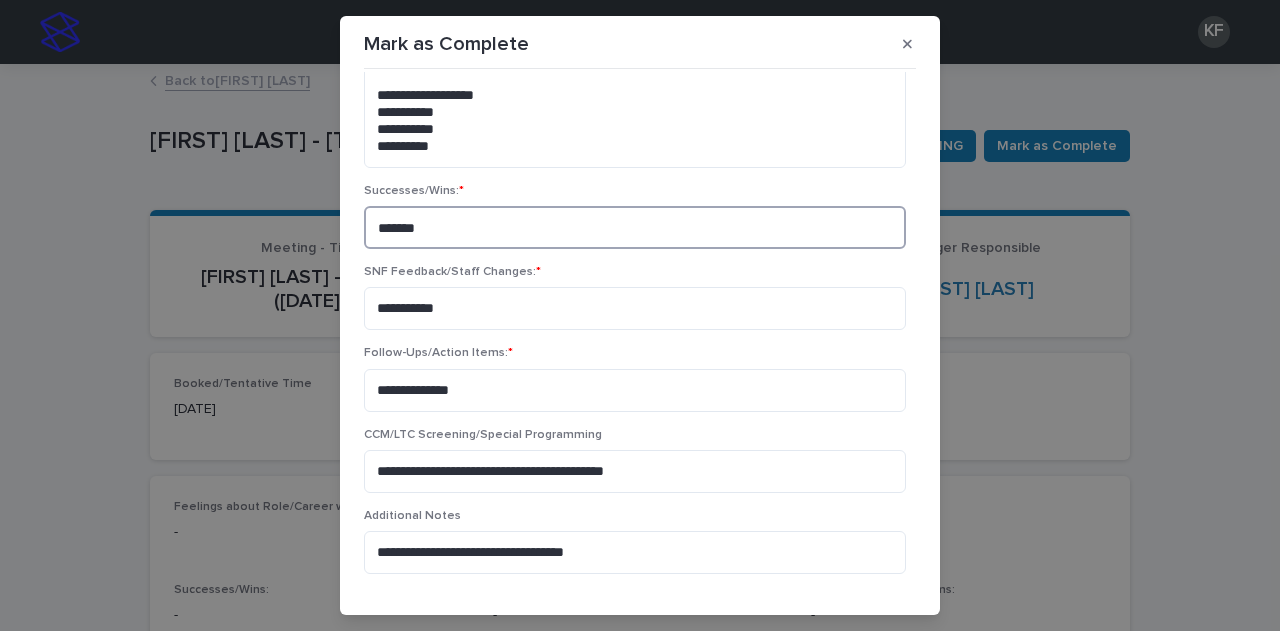 scroll, scrollTop: 659, scrollLeft: 0, axis: vertical 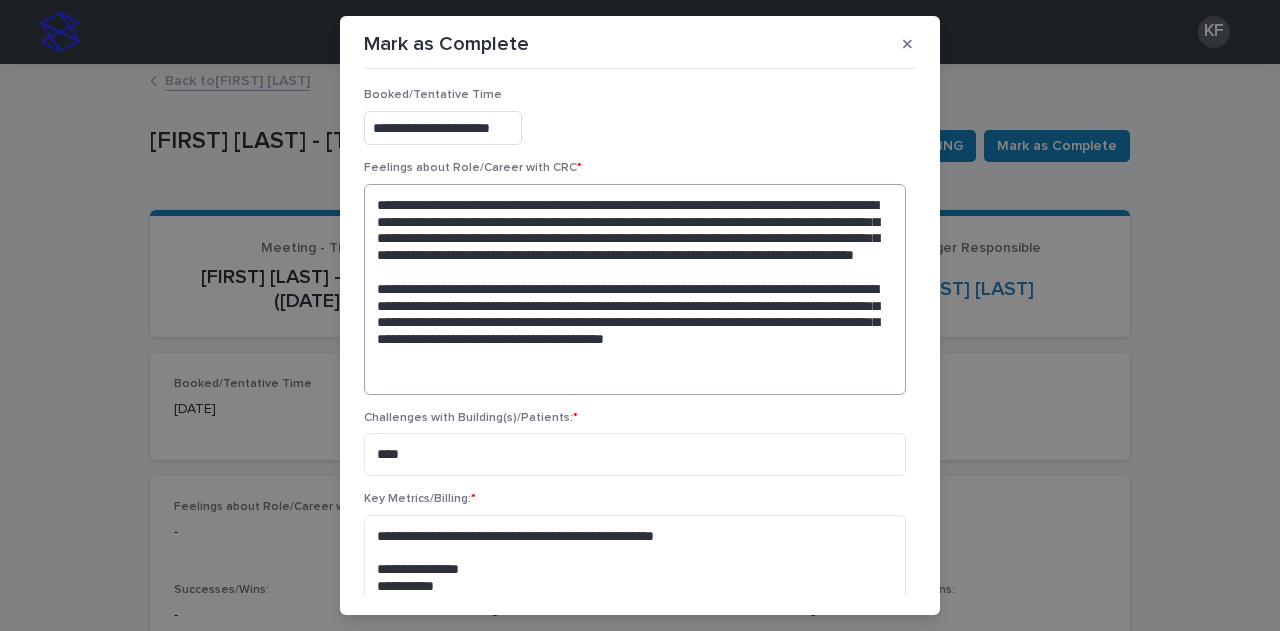 type on "**********" 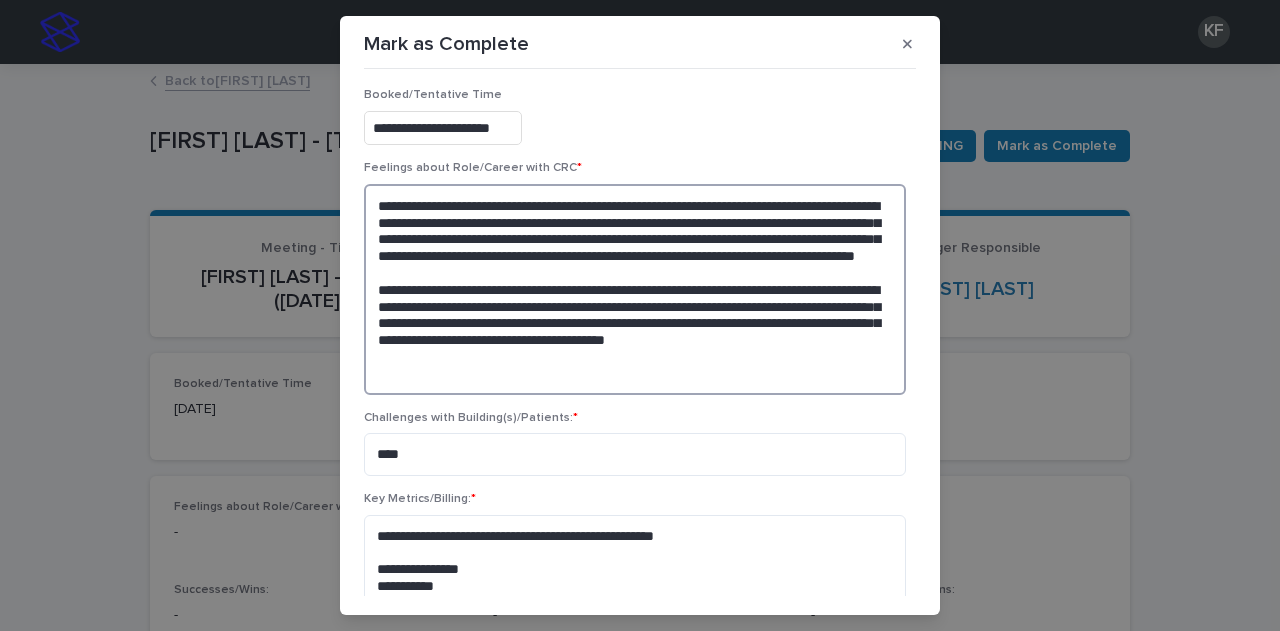 click on "**********" at bounding box center [635, 289] 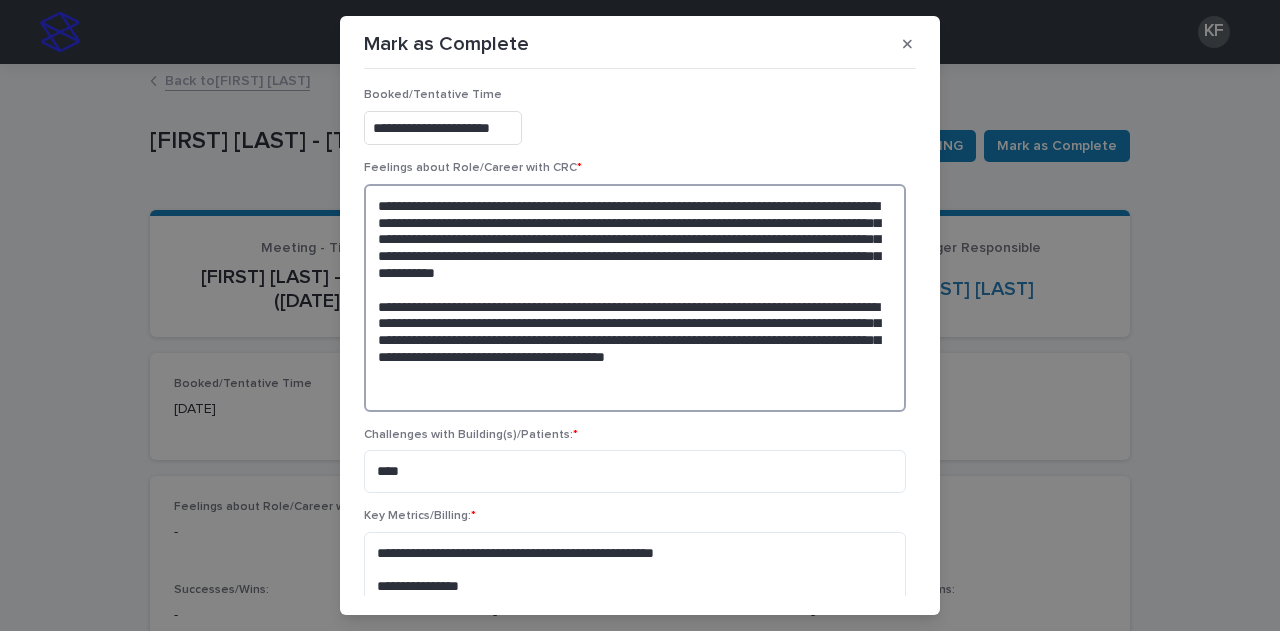 click on "**********" at bounding box center (635, 298) 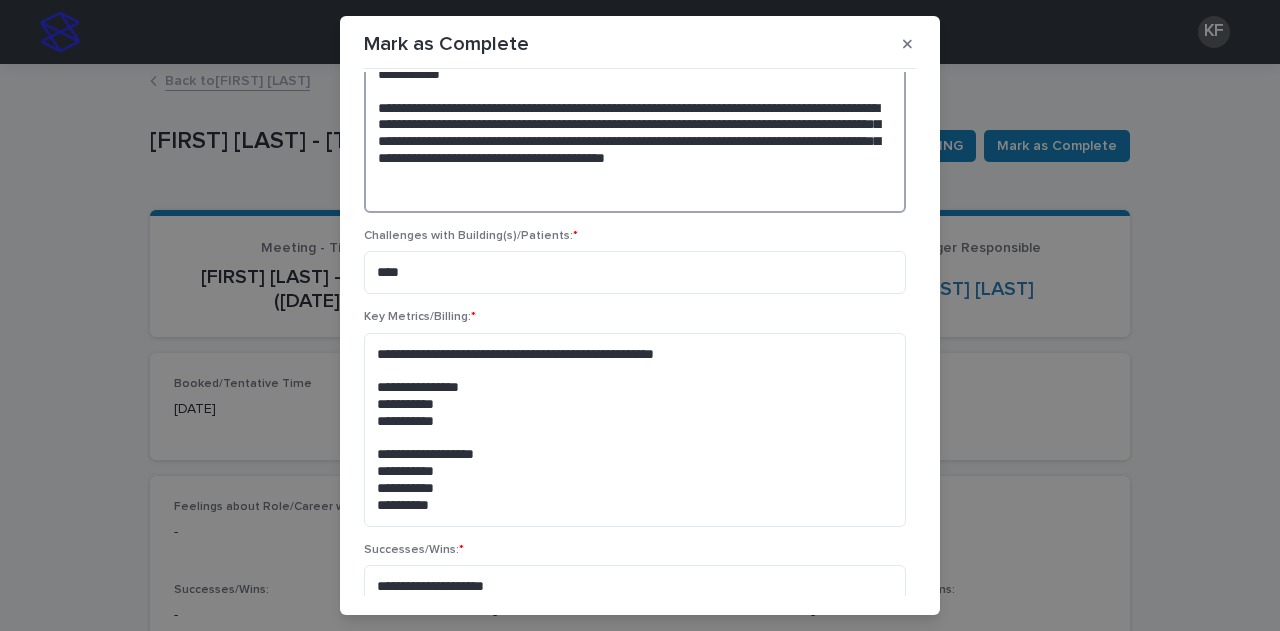 scroll, scrollTop: 259, scrollLeft: 0, axis: vertical 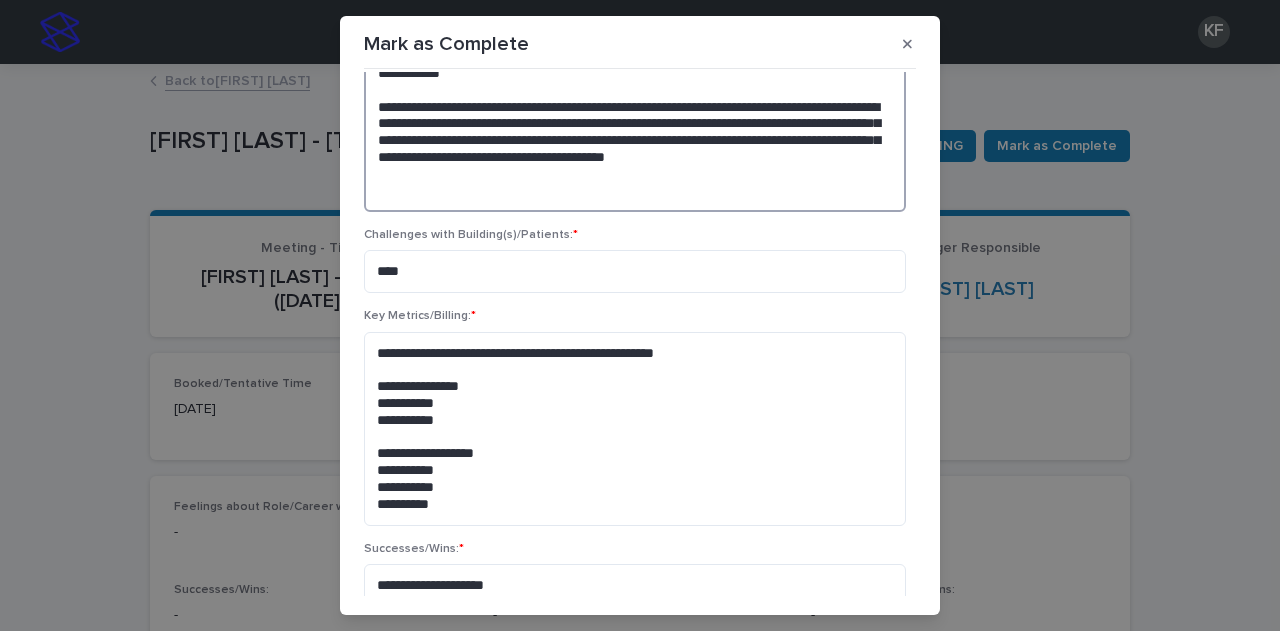 click on "**********" at bounding box center [635, 98] 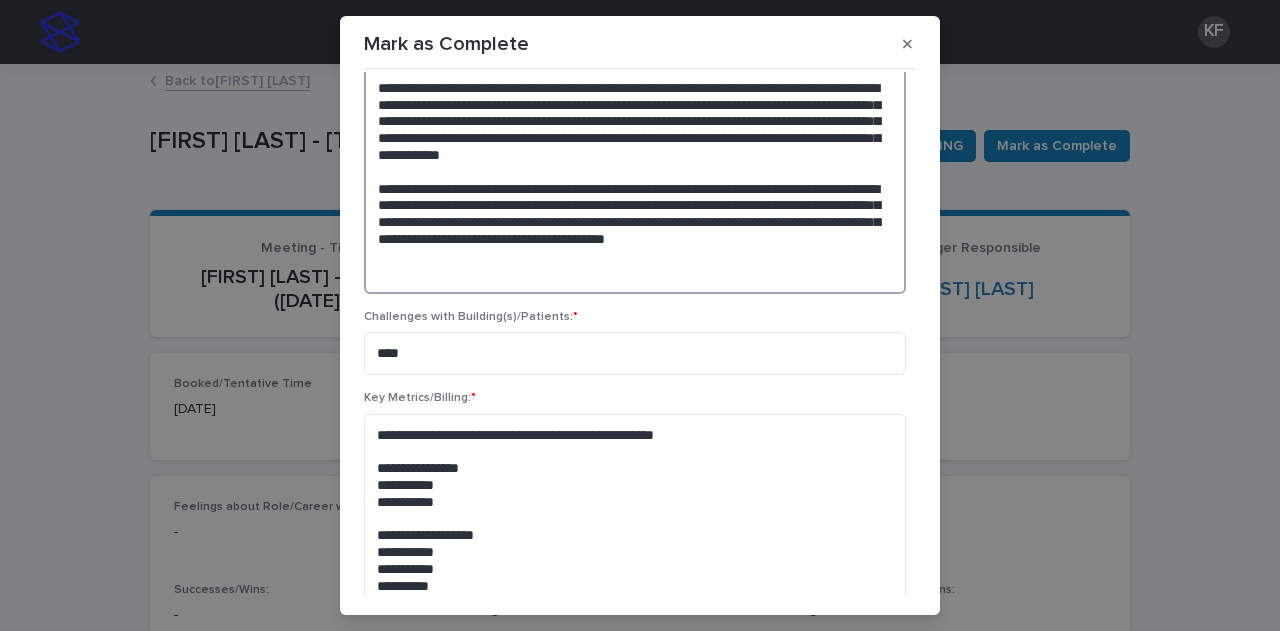scroll, scrollTop: 159, scrollLeft: 0, axis: vertical 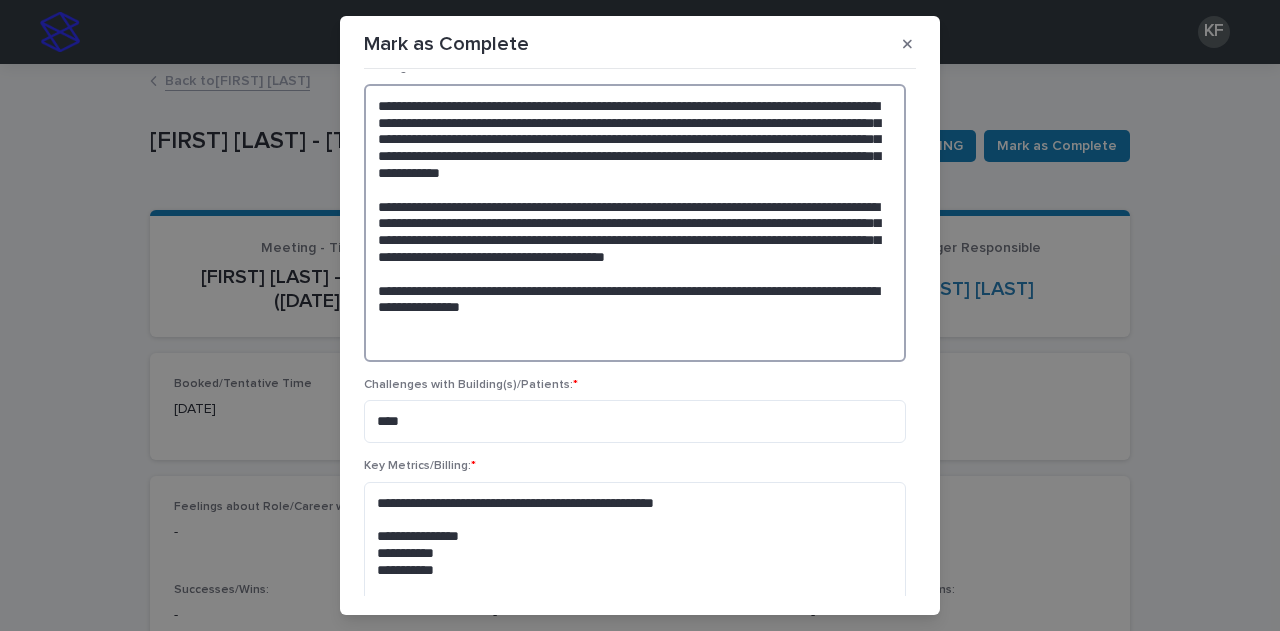 click on "**********" at bounding box center (635, 223) 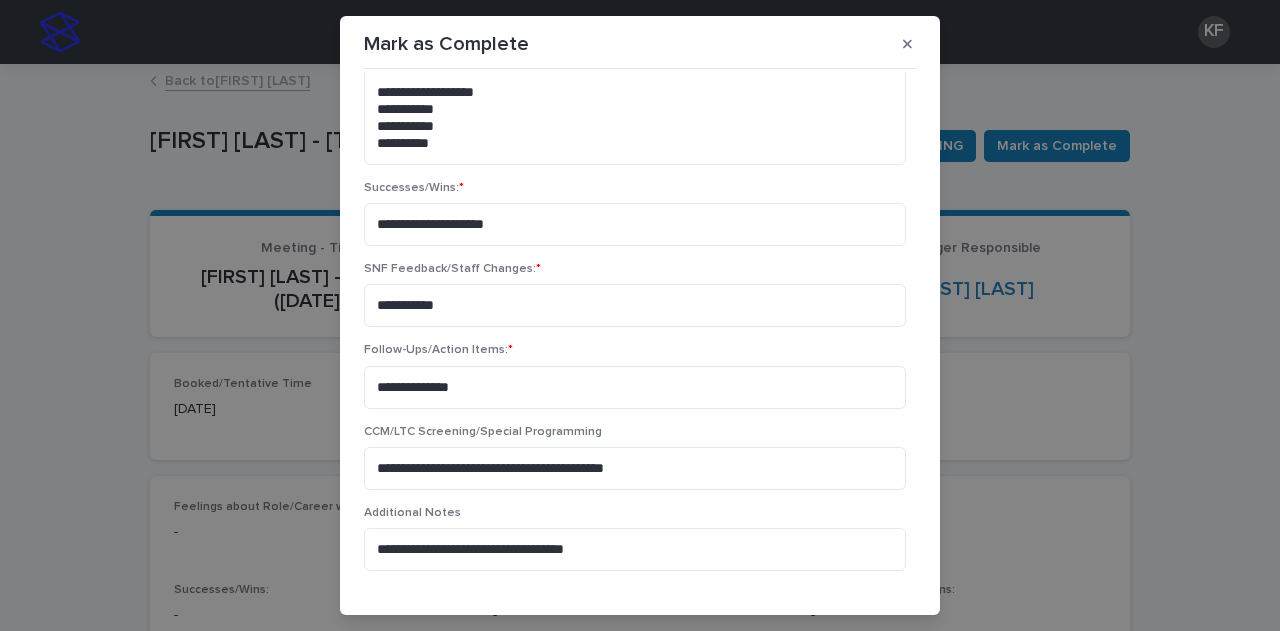 scroll, scrollTop: 726, scrollLeft: 0, axis: vertical 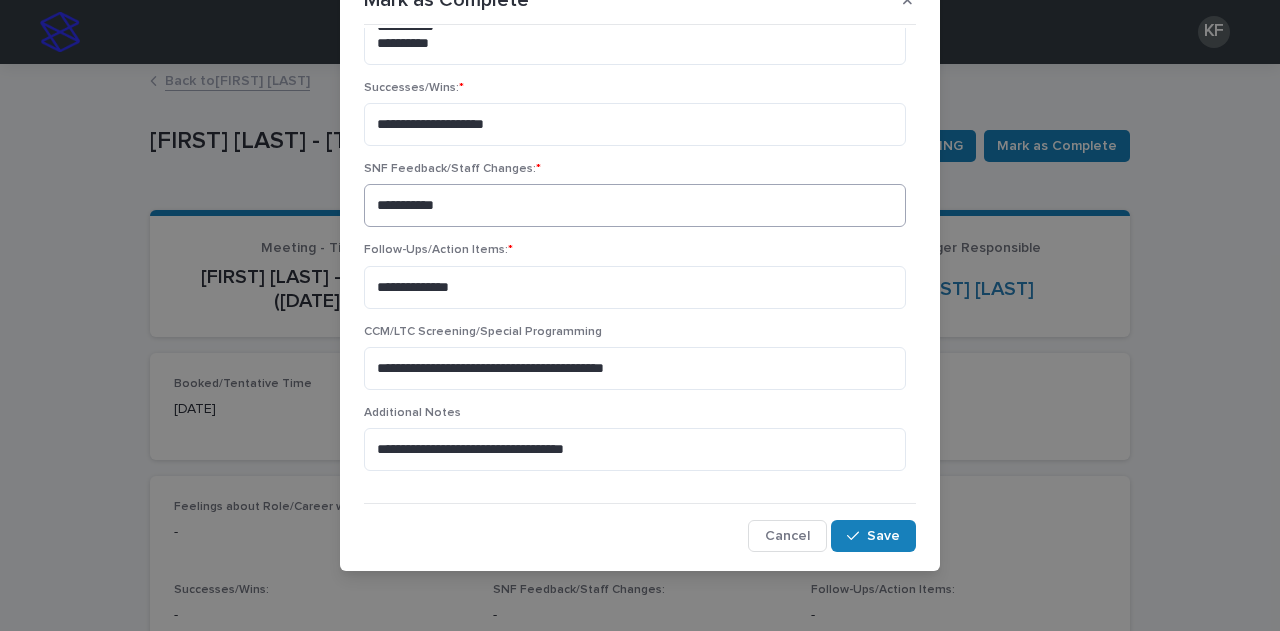 type on "**********" 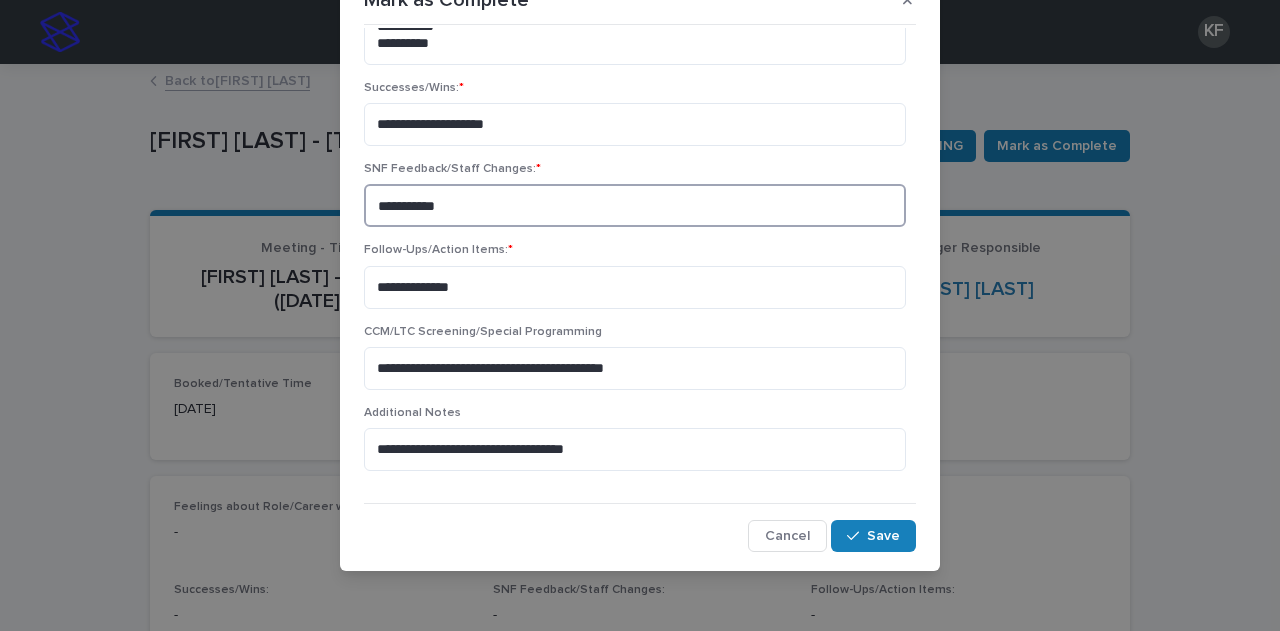 click on "**********" at bounding box center [635, 205] 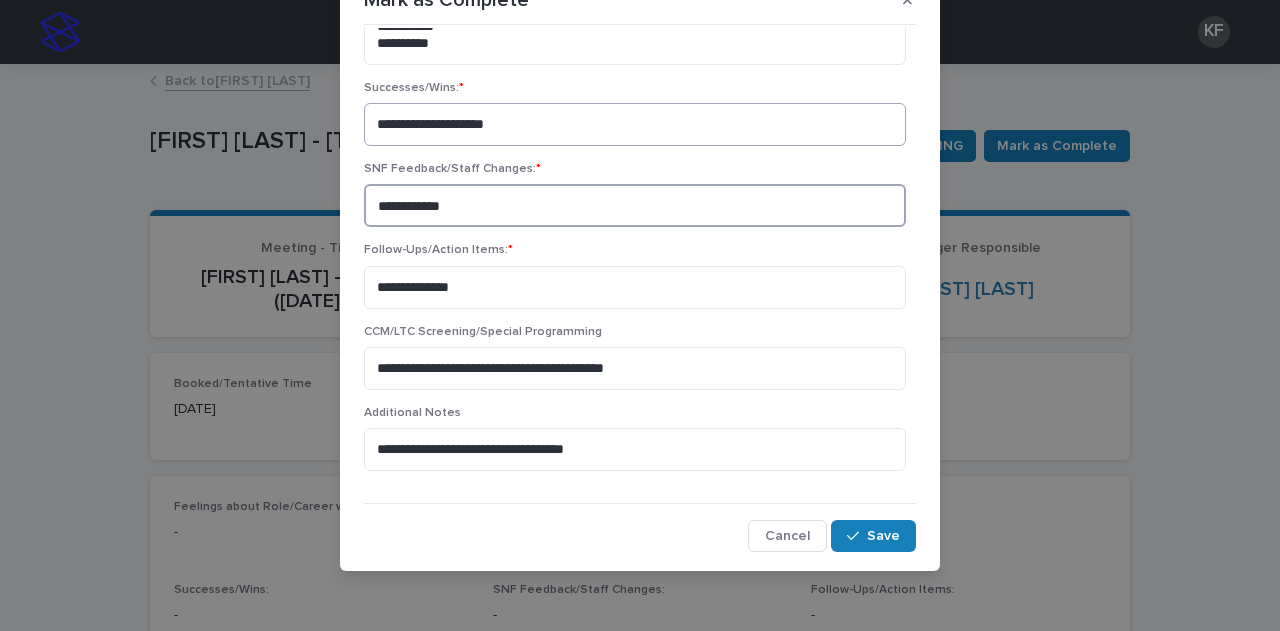 type on "**********" 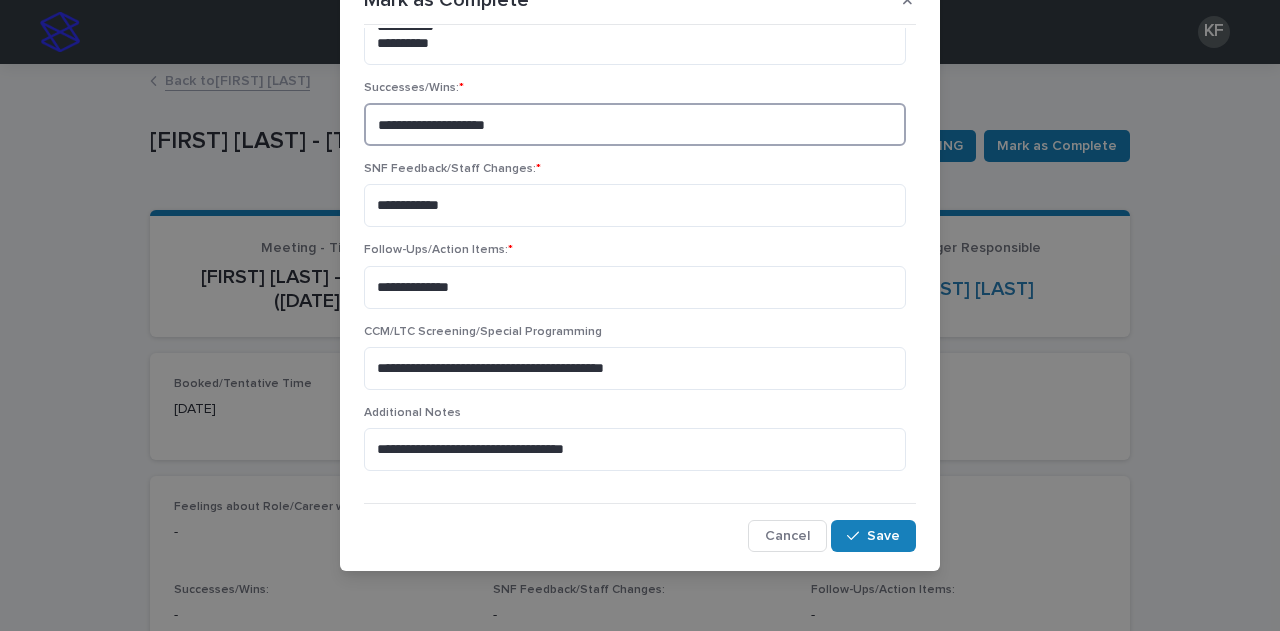 click on "**********" at bounding box center (635, 124) 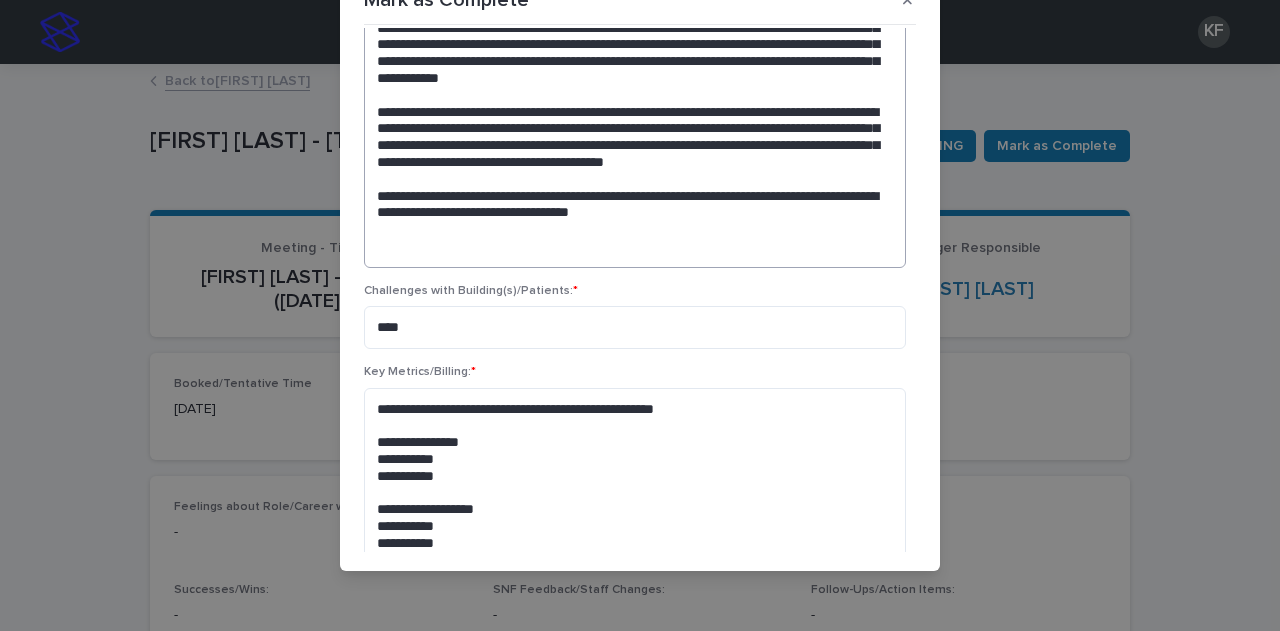 scroll, scrollTop: 426, scrollLeft: 0, axis: vertical 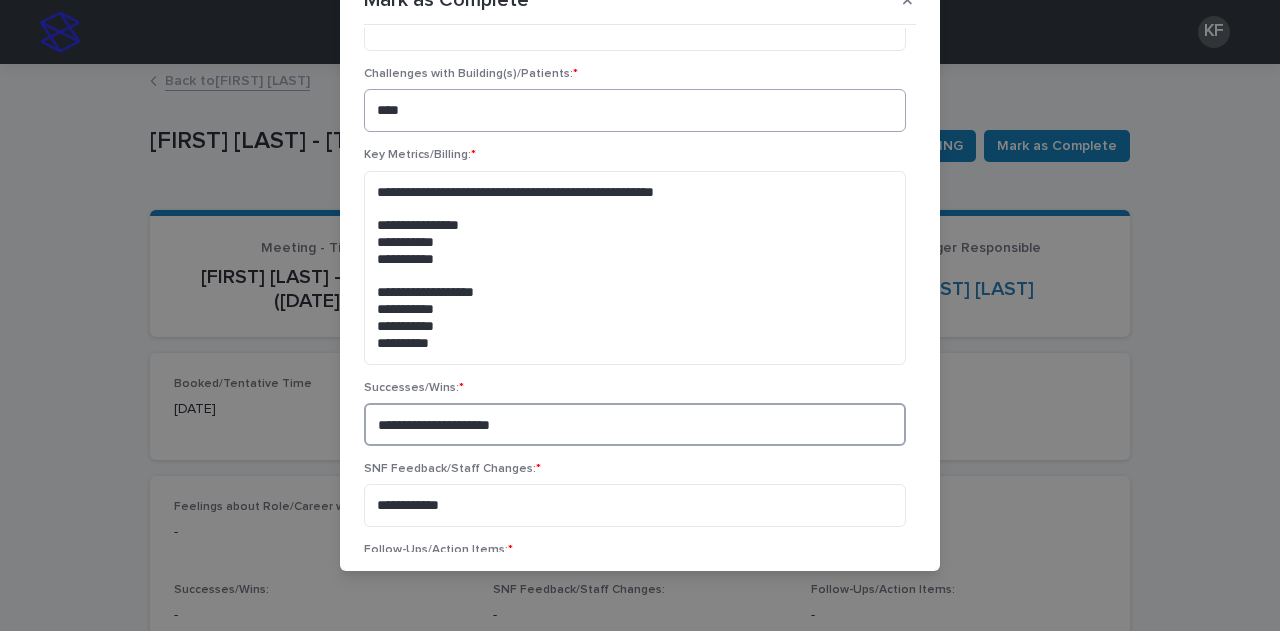 type on "**********" 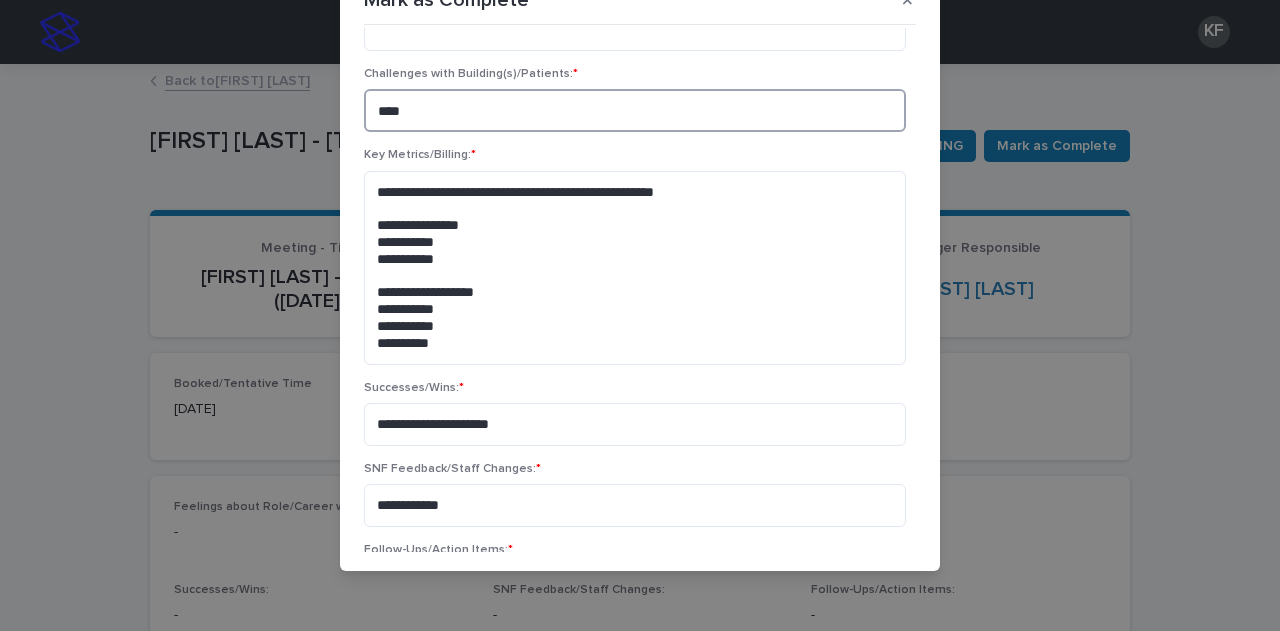 drag, startPoint x: 421, startPoint y: 115, endPoint x: 368, endPoint y: 118, distance: 53.08484 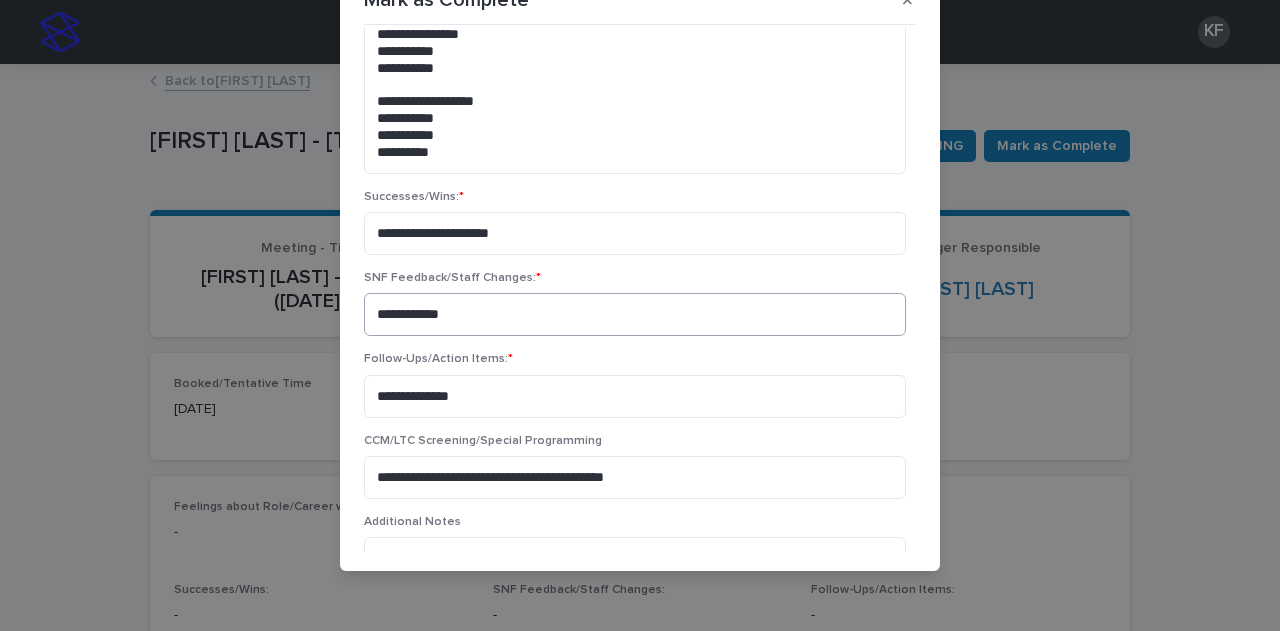 scroll, scrollTop: 626, scrollLeft: 0, axis: vertical 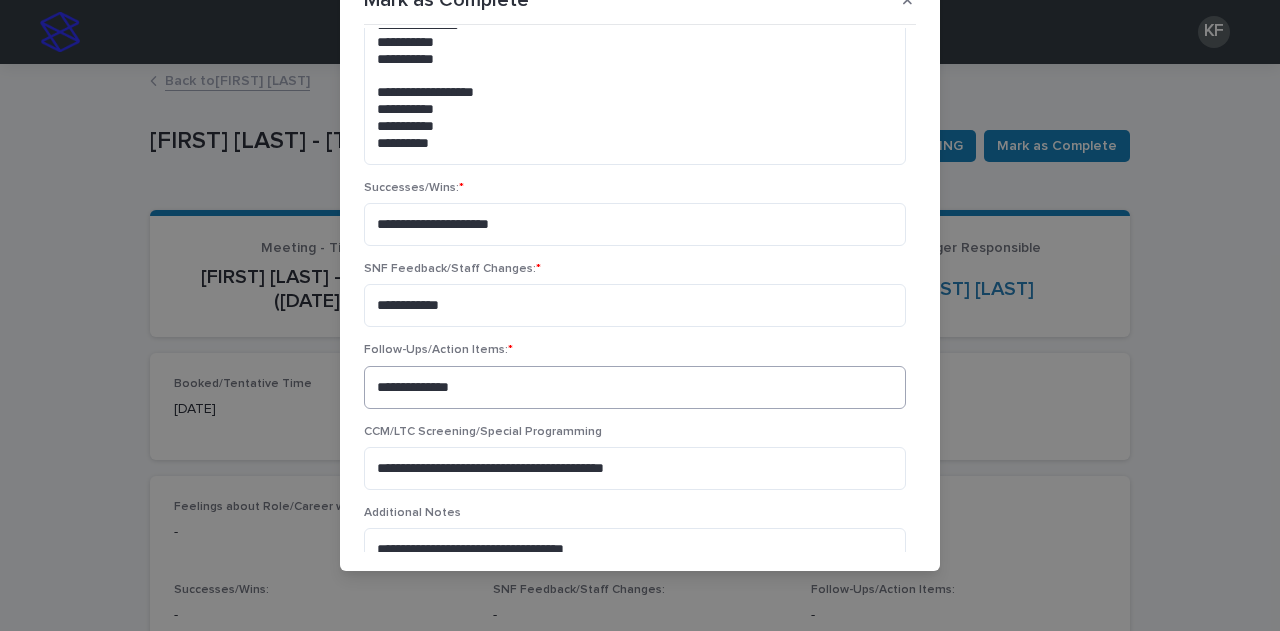 type 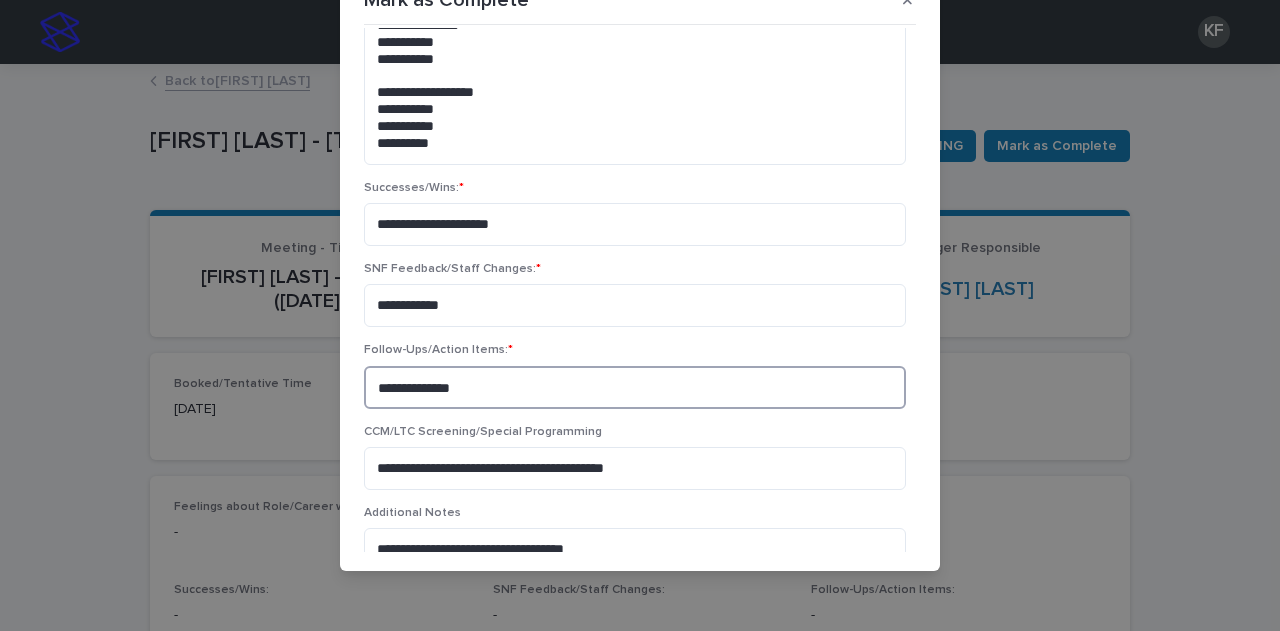 click on "**********" at bounding box center [635, 387] 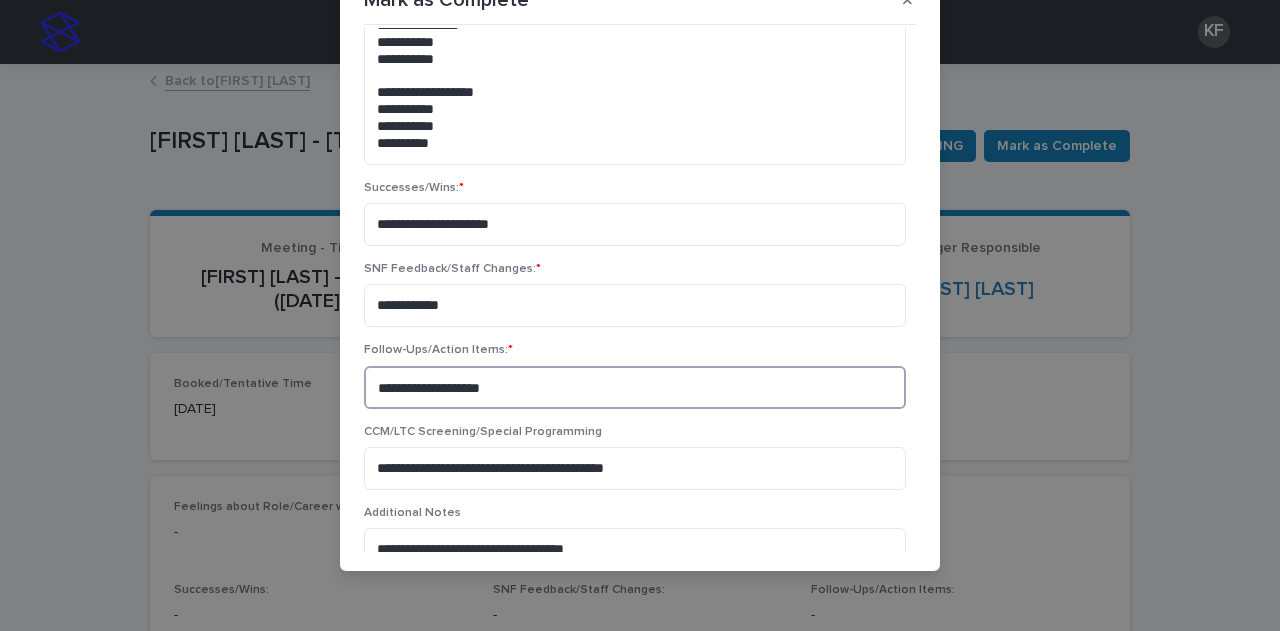click on "**********" at bounding box center (635, 387) 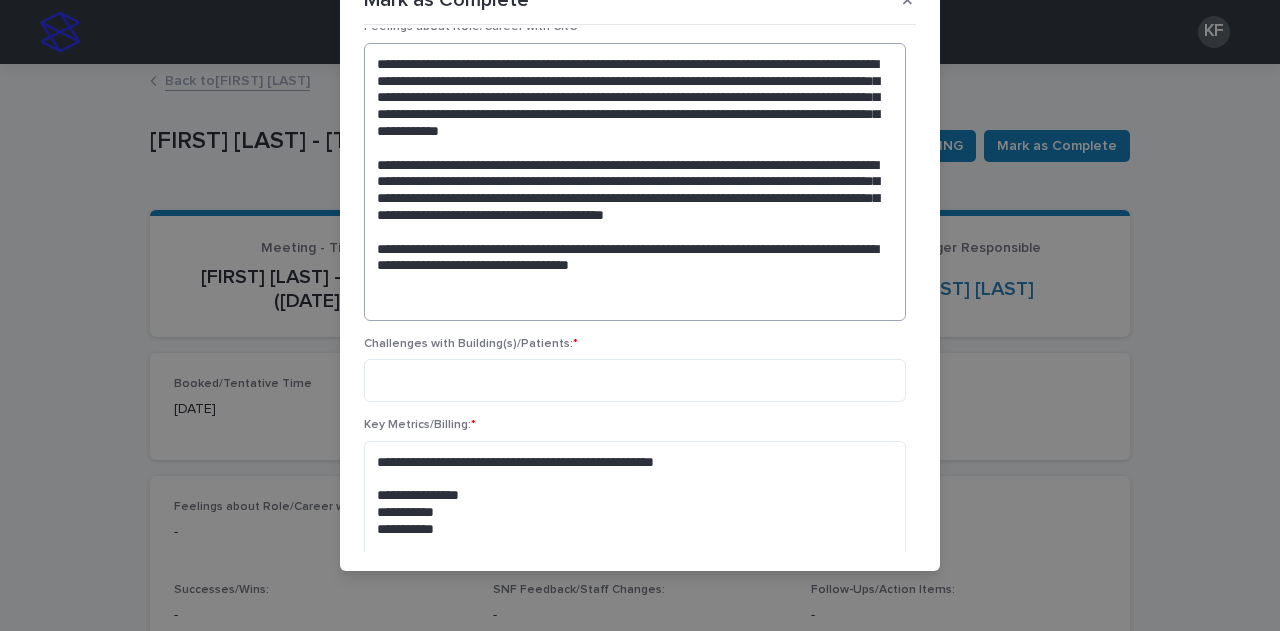 scroll, scrollTop: 100, scrollLeft: 0, axis: vertical 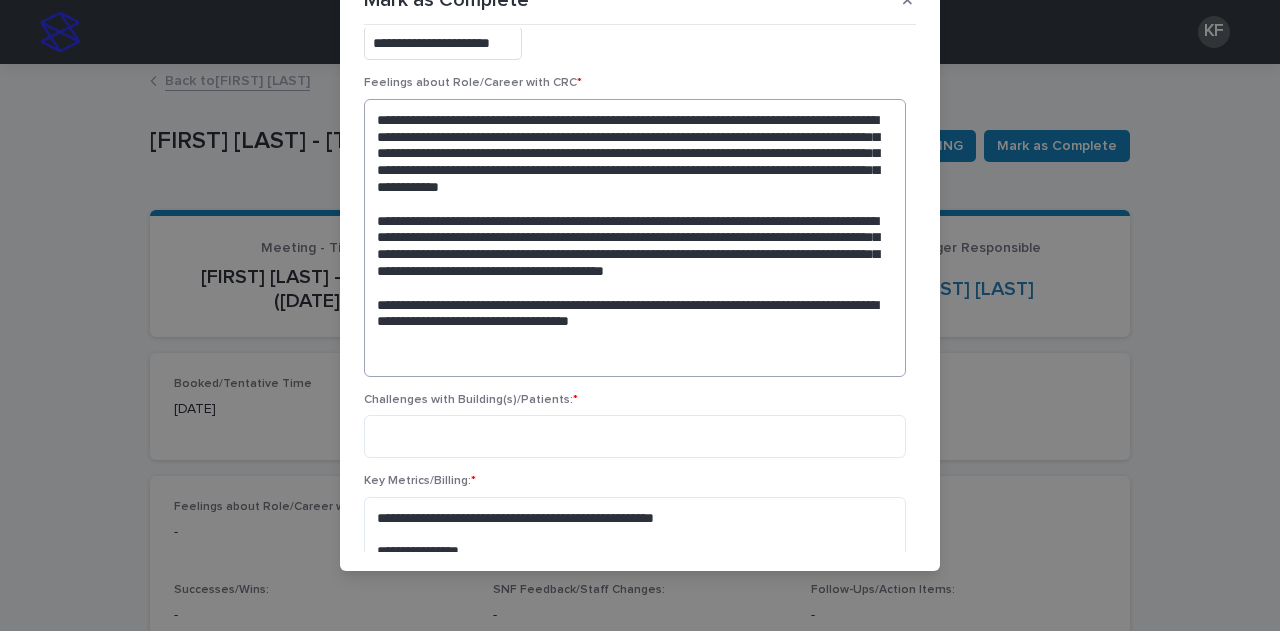 type on "**********" 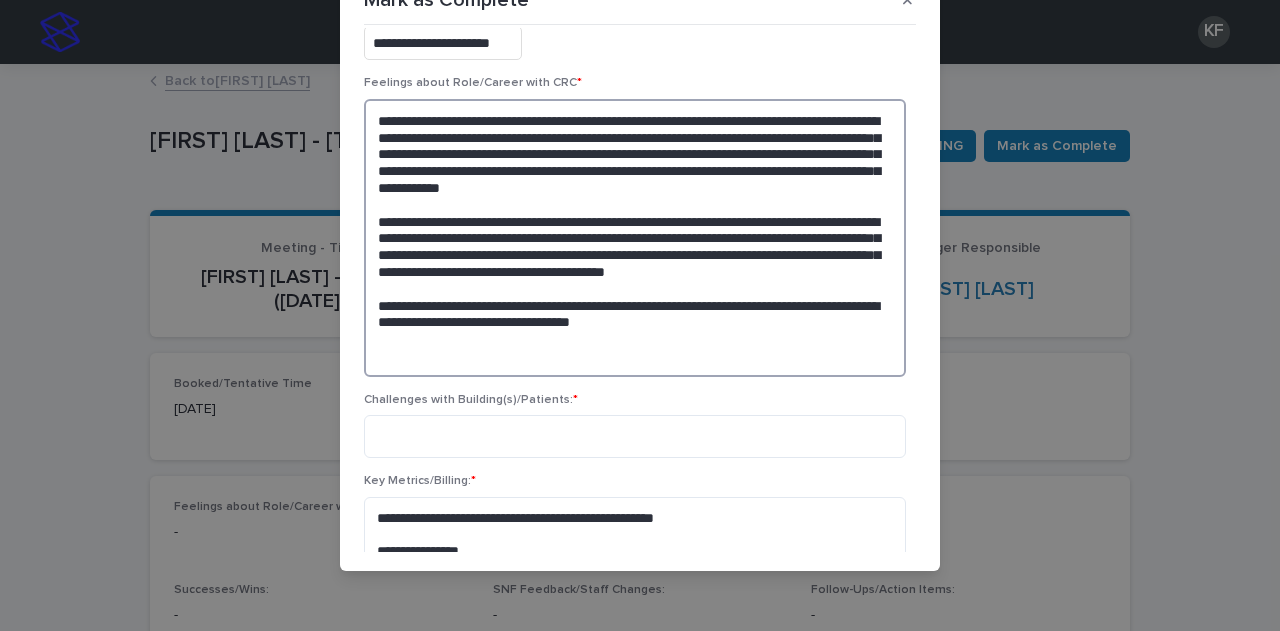 click on "**********" at bounding box center [635, 238] 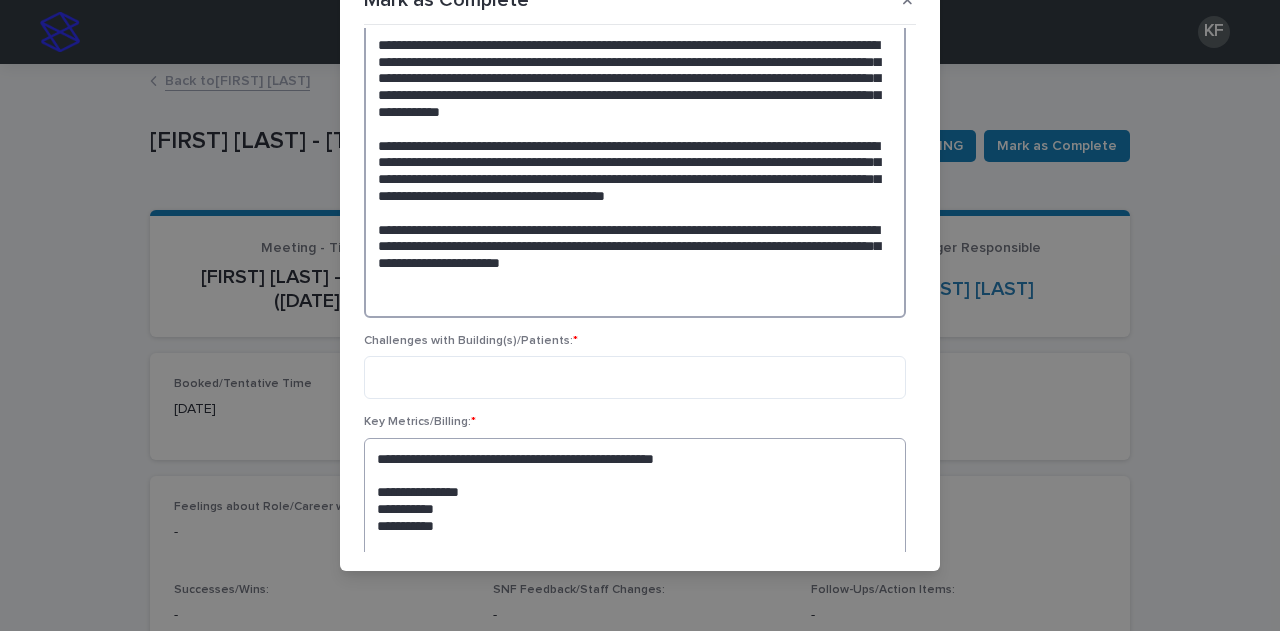 scroll, scrollTop: 200, scrollLeft: 0, axis: vertical 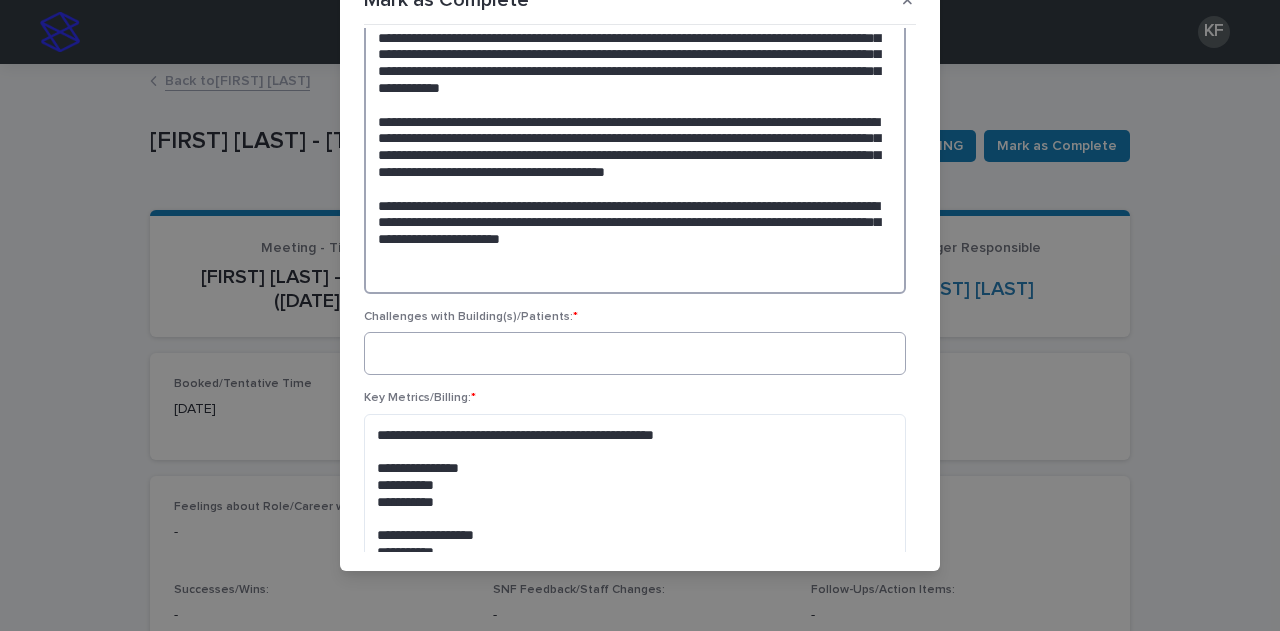 type on "**********" 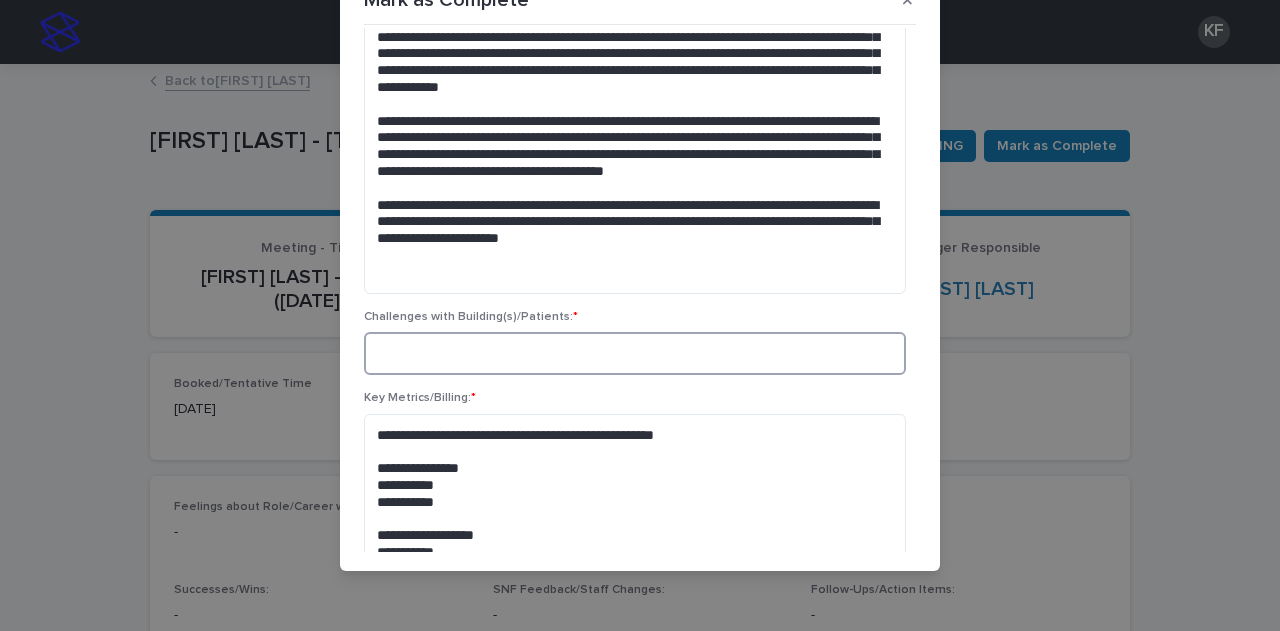 click at bounding box center [635, 353] 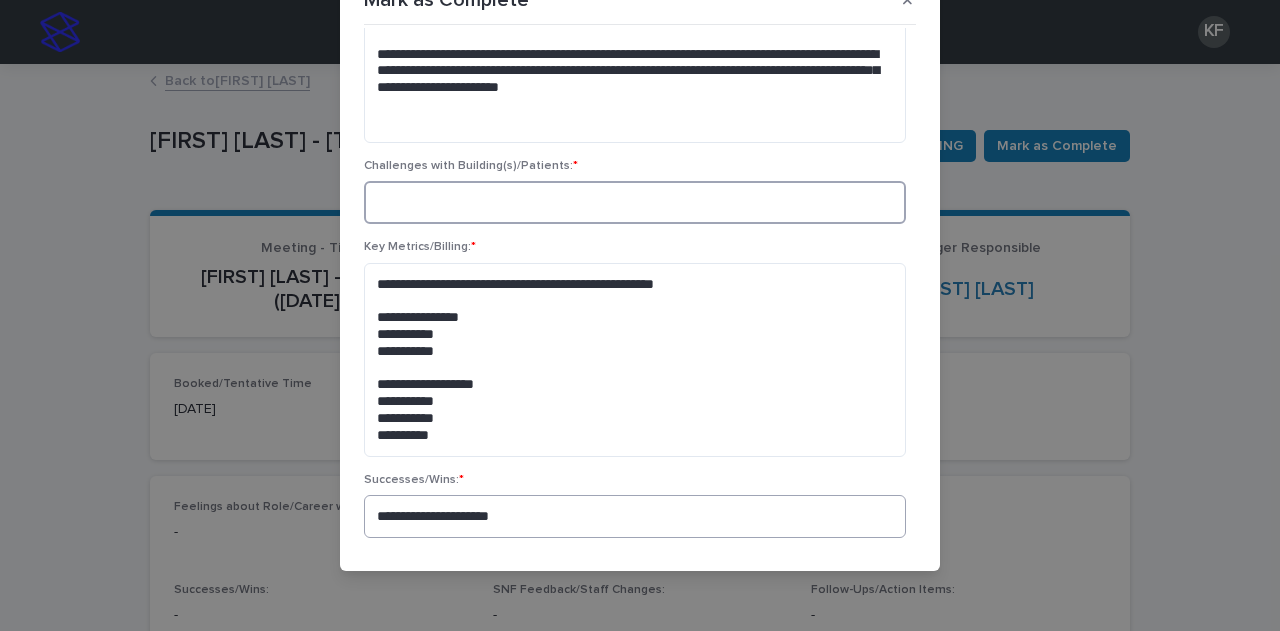 scroll, scrollTop: 343, scrollLeft: 0, axis: vertical 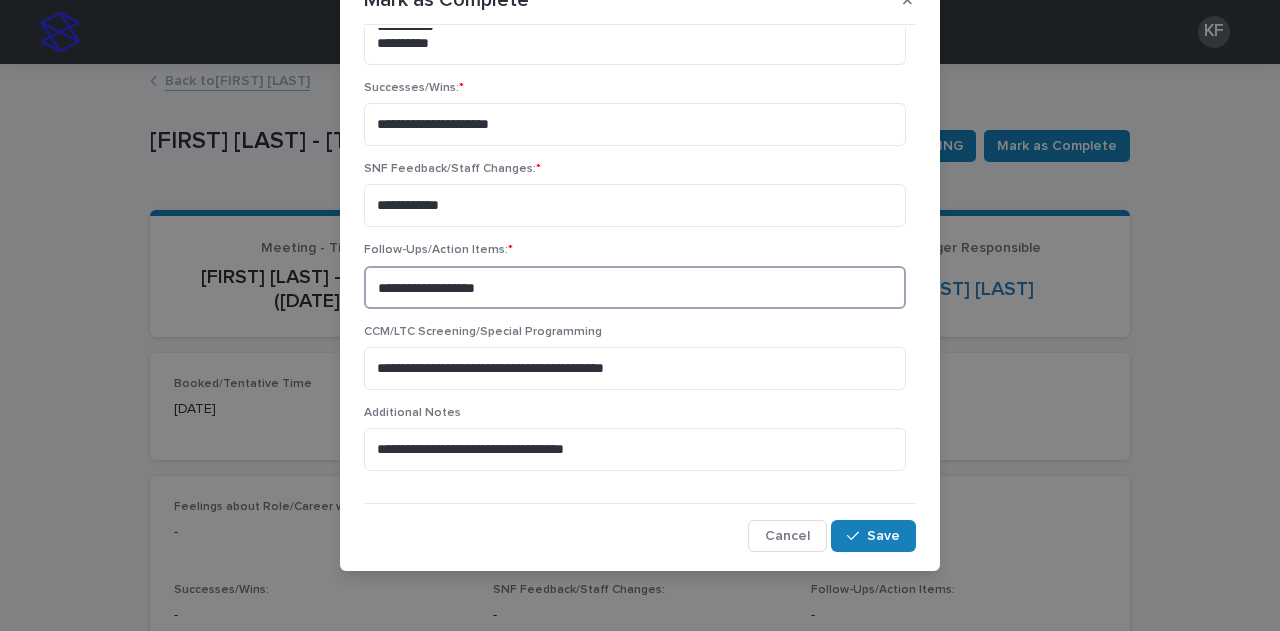 click on "**********" at bounding box center (635, 287) 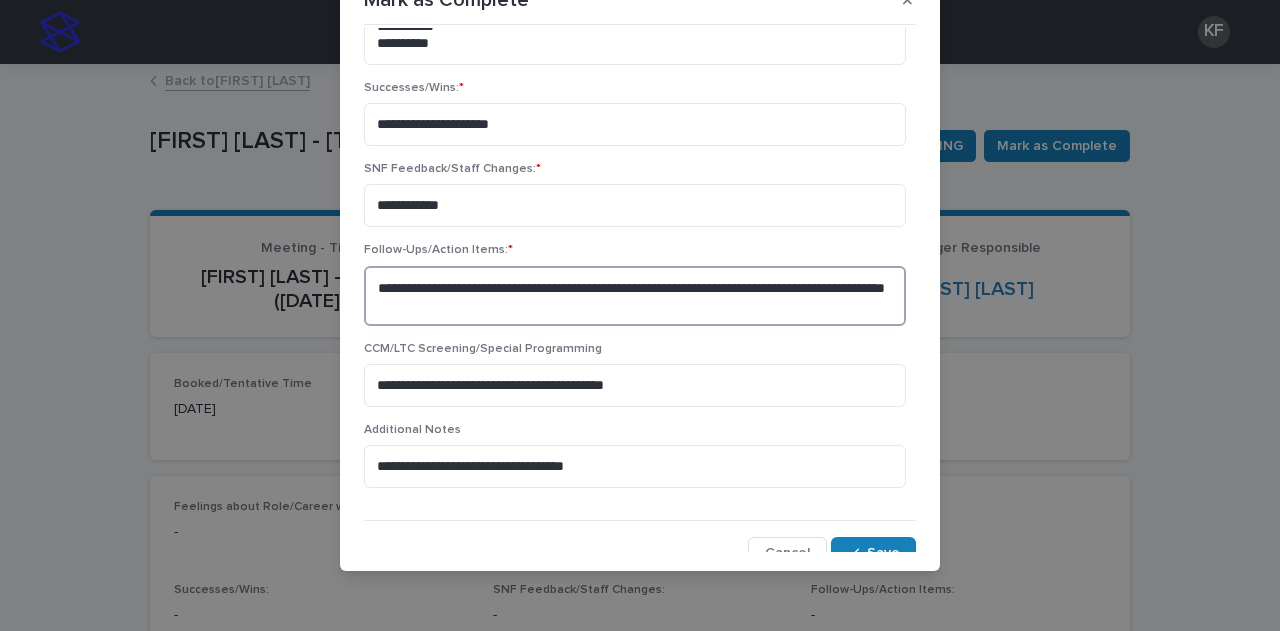 type on "**********" 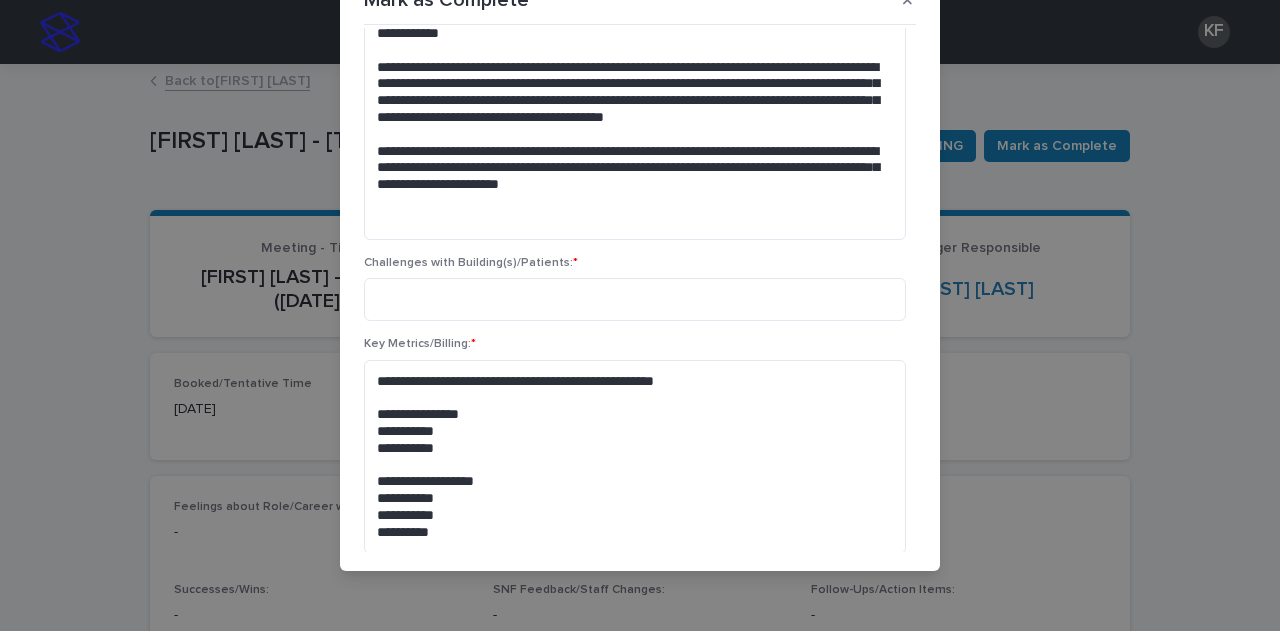 scroll, scrollTop: 160, scrollLeft: 0, axis: vertical 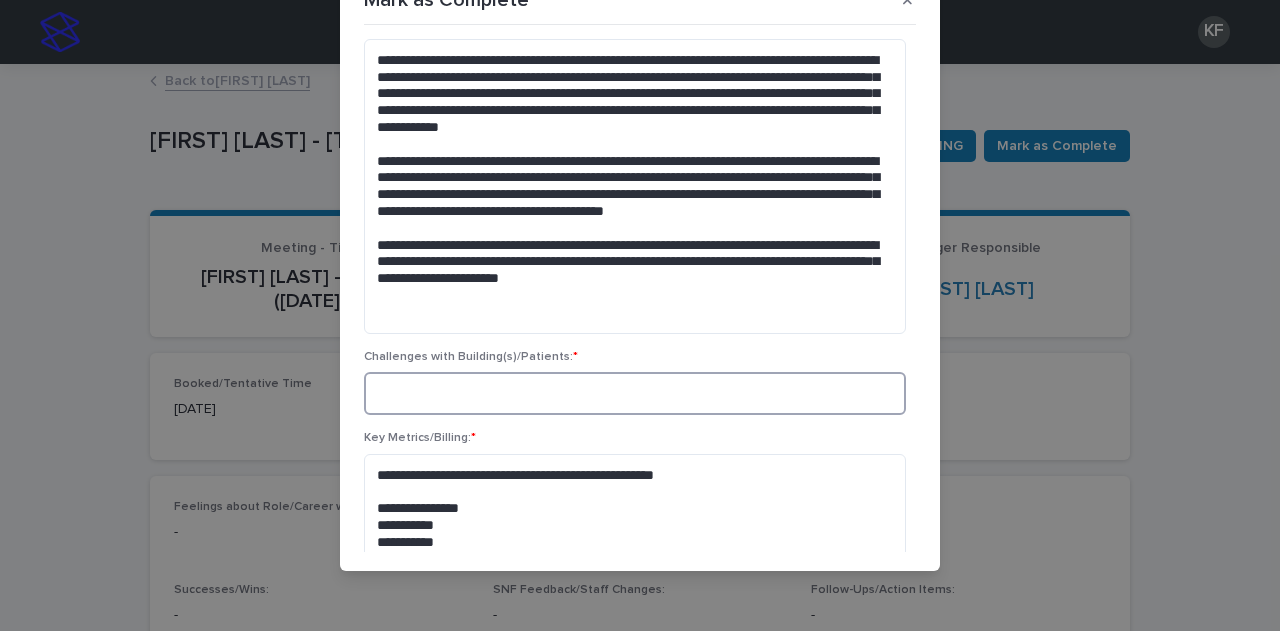 click at bounding box center [635, 393] 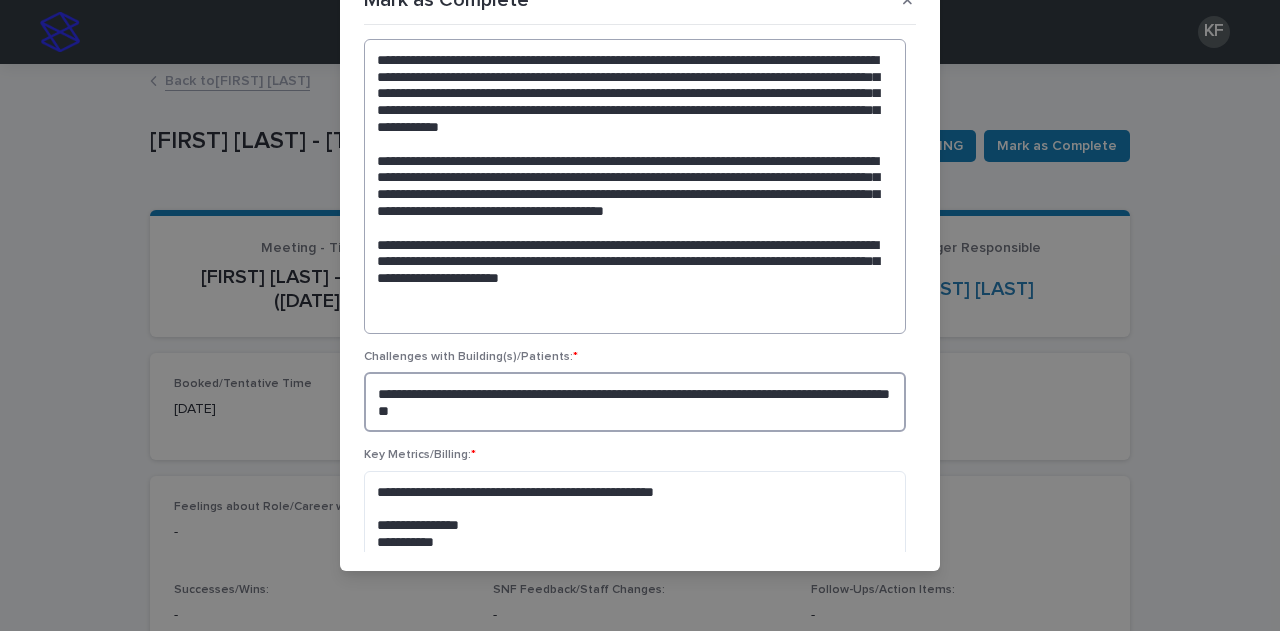 type on "**********" 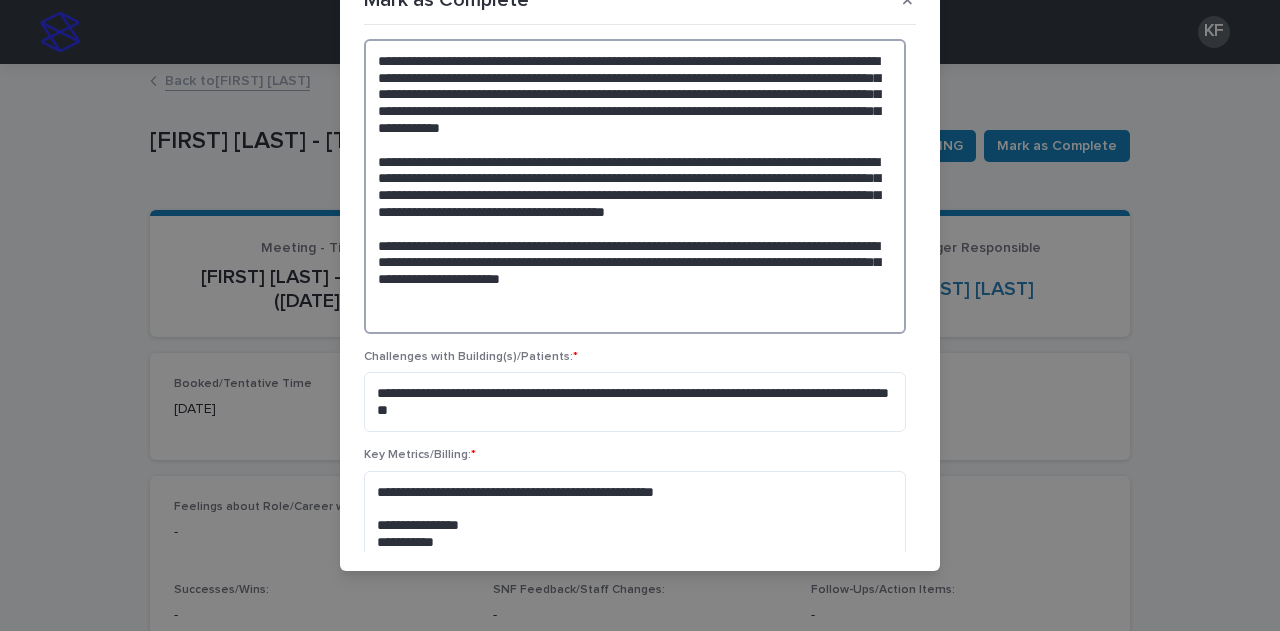 drag, startPoint x: 698, startPoint y: 314, endPoint x: 370, endPoint y: 277, distance: 330.0803 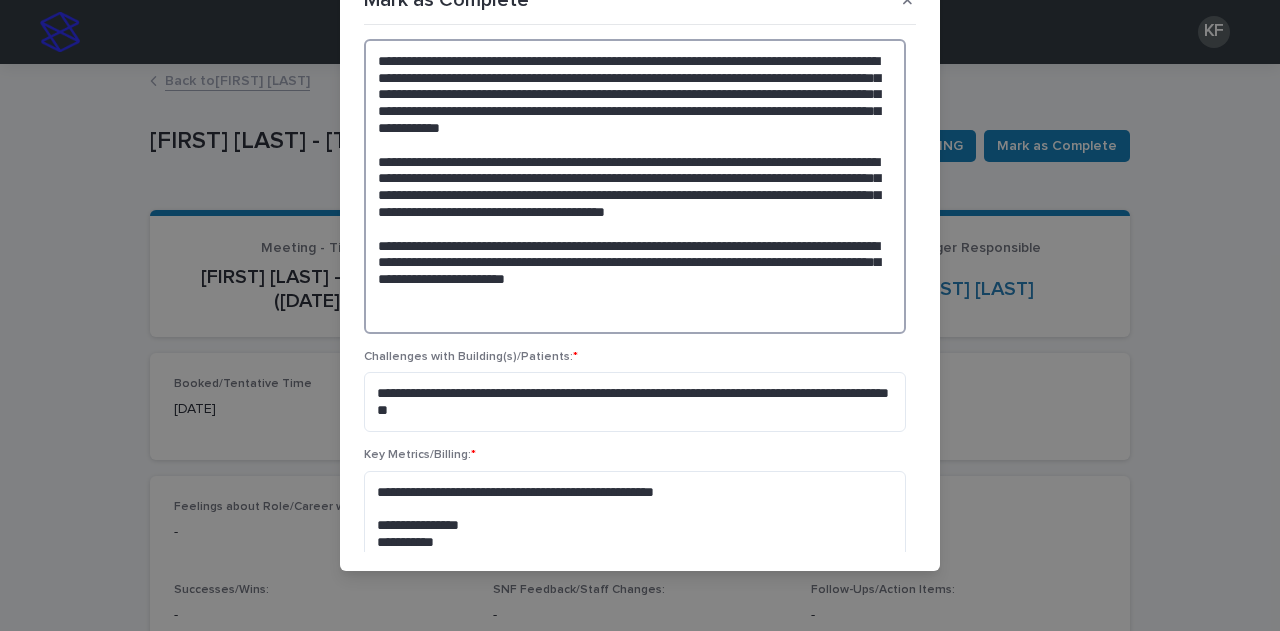 drag, startPoint x: 728, startPoint y: 318, endPoint x: 360, endPoint y: 269, distance: 371.2479 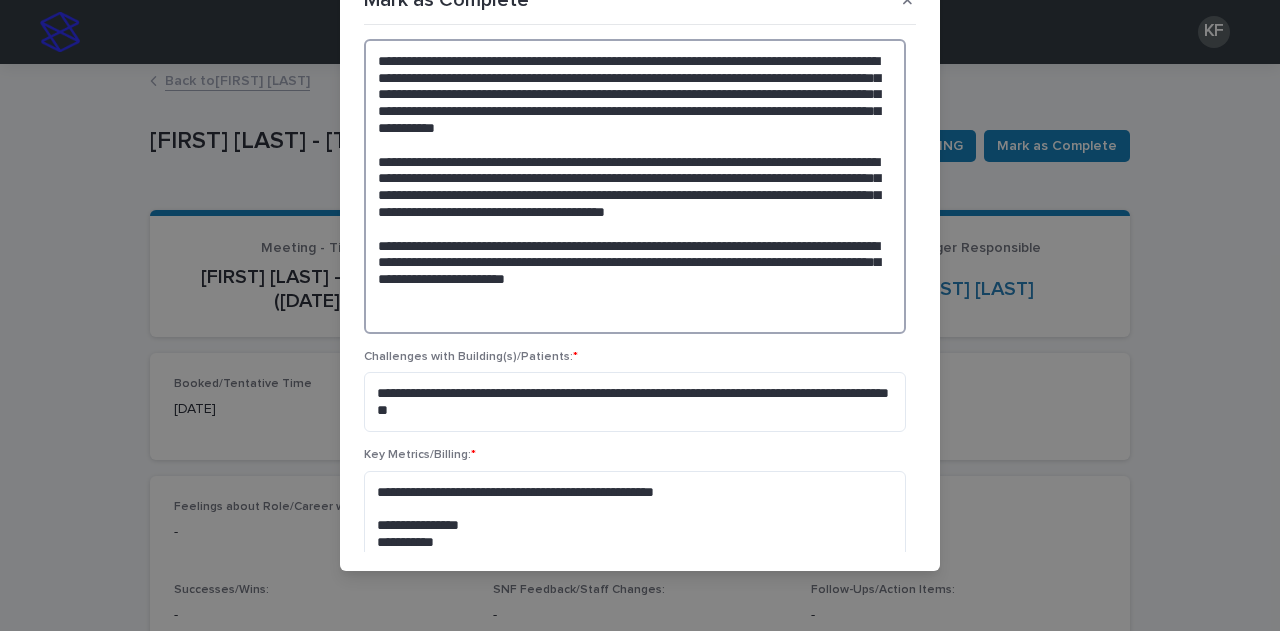 click on "**********" at bounding box center (635, 186) 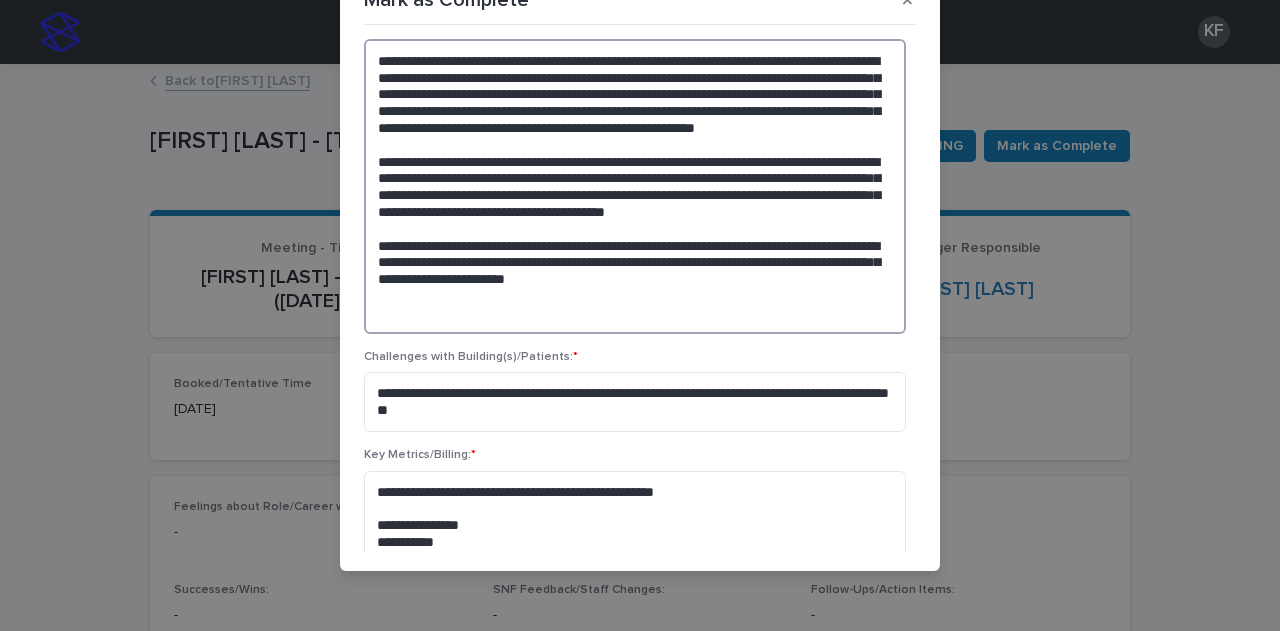 click at bounding box center [635, 186] 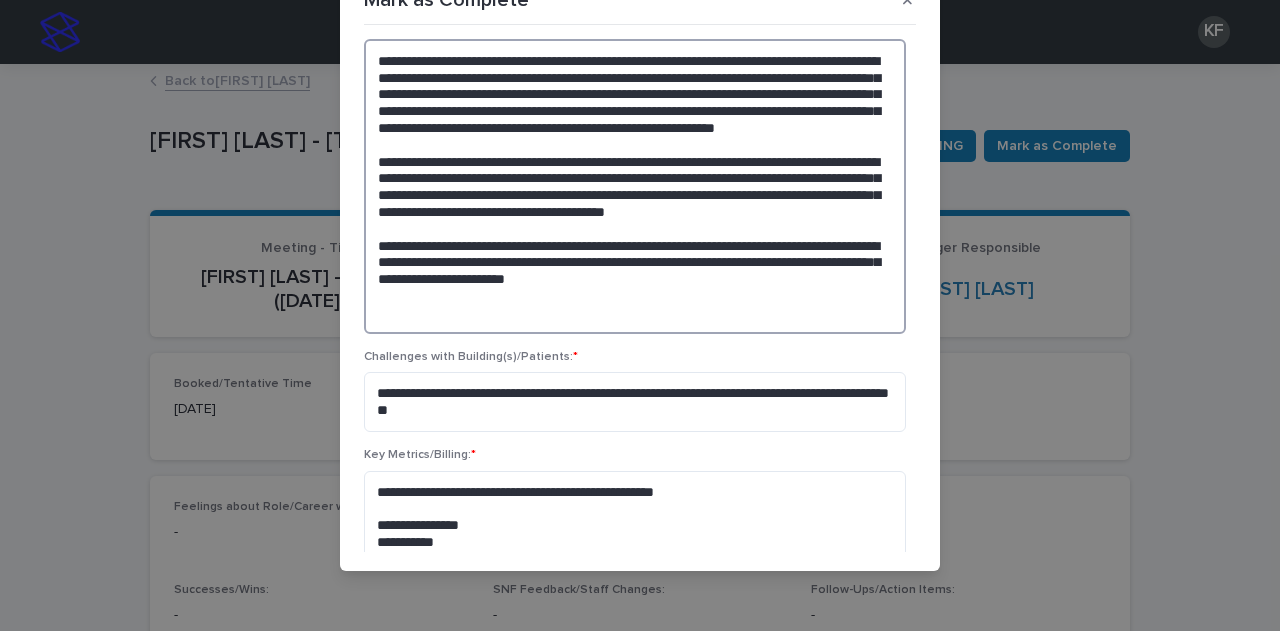 drag, startPoint x: 729, startPoint y: 95, endPoint x: 696, endPoint y: 91, distance: 33.24154 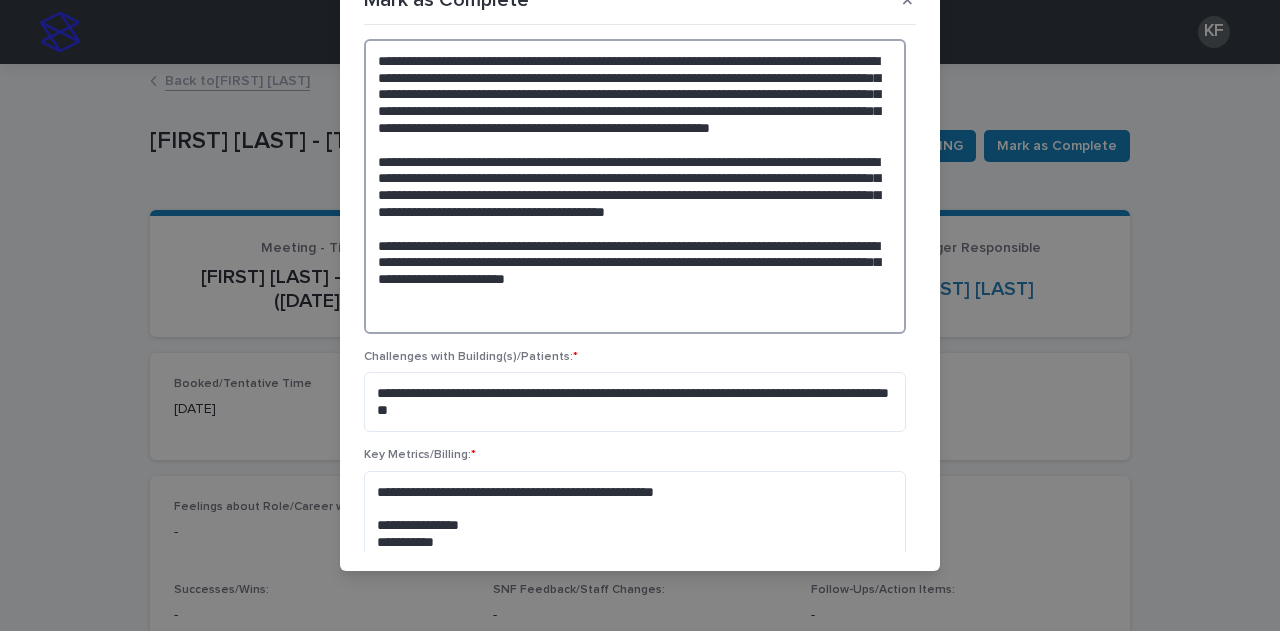 drag, startPoint x: 512, startPoint y: 110, endPoint x: 471, endPoint y: 107, distance: 41.109608 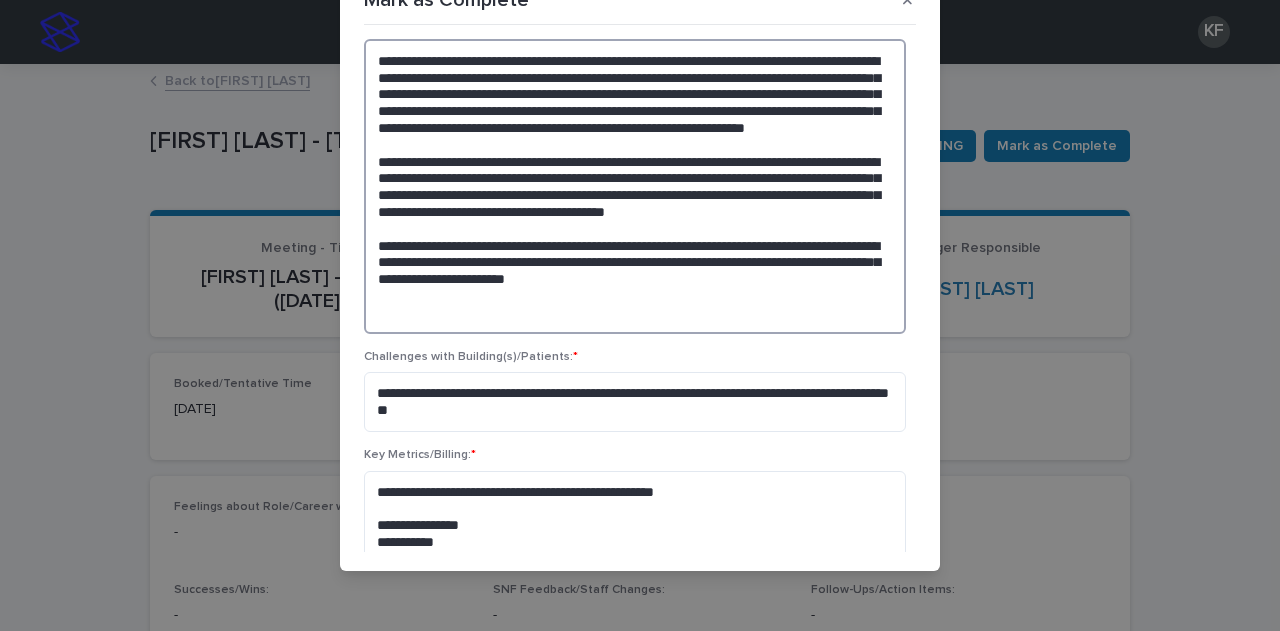 click at bounding box center (635, 186) 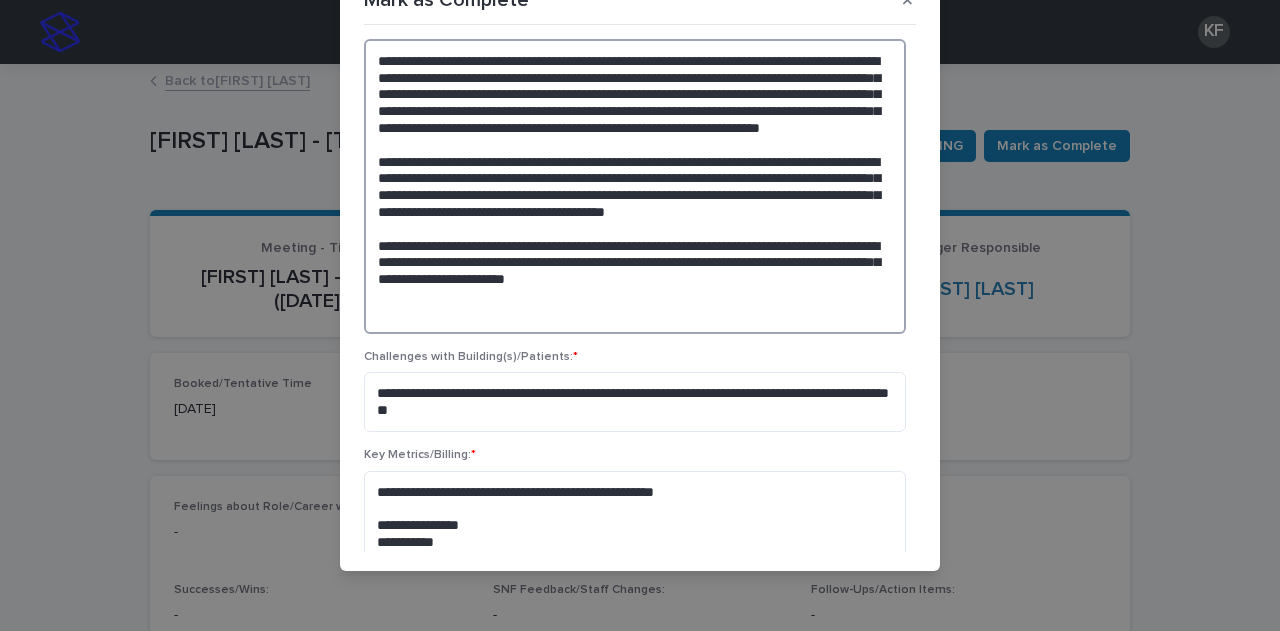 drag, startPoint x: 879, startPoint y: 110, endPoint x: 857, endPoint y: 110, distance: 22 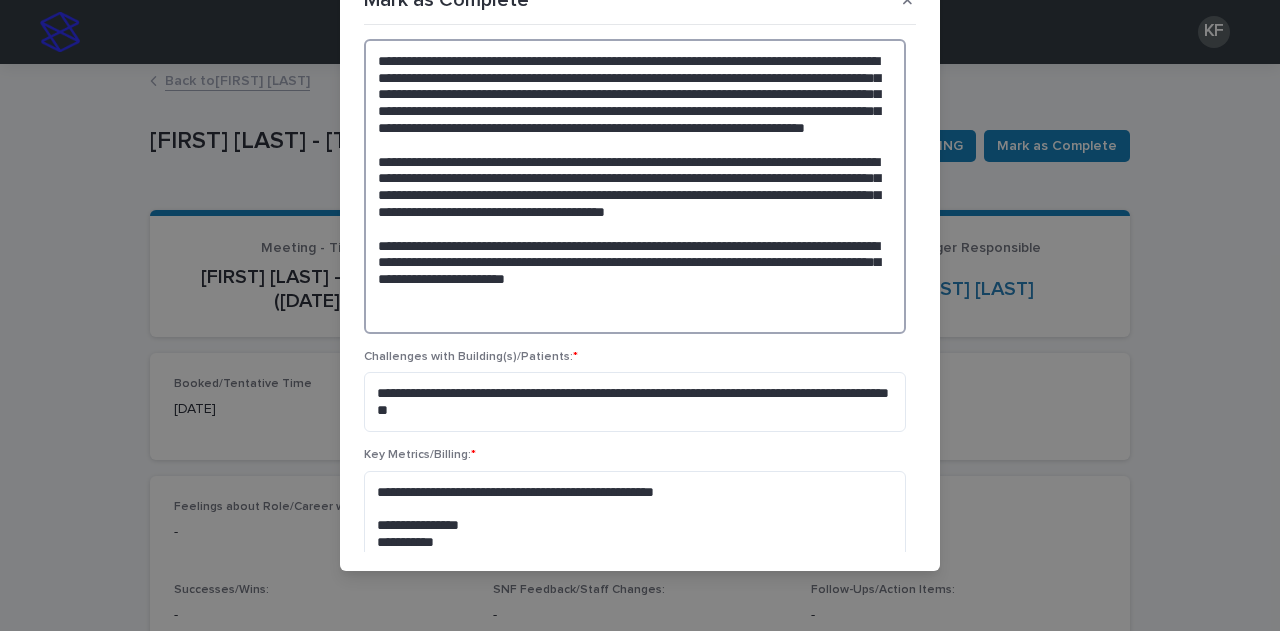 click at bounding box center [635, 186] 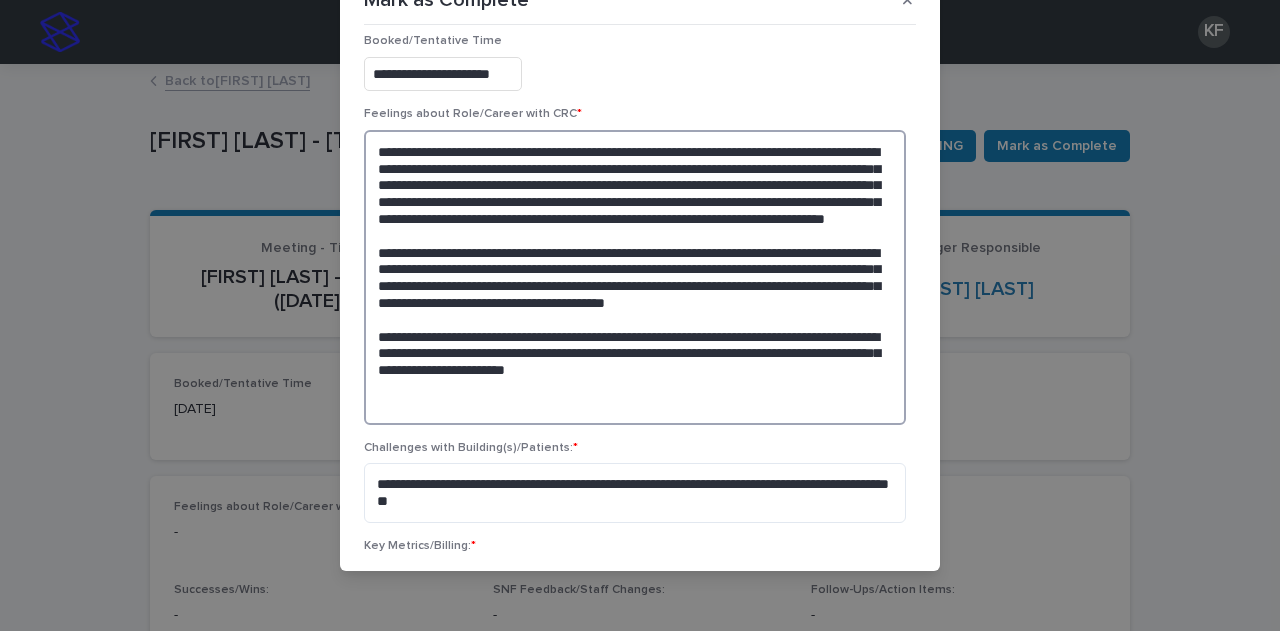 scroll, scrollTop: 60, scrollLeft: 0, axis: vertical 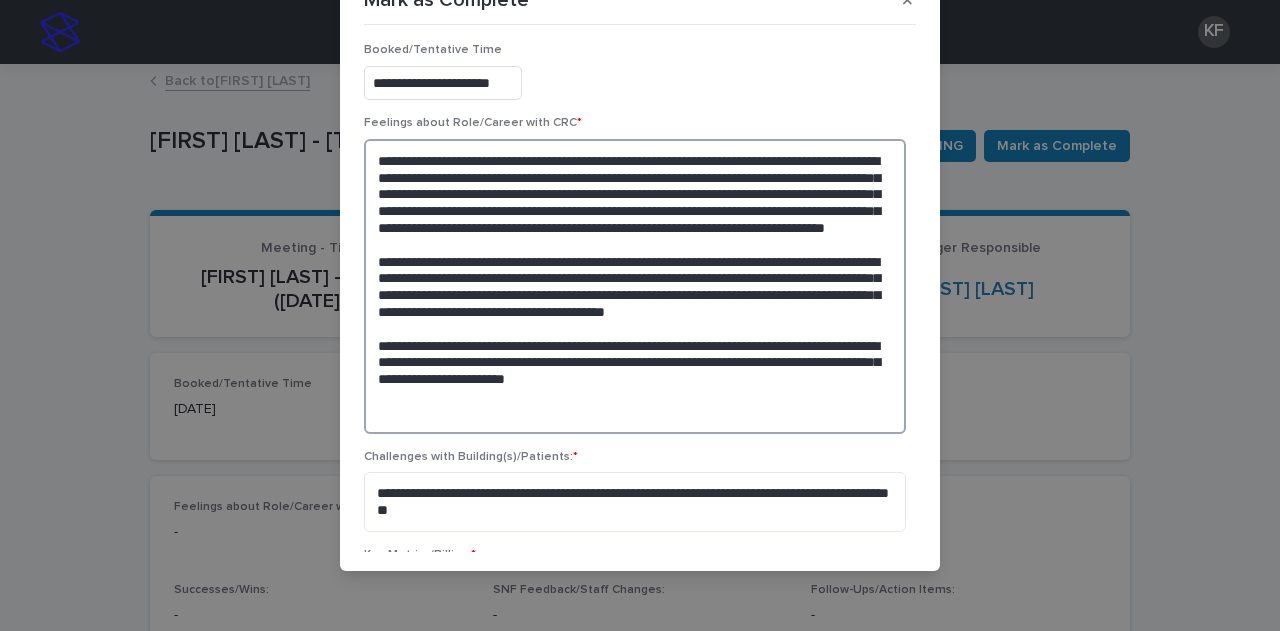 click at bounding box center [635, 286] 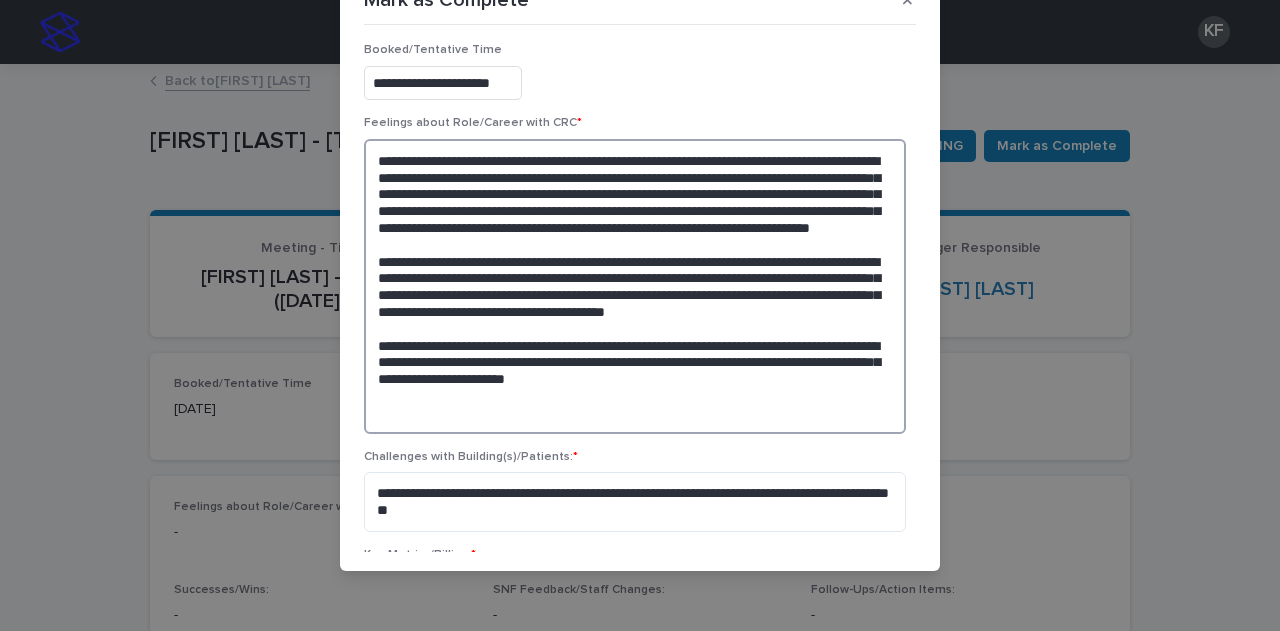click at bounding box center [635, 286] 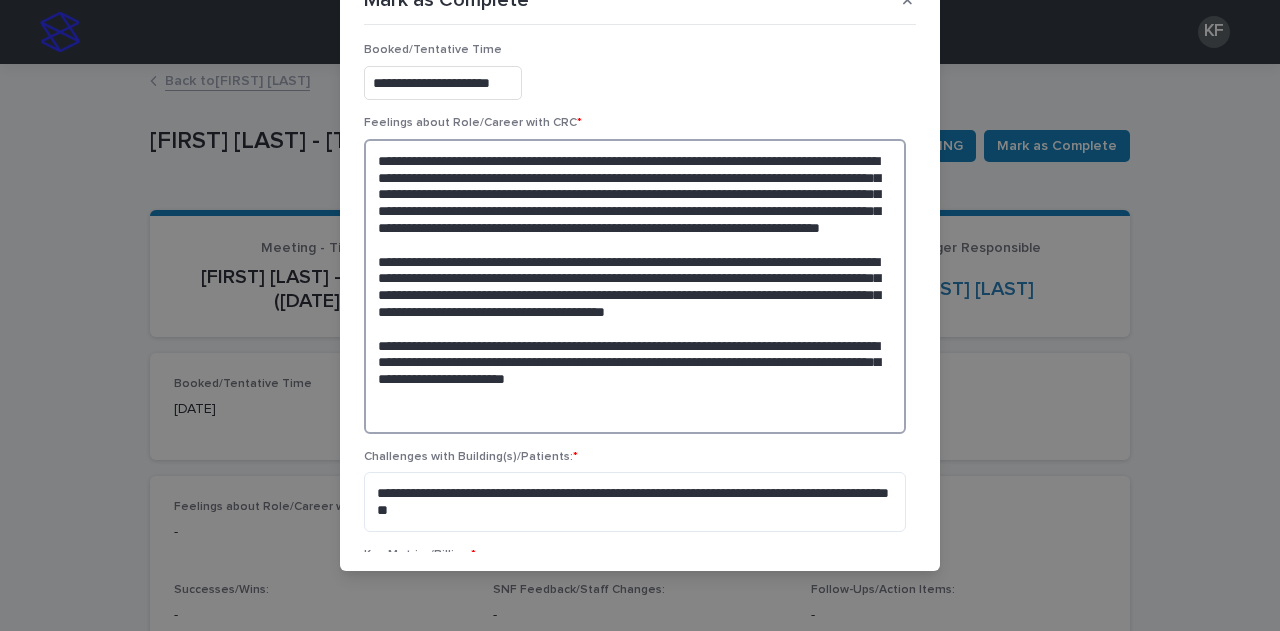 drag, startPoint x: 726, startPoint y: 416, endPoint x: 368, endPoint y: 379, distance: 359.90692 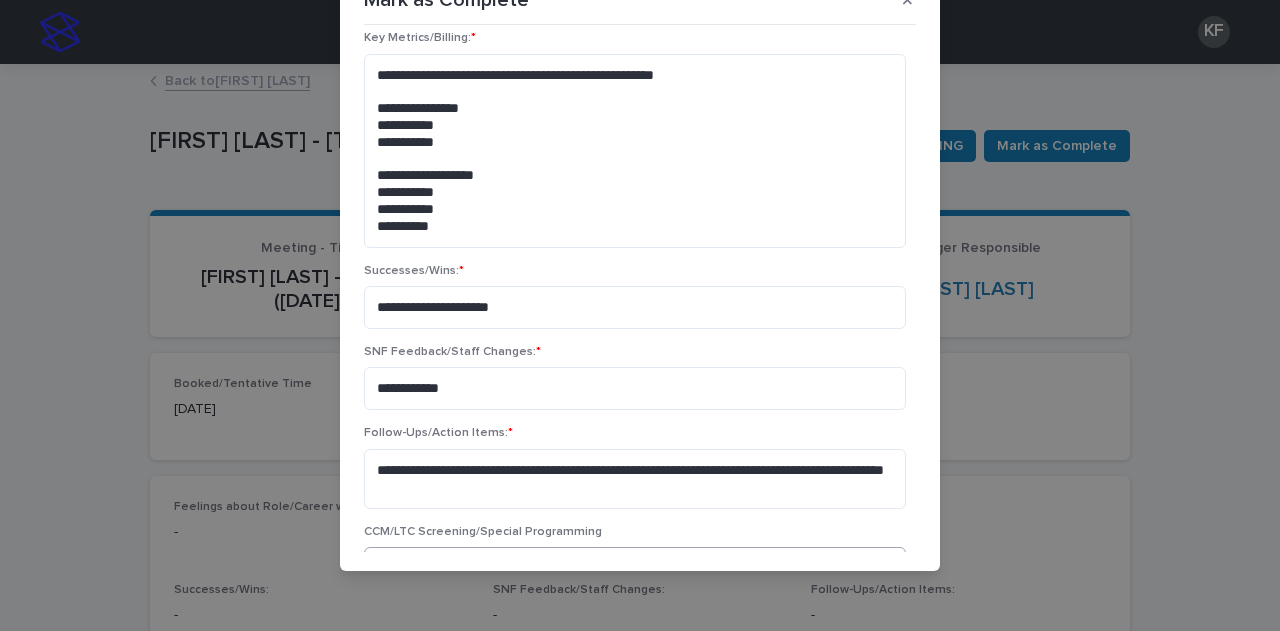 scroll, scrollTop: 777, scrollLeft: 0, axis: vertical 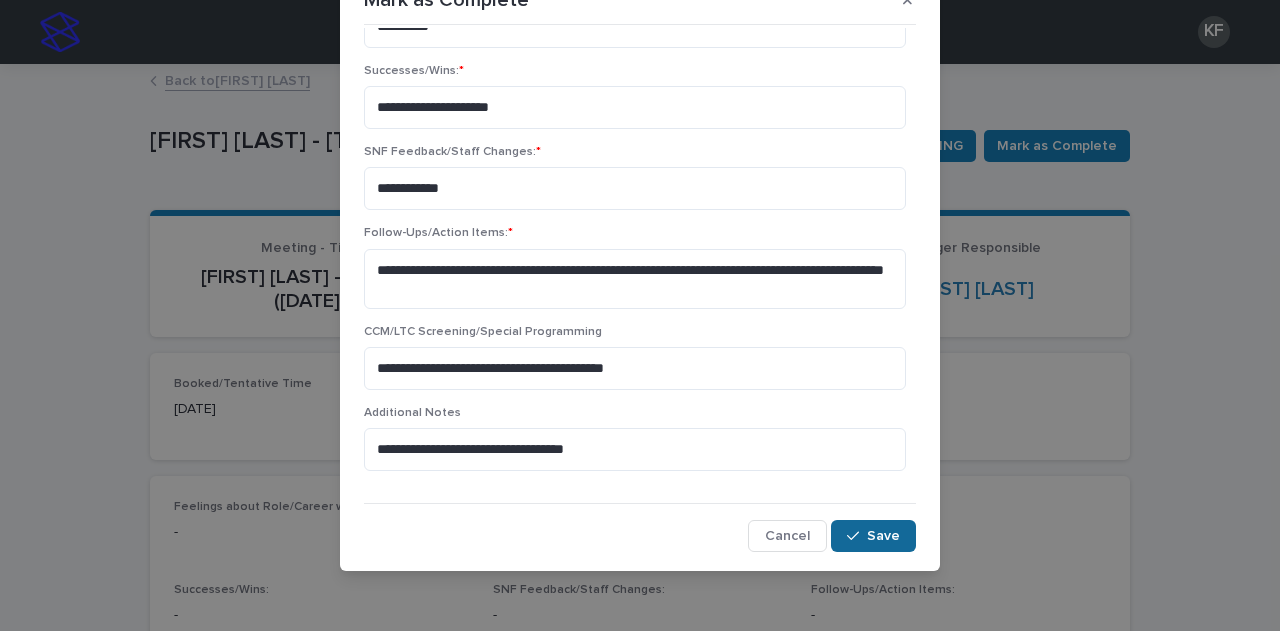type on "**********" 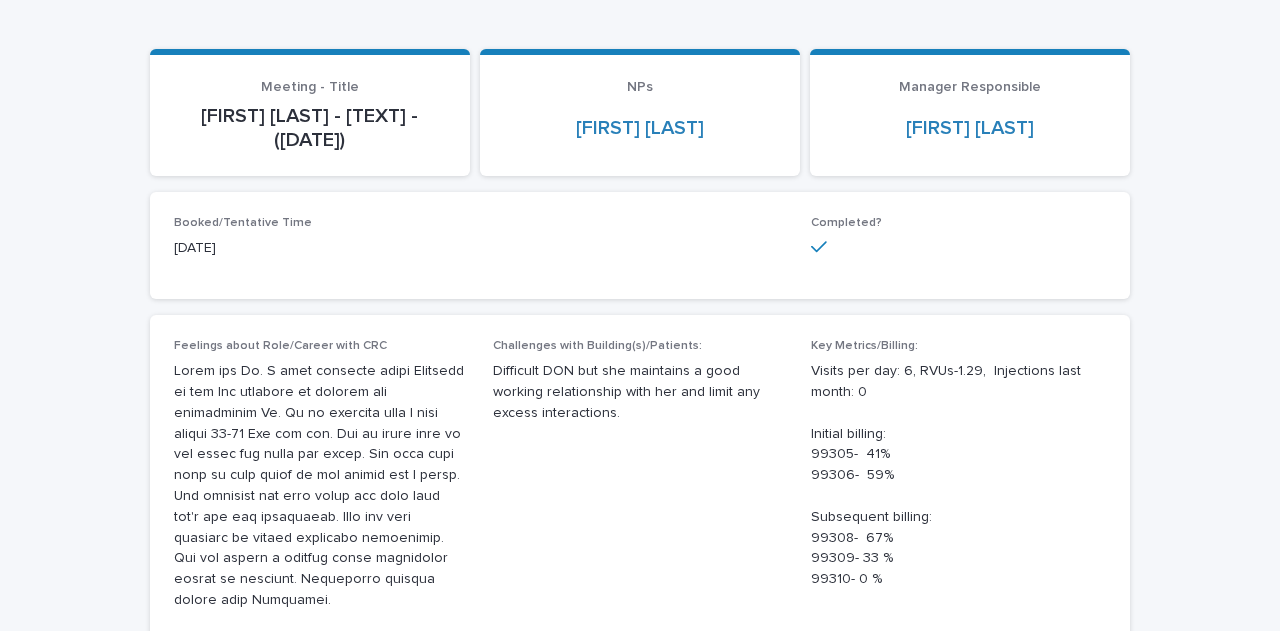 scroll, scrollTop: 200, scrollLeft: 0, axis: vertical 